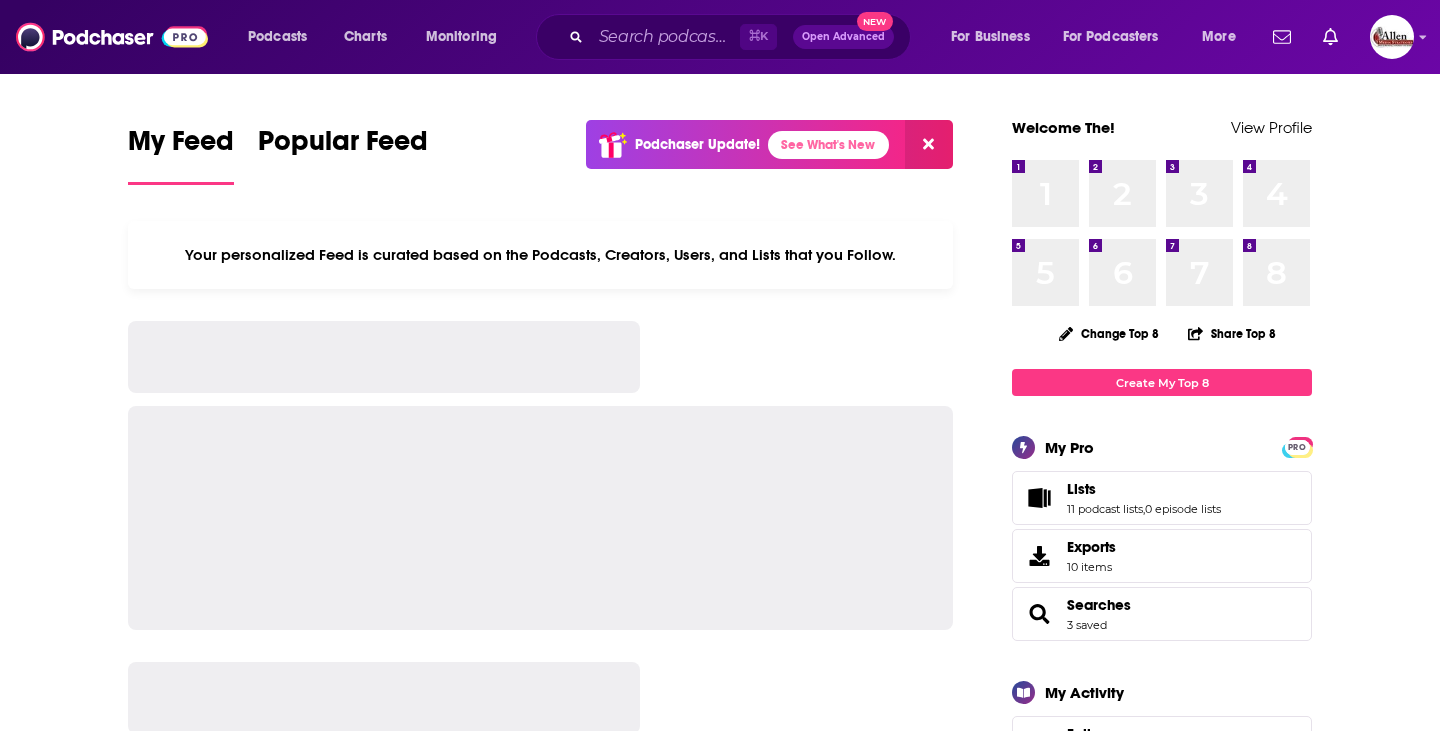 scroll, scrollTop: 0, scrollLeft: 0, axis: both 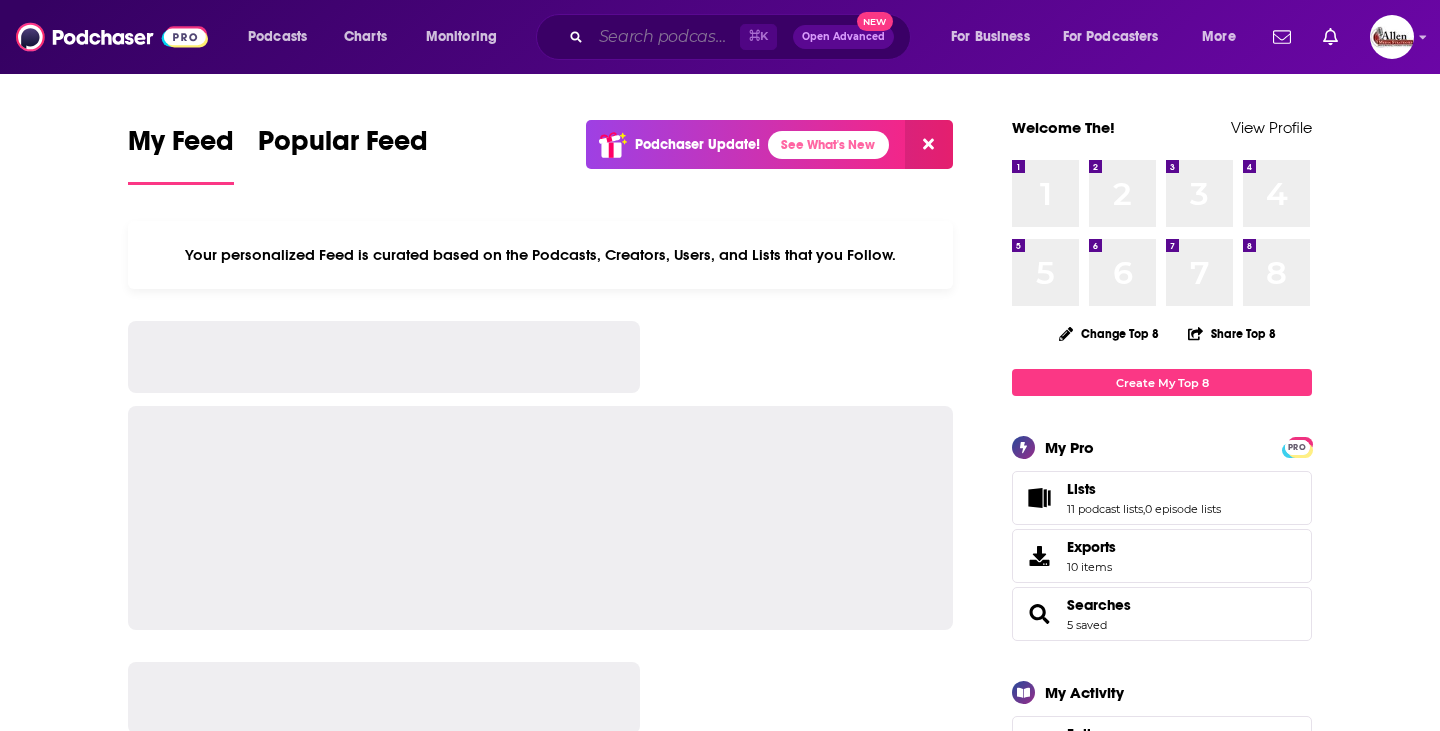 click at bounding box center (665, 37) 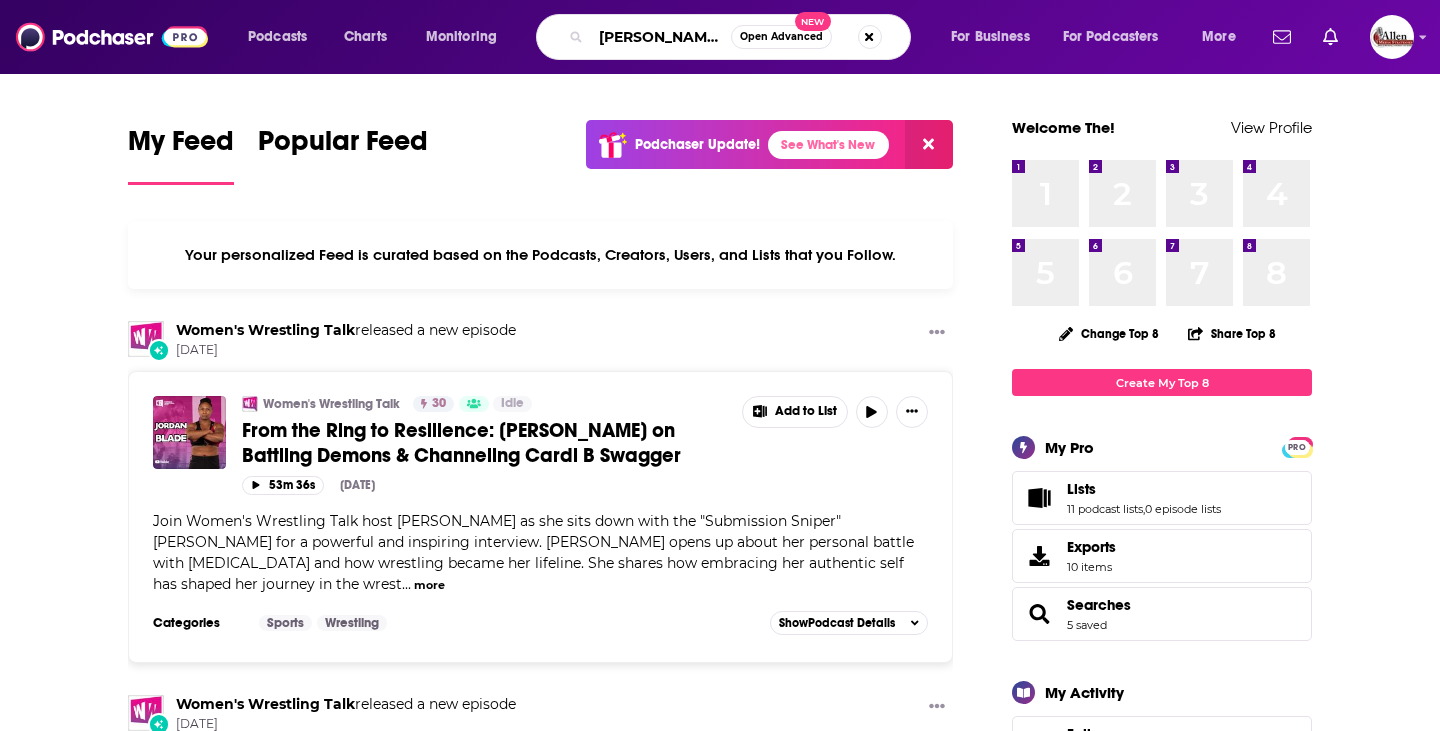 type on "brian kilmeade" 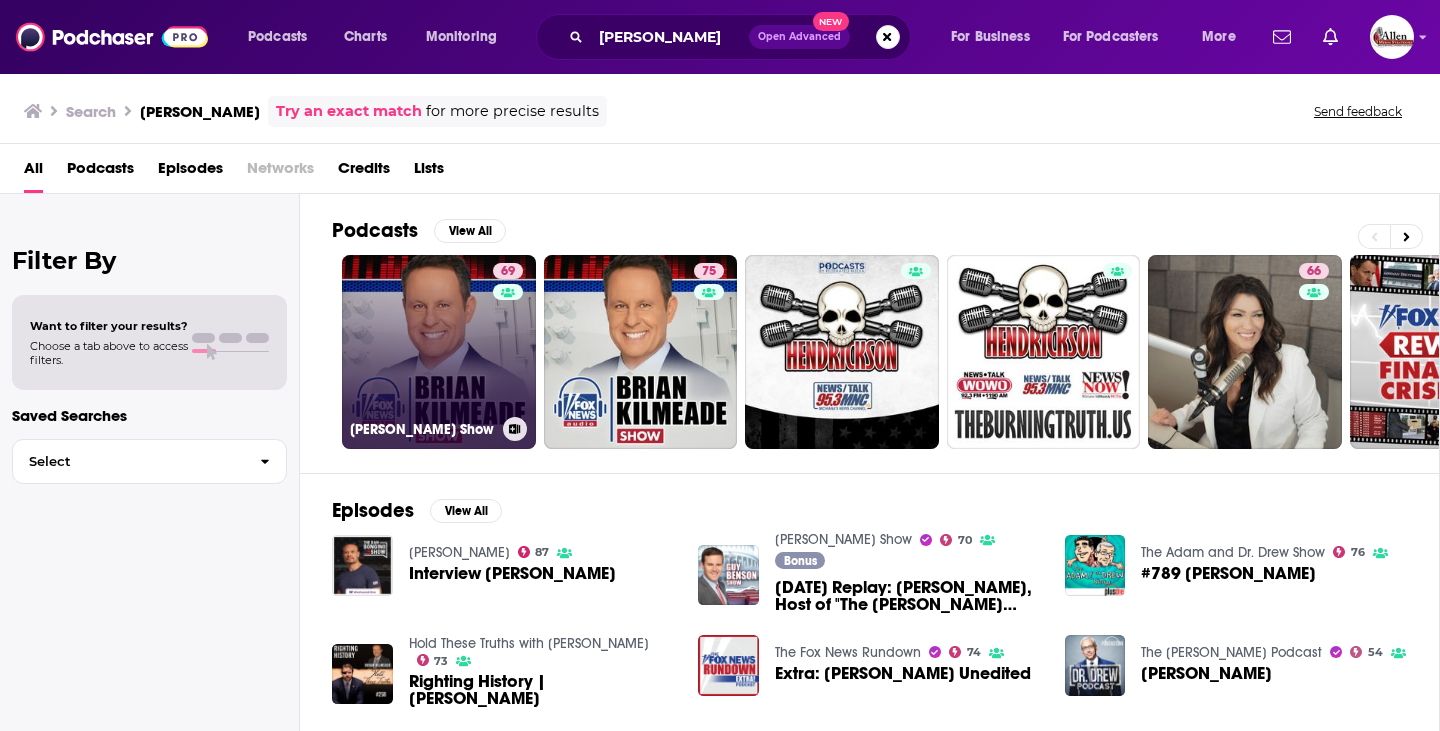 click on "69 Brian Kilmeade Show" at bounding box center [439, 352] 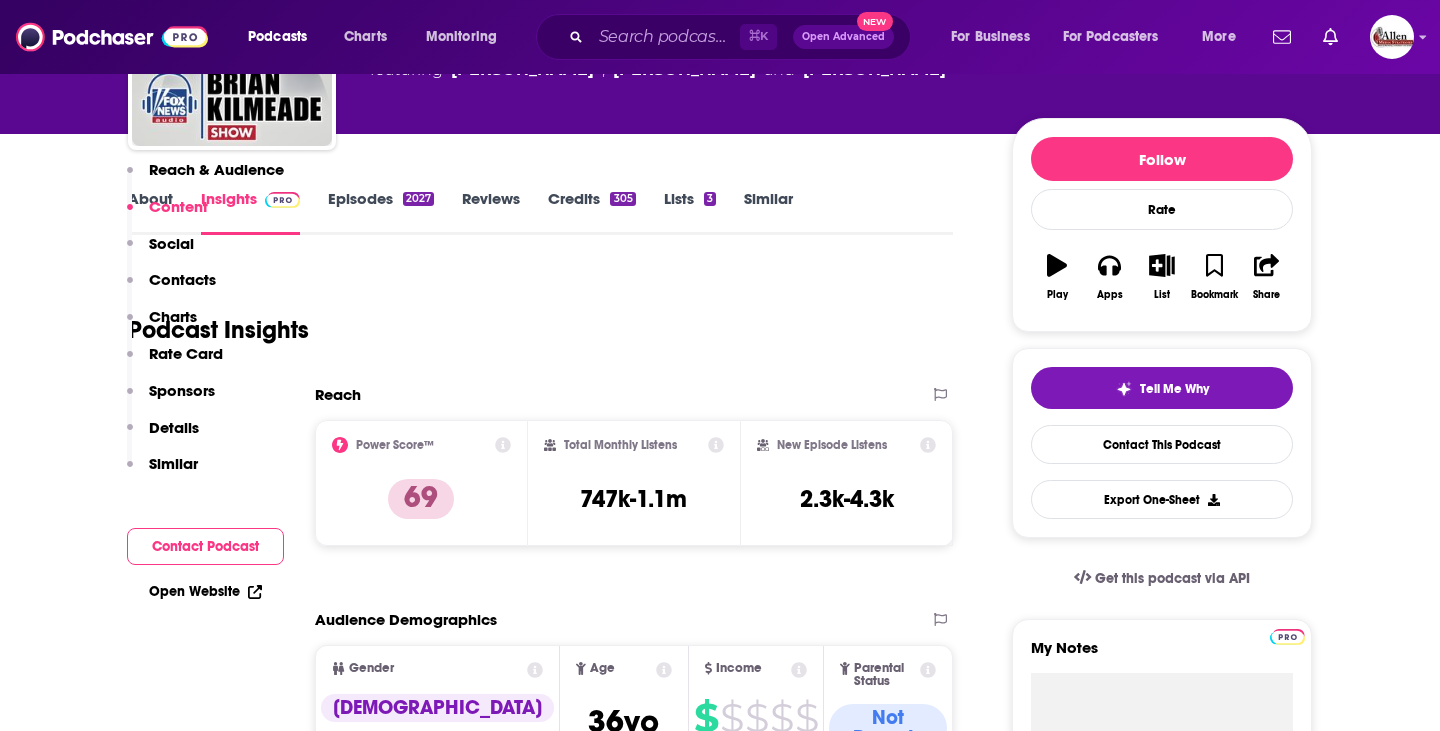 scroll, scrollTop: 0, scrollLeft: 0, axis: both 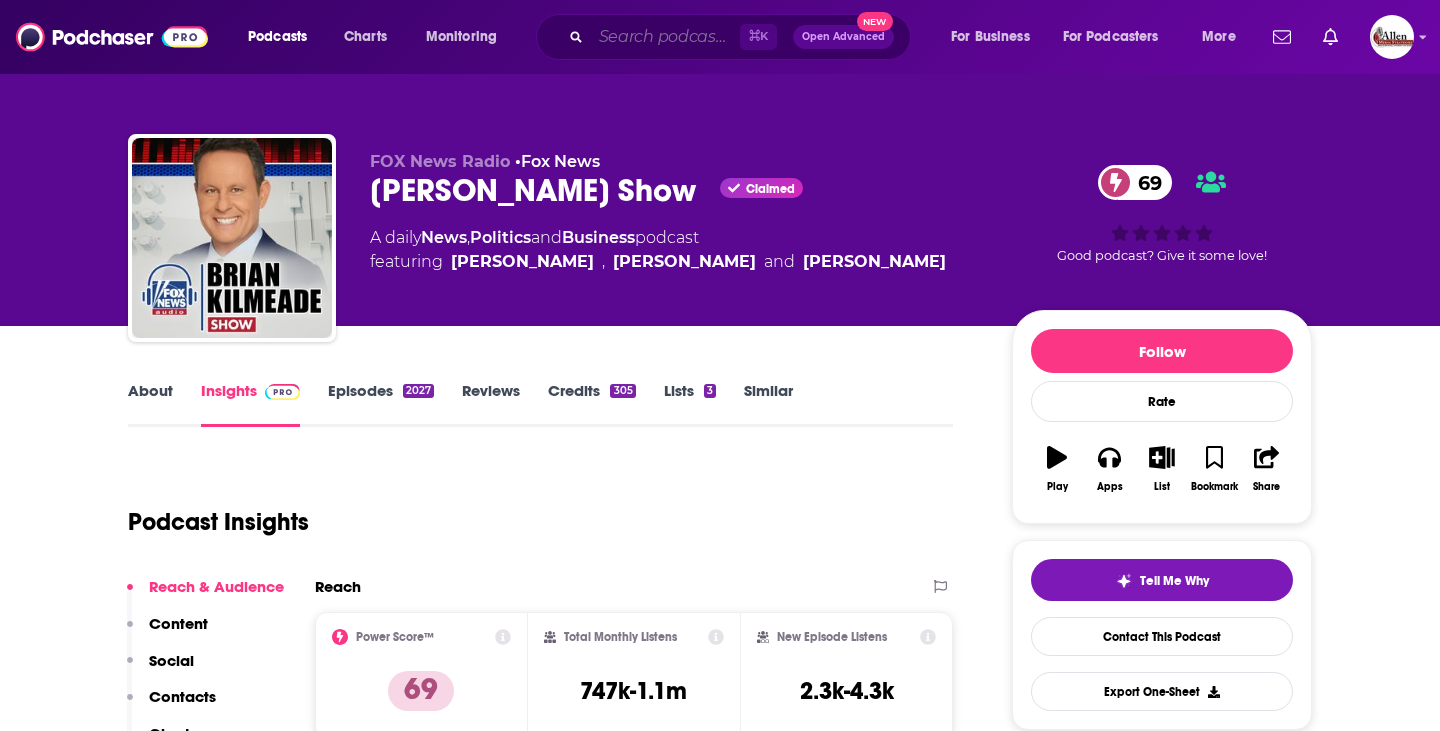 click at bounding box center (665, 37) 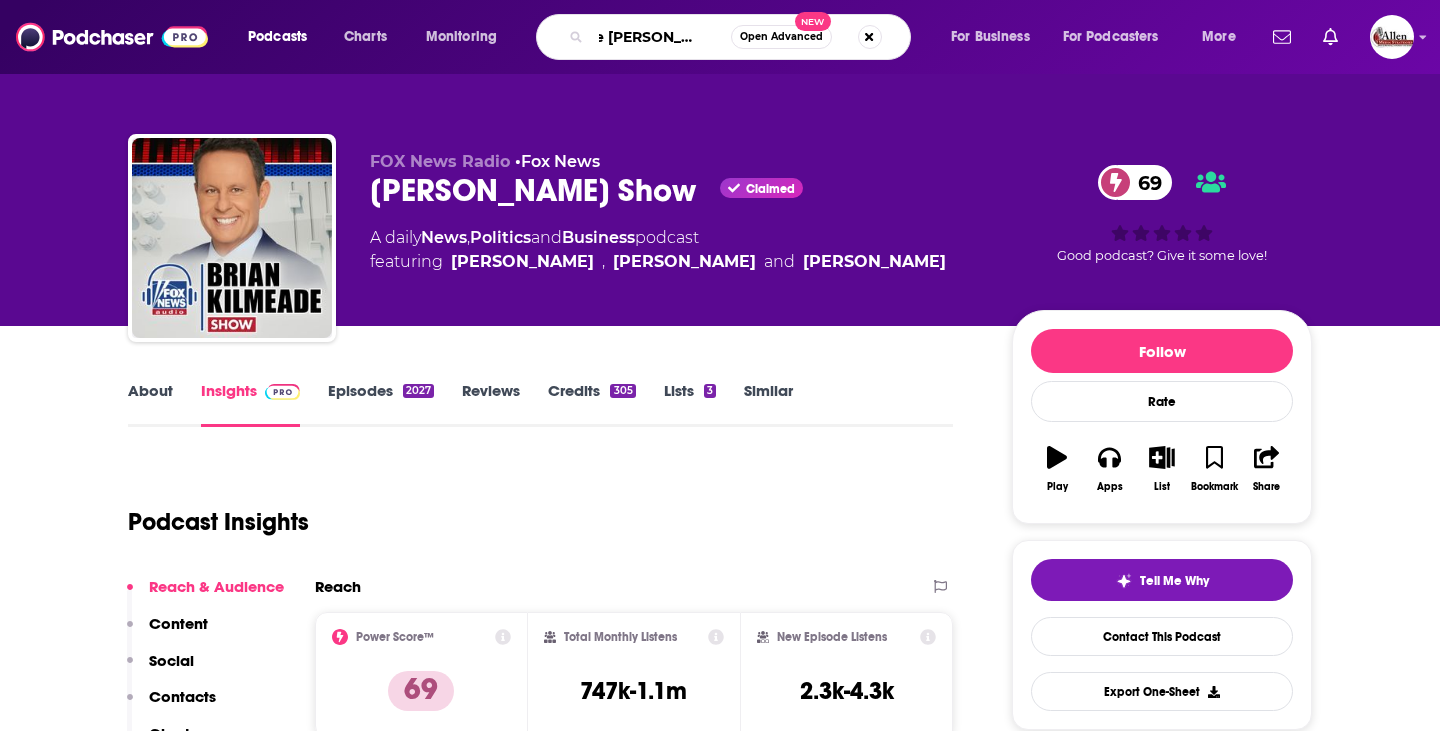 type on "the joe piscopo show" 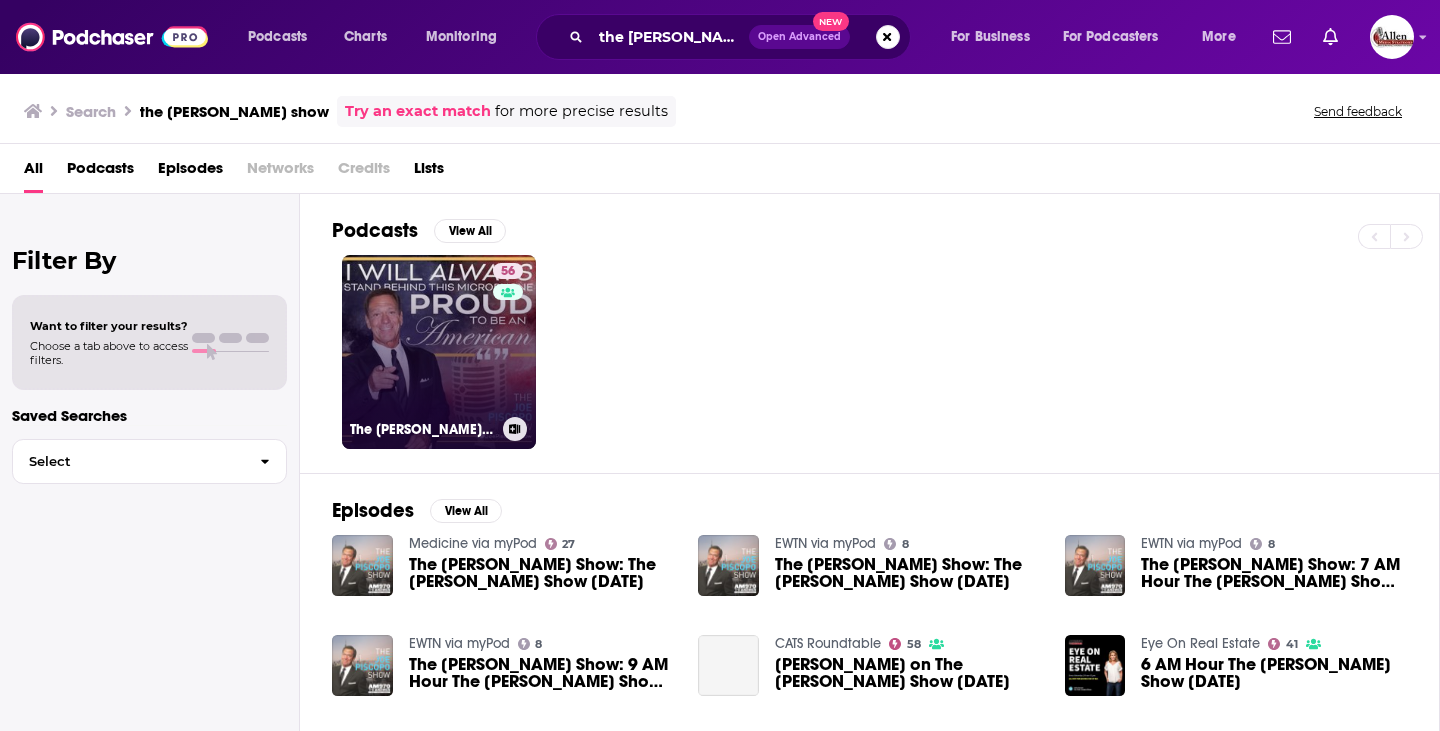click on "56" at bounding box center [510, 340] 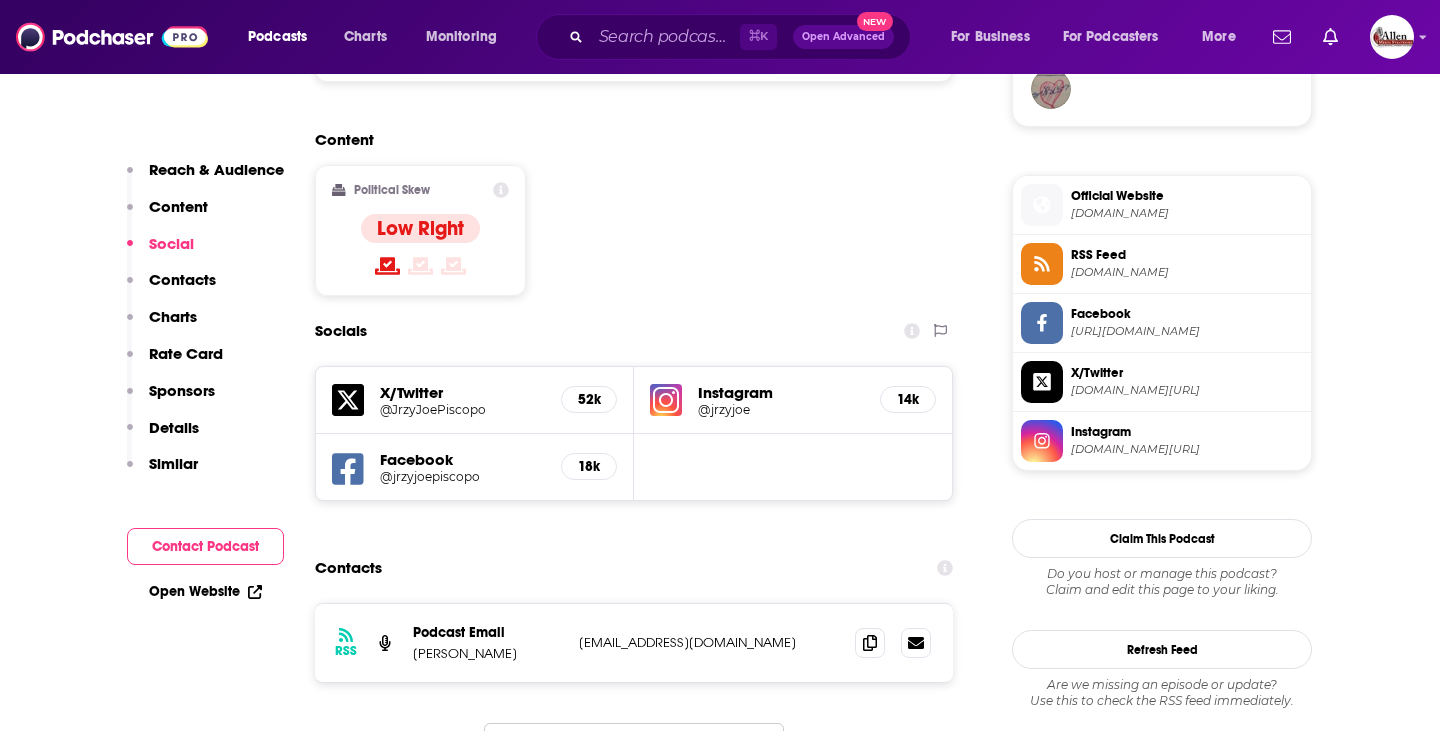 scroll, scrollTop: 1656, scrollLeft: 0, axis: vertical 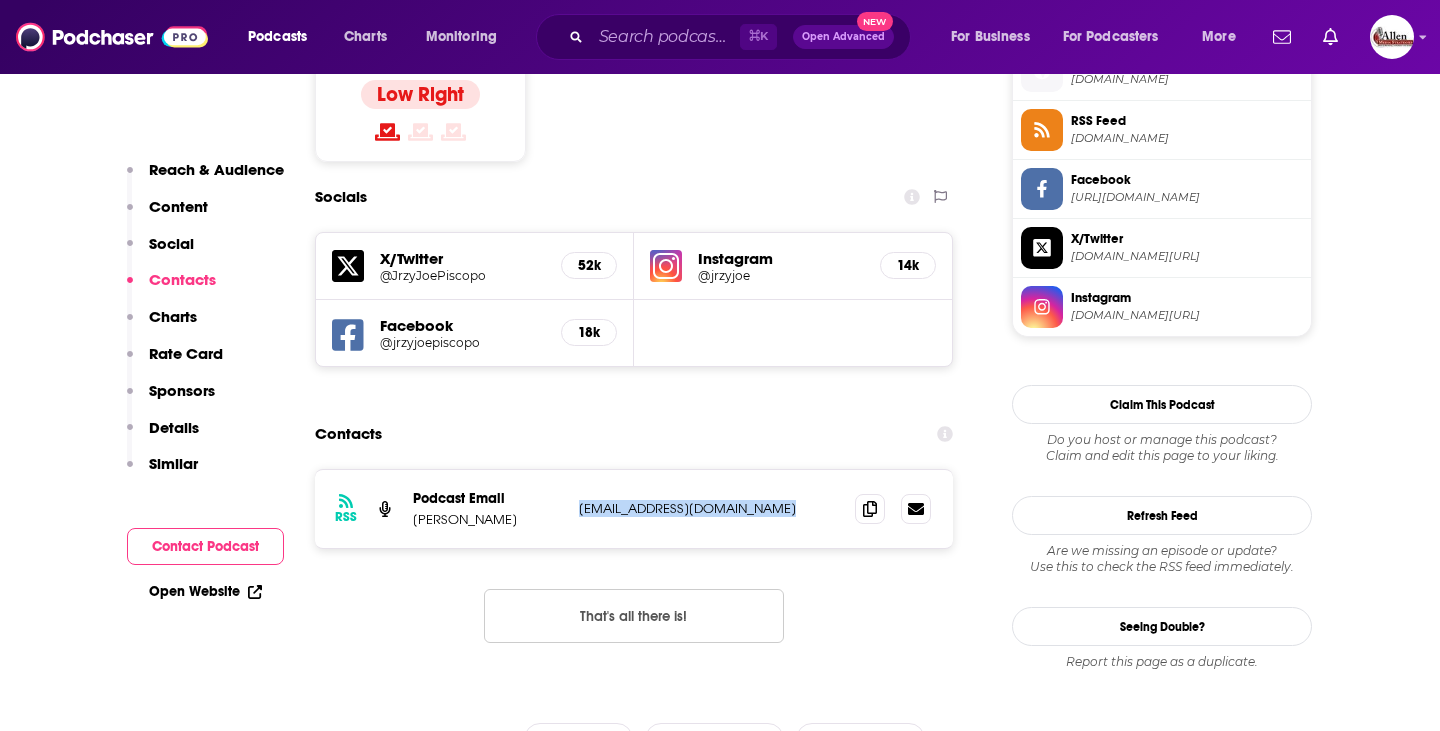 drag, startPoint x: 572, startPoint y: 387, endPoint x: 801, endPoint y: 382, distance: 229.05458 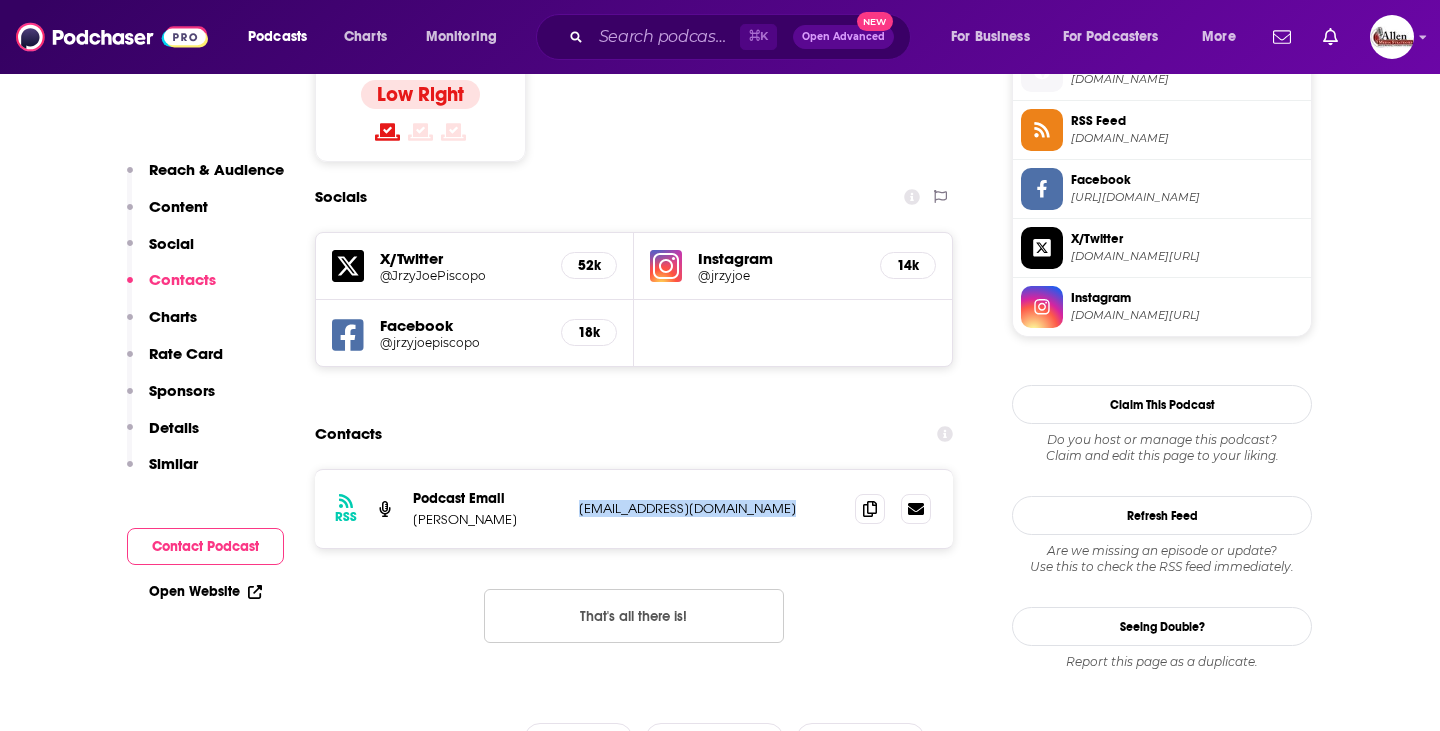 copy on "mbrown@salemradiochicago.com" 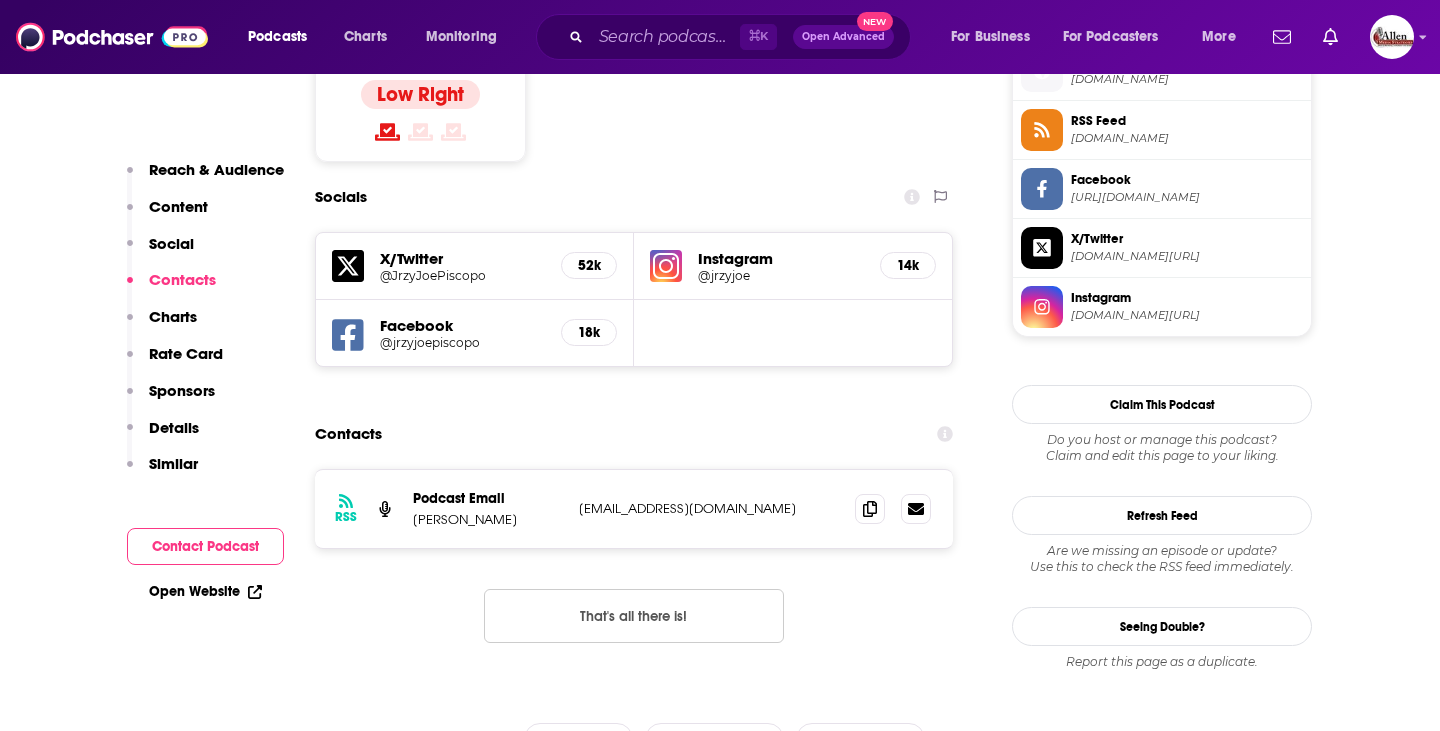 click on "Contacts" at bounding box center (634, 434) 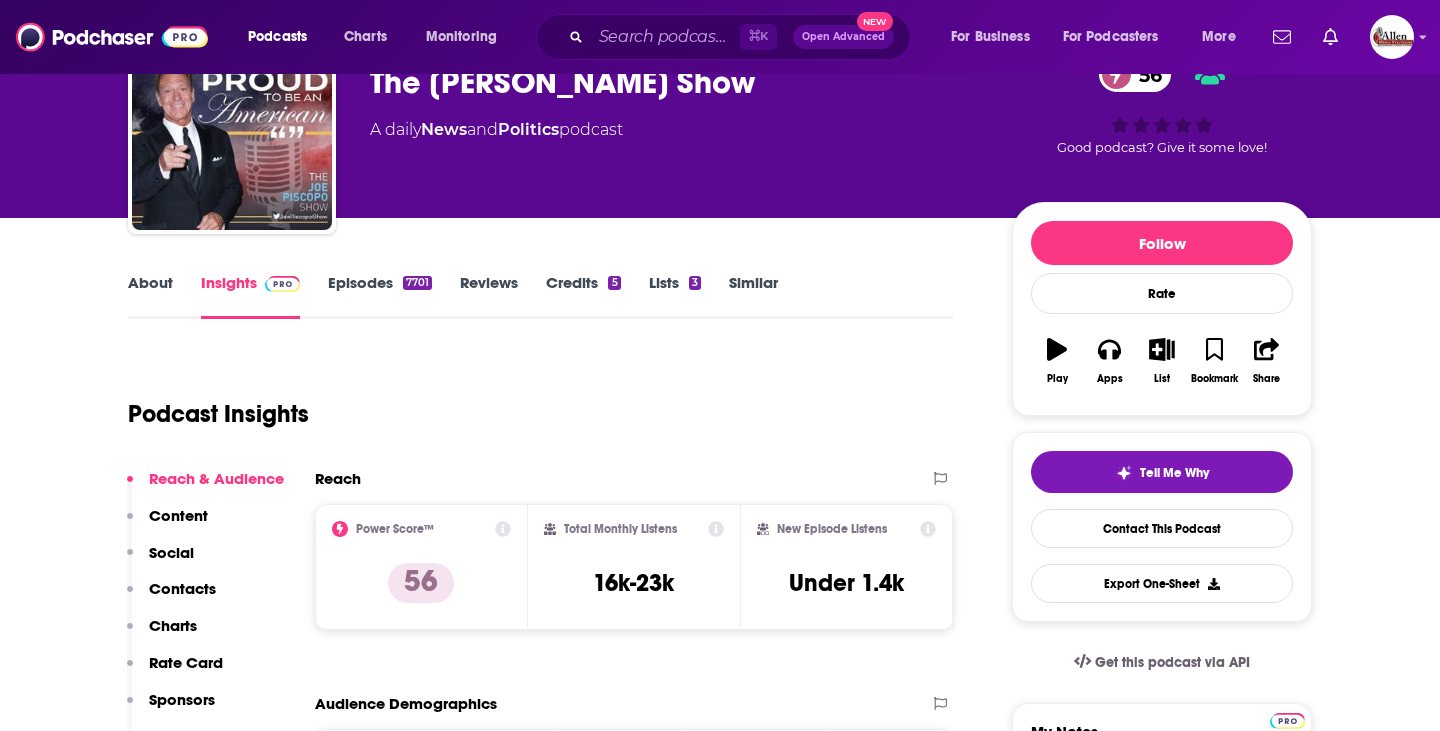 scroll, scrollTop: 0, scrollLeft: 0, axis: both 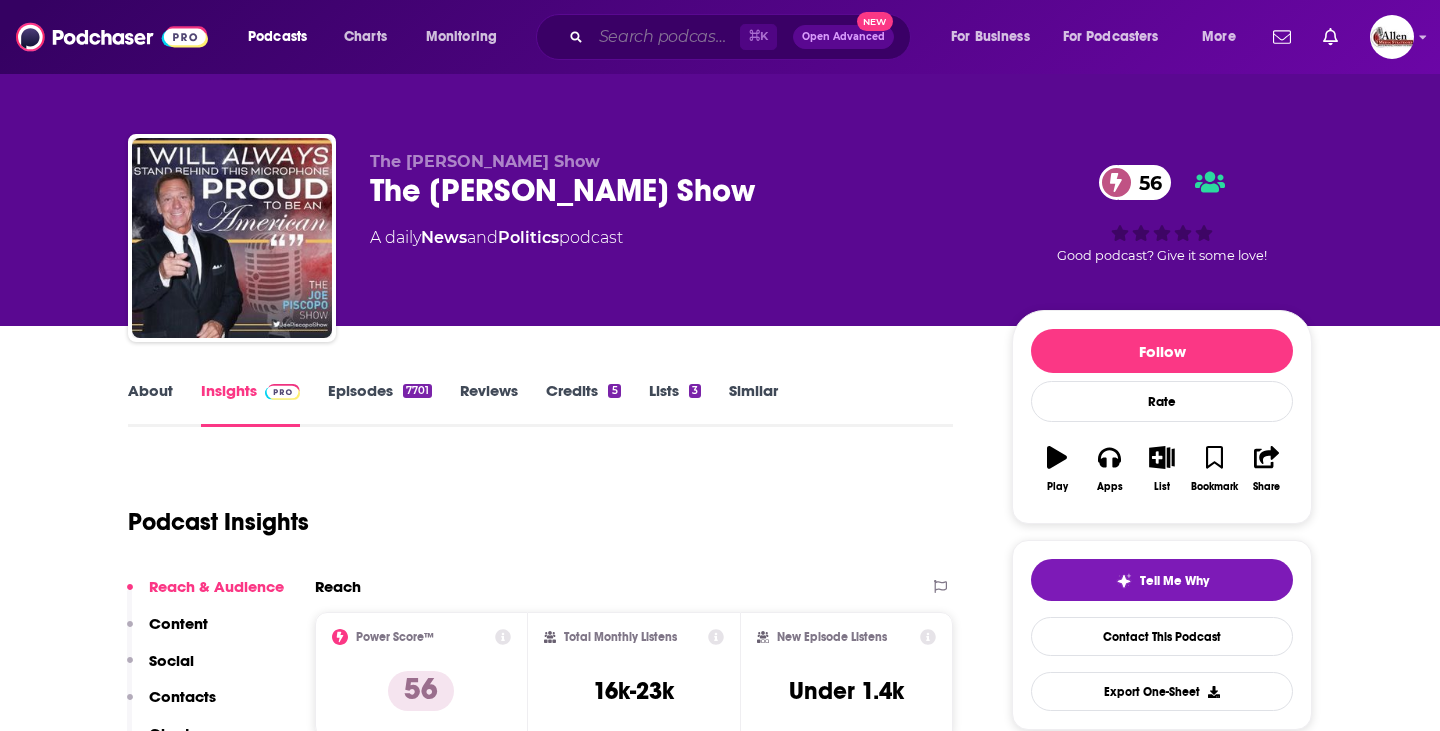 click at bounding box center [665, 37] 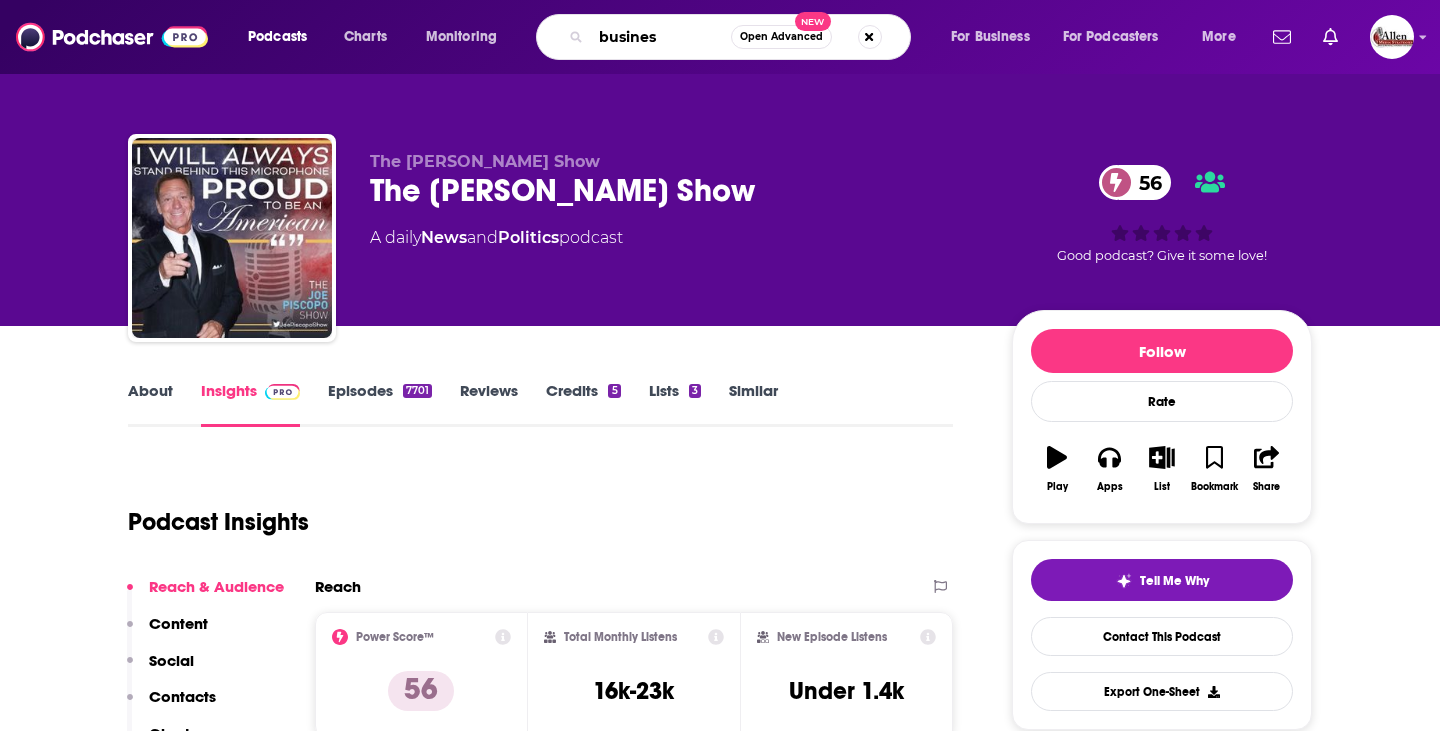 type on "business" 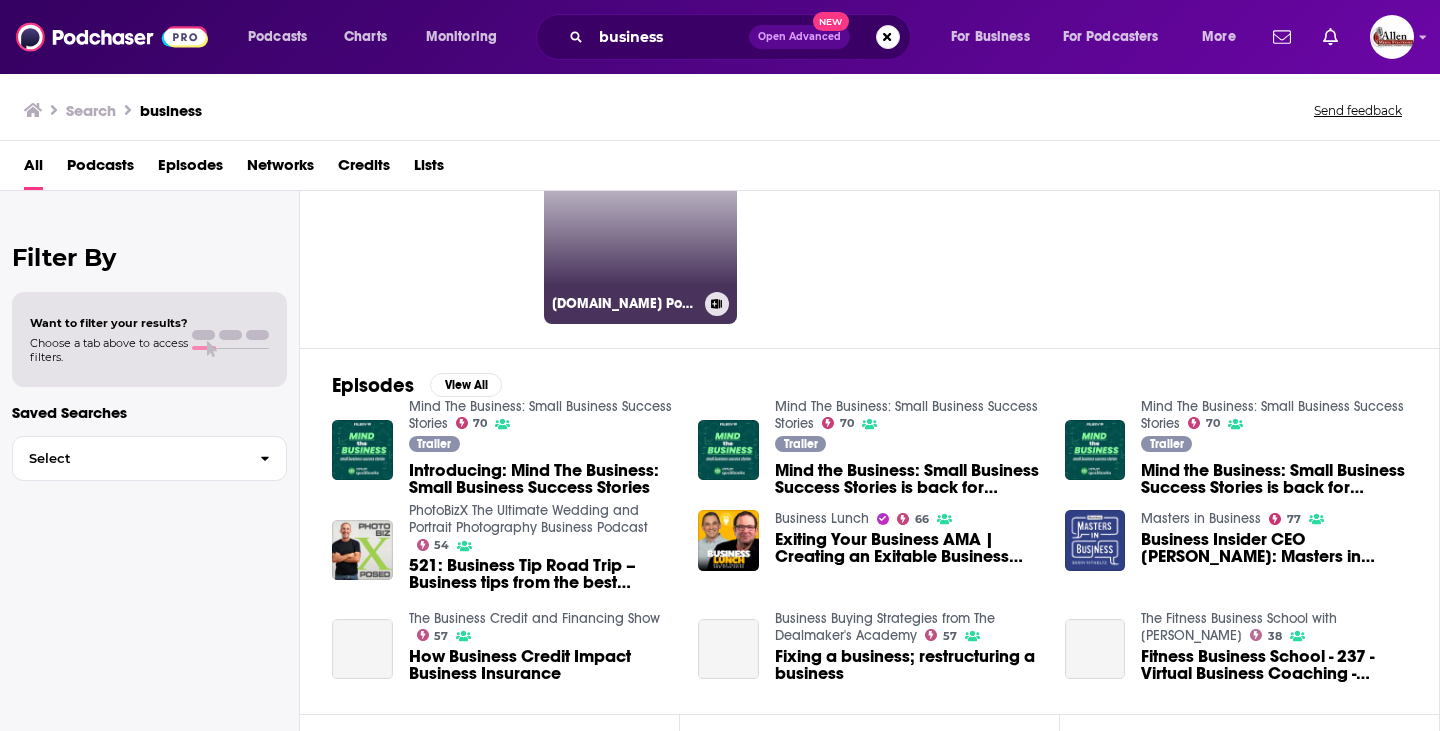 scroll, scrollTop: 127, scrollLeft: 0, axis: vertical 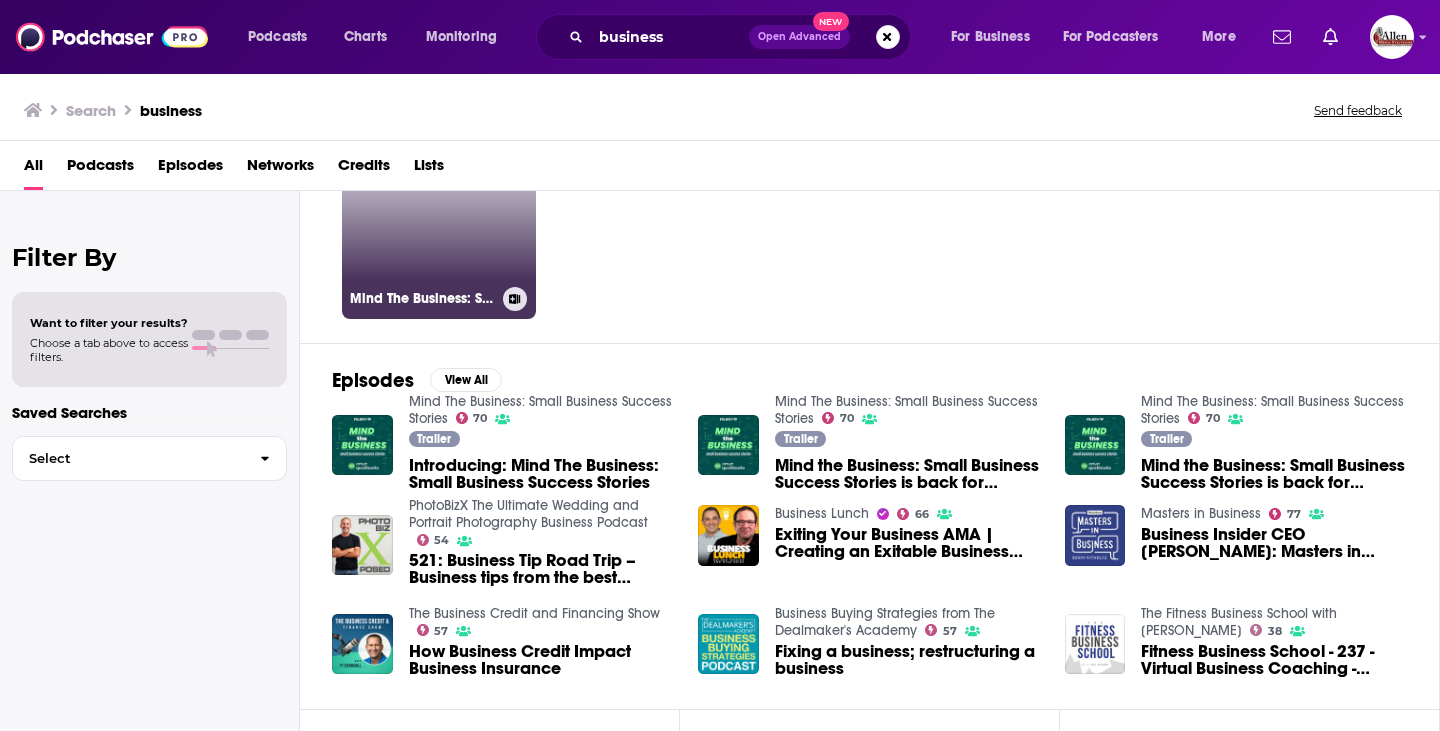 click on "70 Mind The Business: Small Business Success Stories" at bounding box center [439, 222] 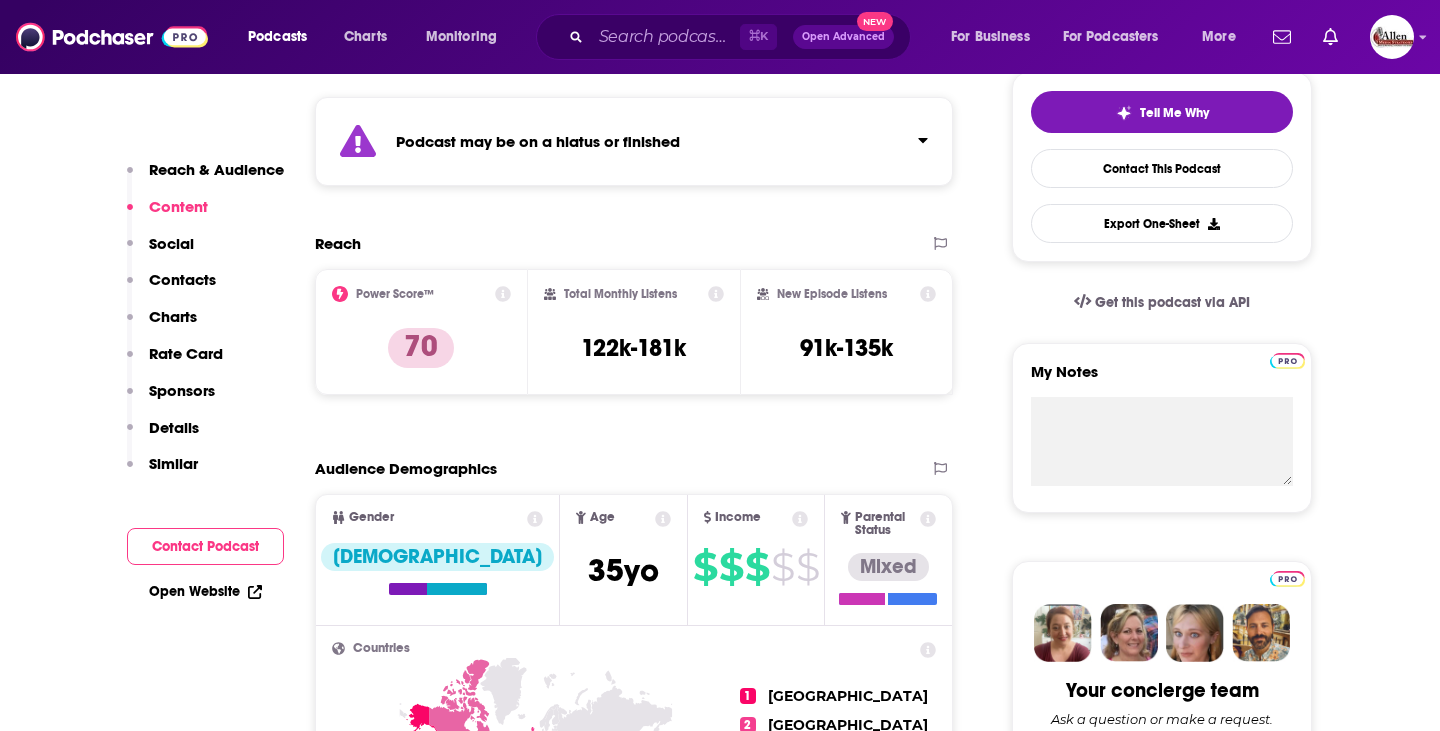 scroll, scrollTop: 0, scrollLeft: 0, axis: both 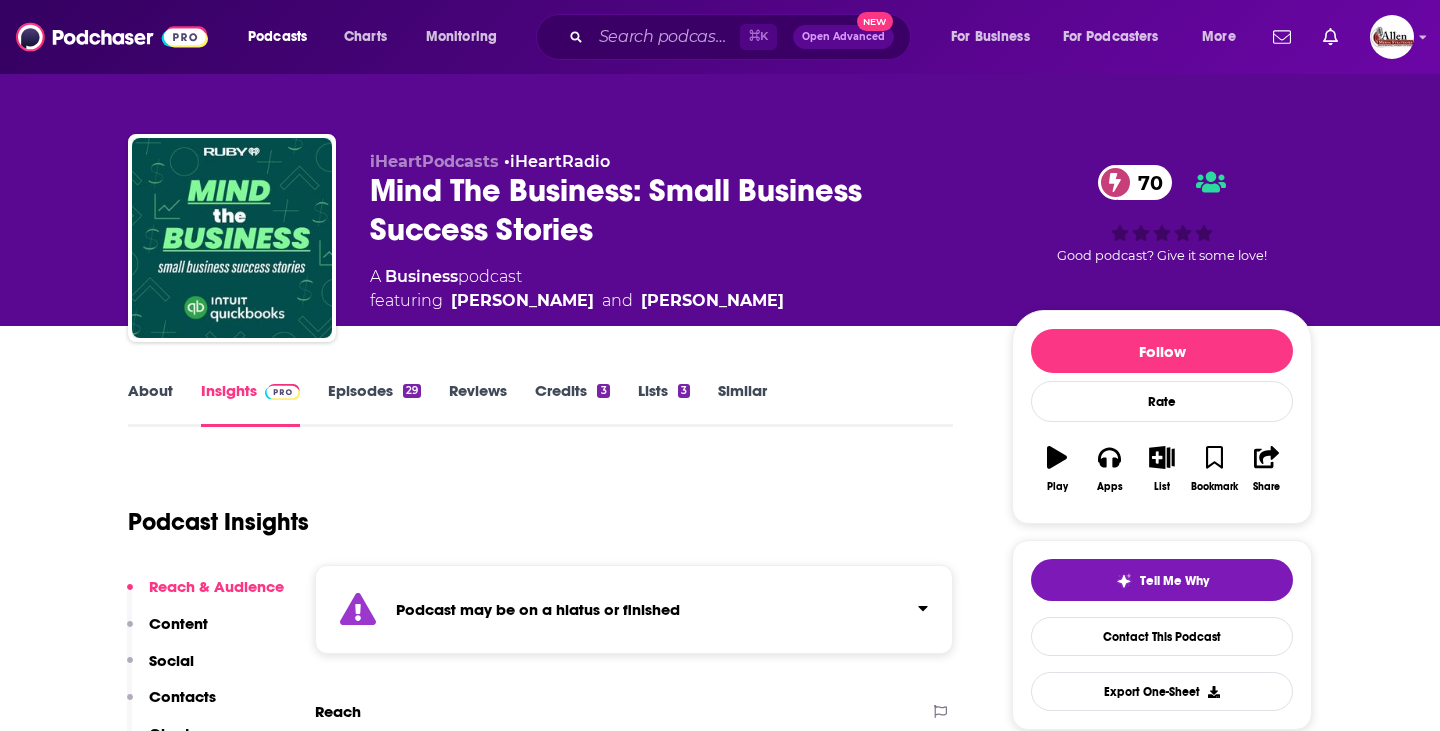 click on "Episodes 29" at bounding box center [374, 404] 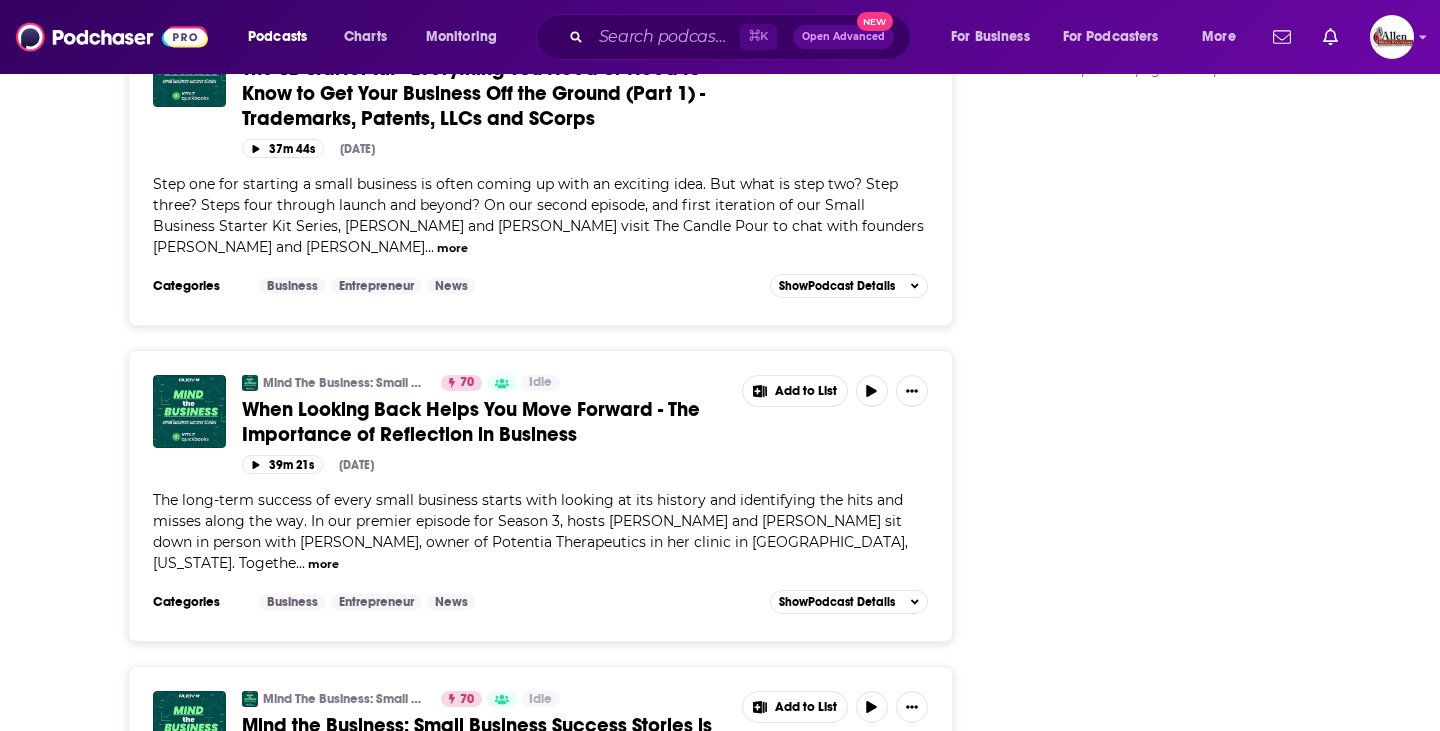 scroll, scrollTop: 2439, scrollLeft: 0, axis: vertical 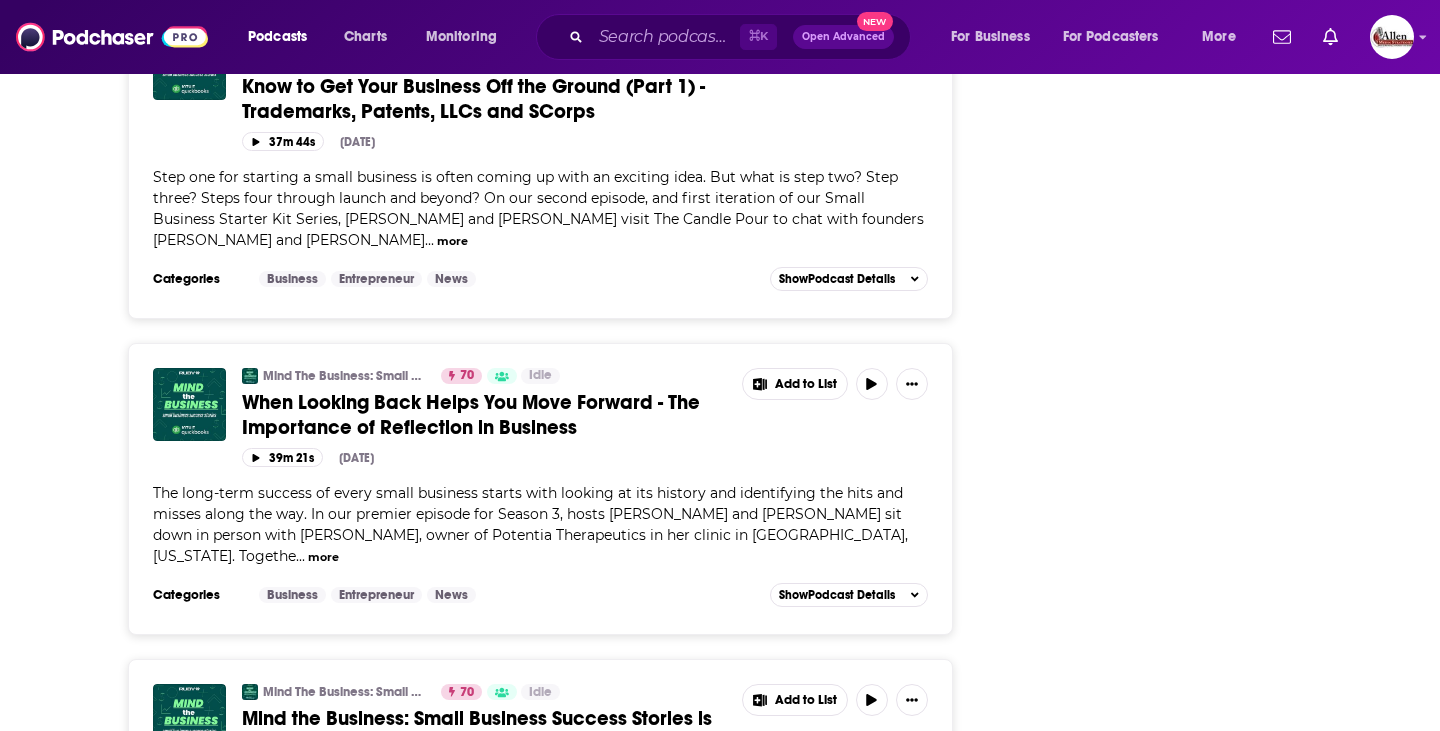 click on "more" at bounding box center (323, 557) 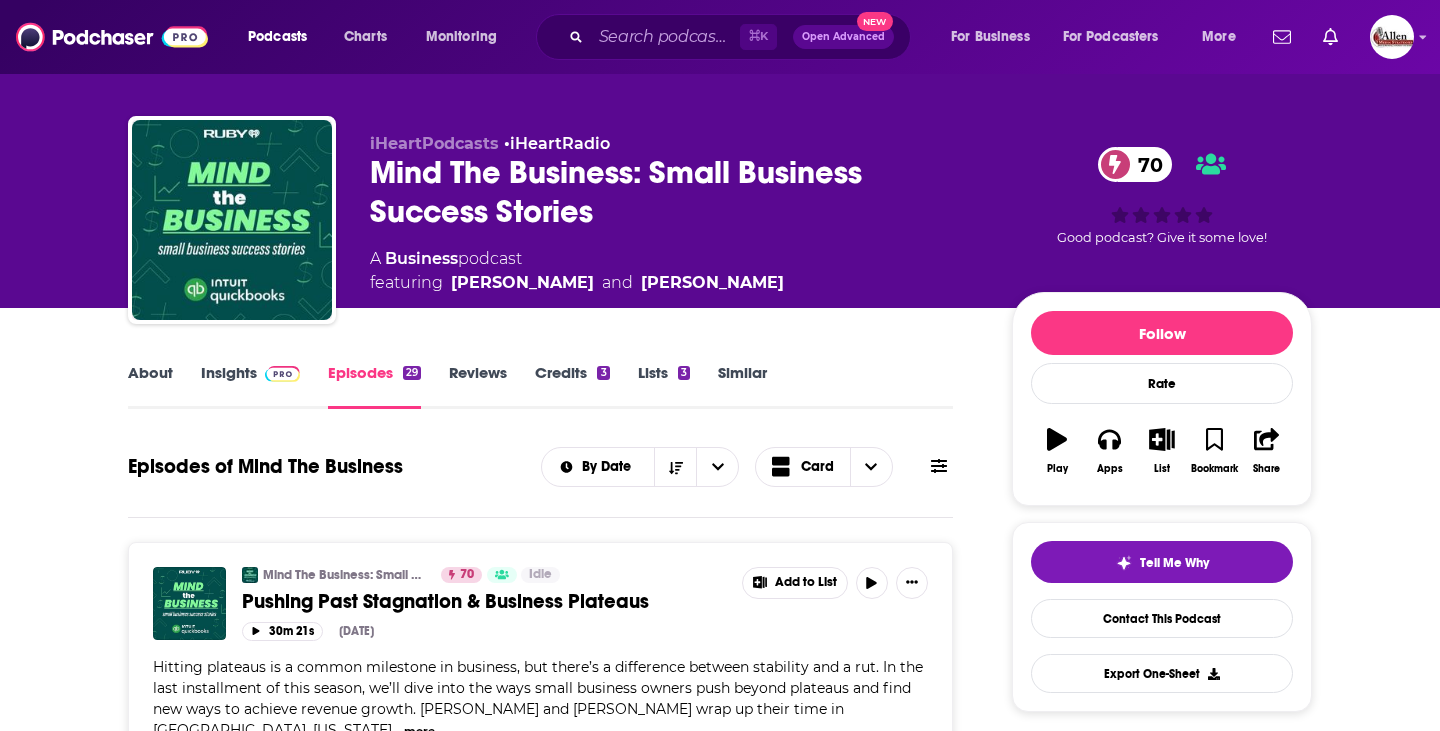 scroll, scrollTop: 0, scrollLeft: 0, axis: both 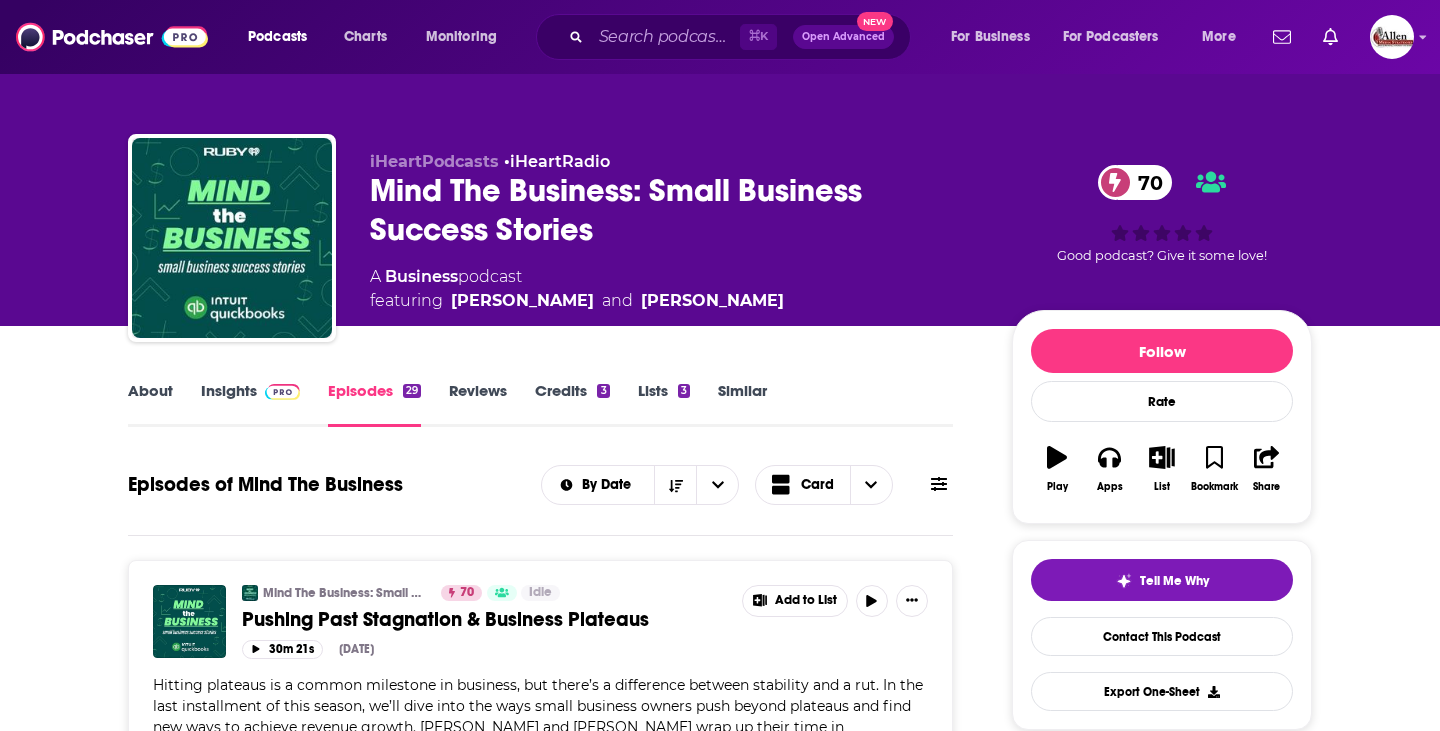 click on "Insights" at bounding box center (250, 404) 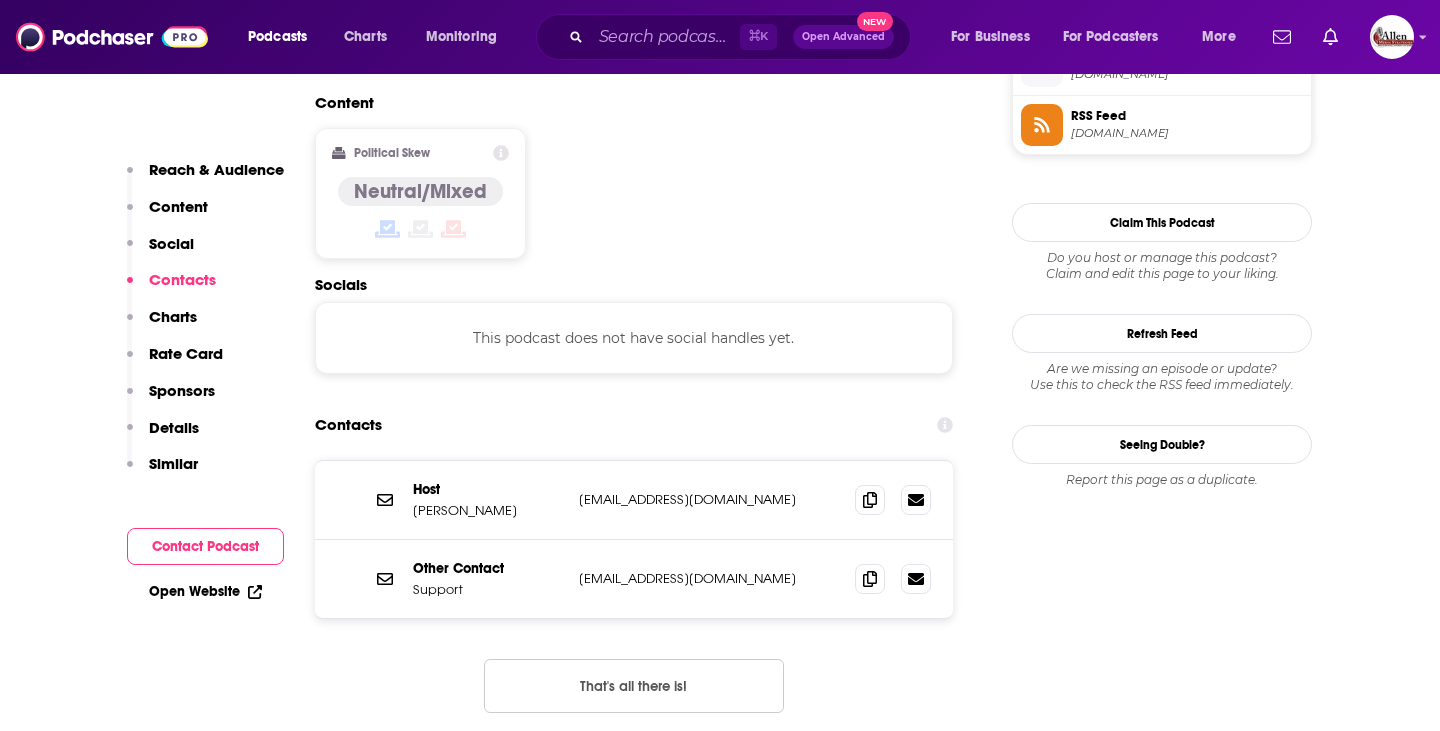 scroll, scrollTop: 1807, scrollLeft: 0, axis: vertical 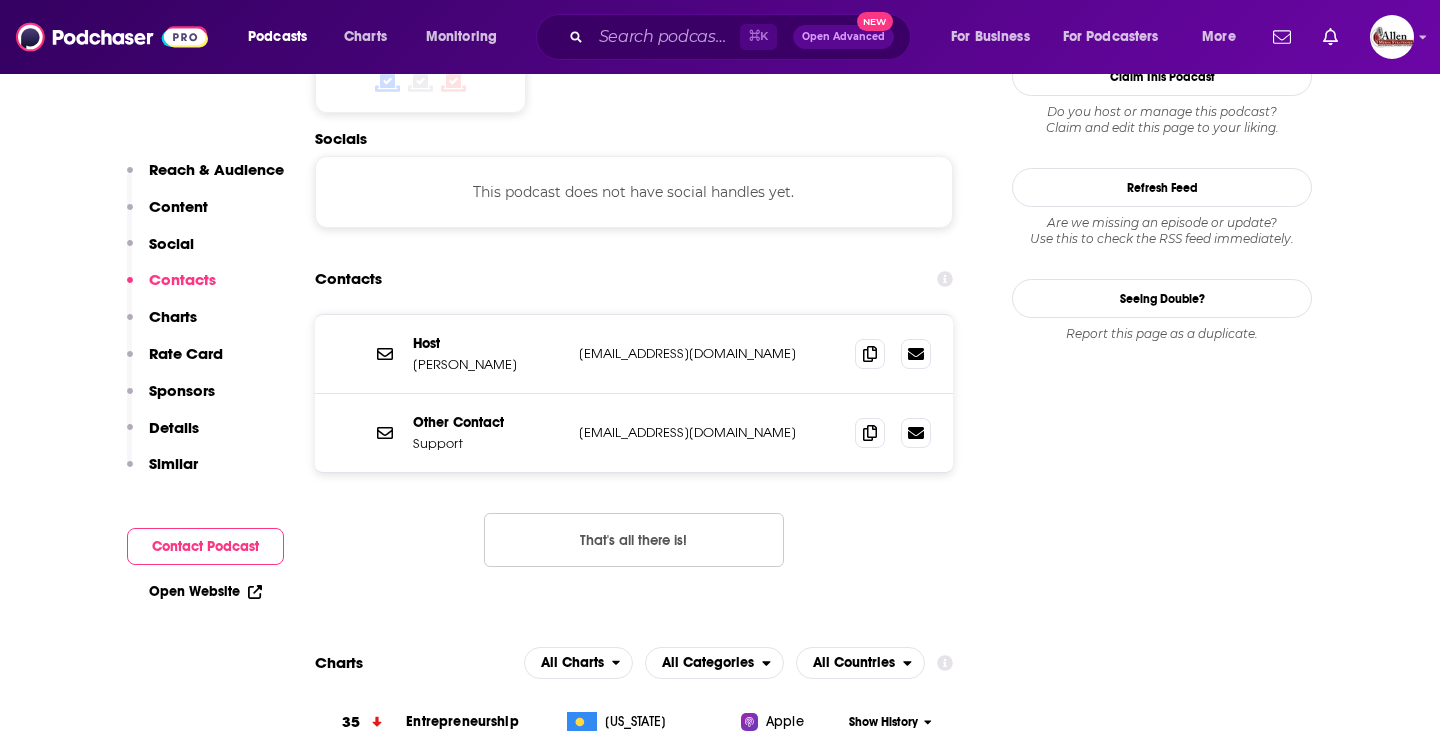 drag, startPoint x: 563, startPoint y: 302, endPoint x: 760, endPoint y: 299, distance: 197.02284 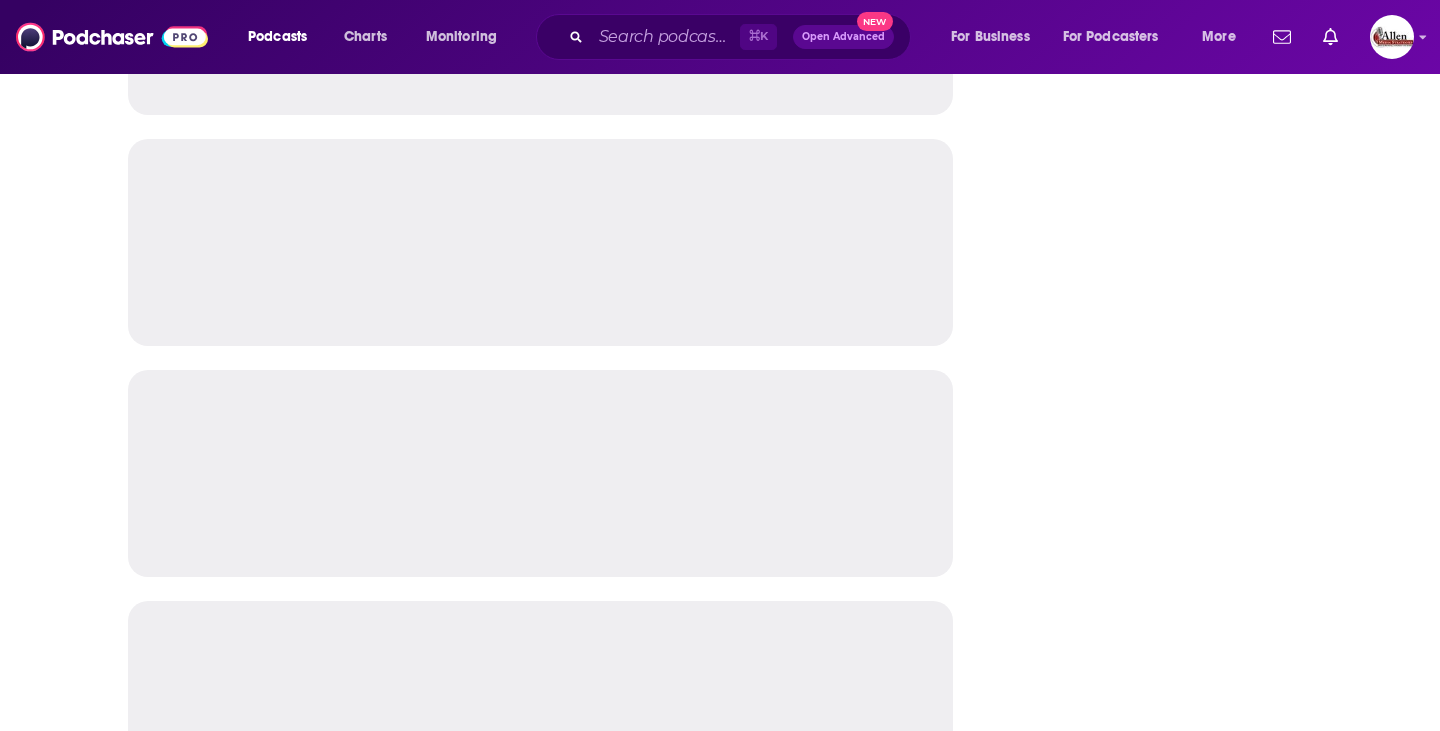 scroll, scrollTop: 0, scrollLeft: 0, axis: both 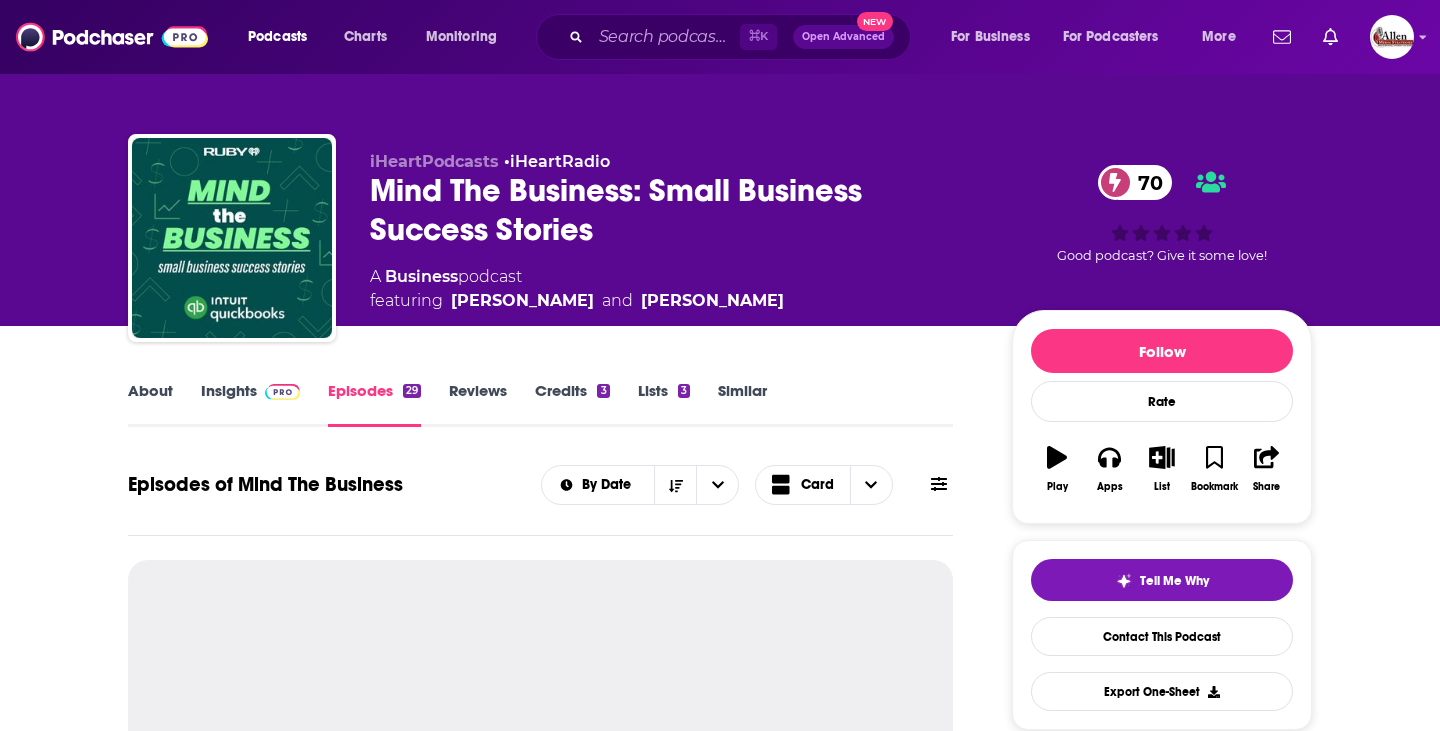 click on "Business" 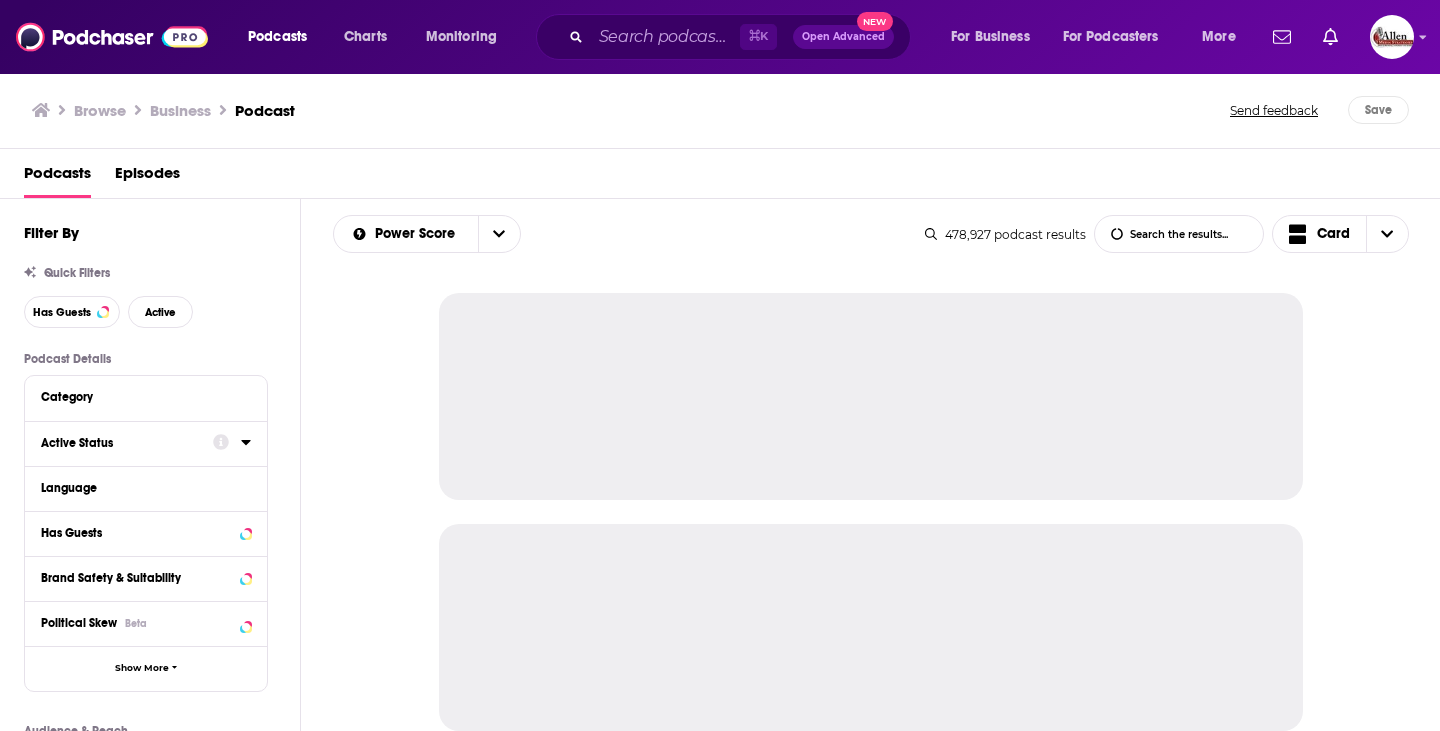 click on "Active Status" at bounding box center [120, 443] 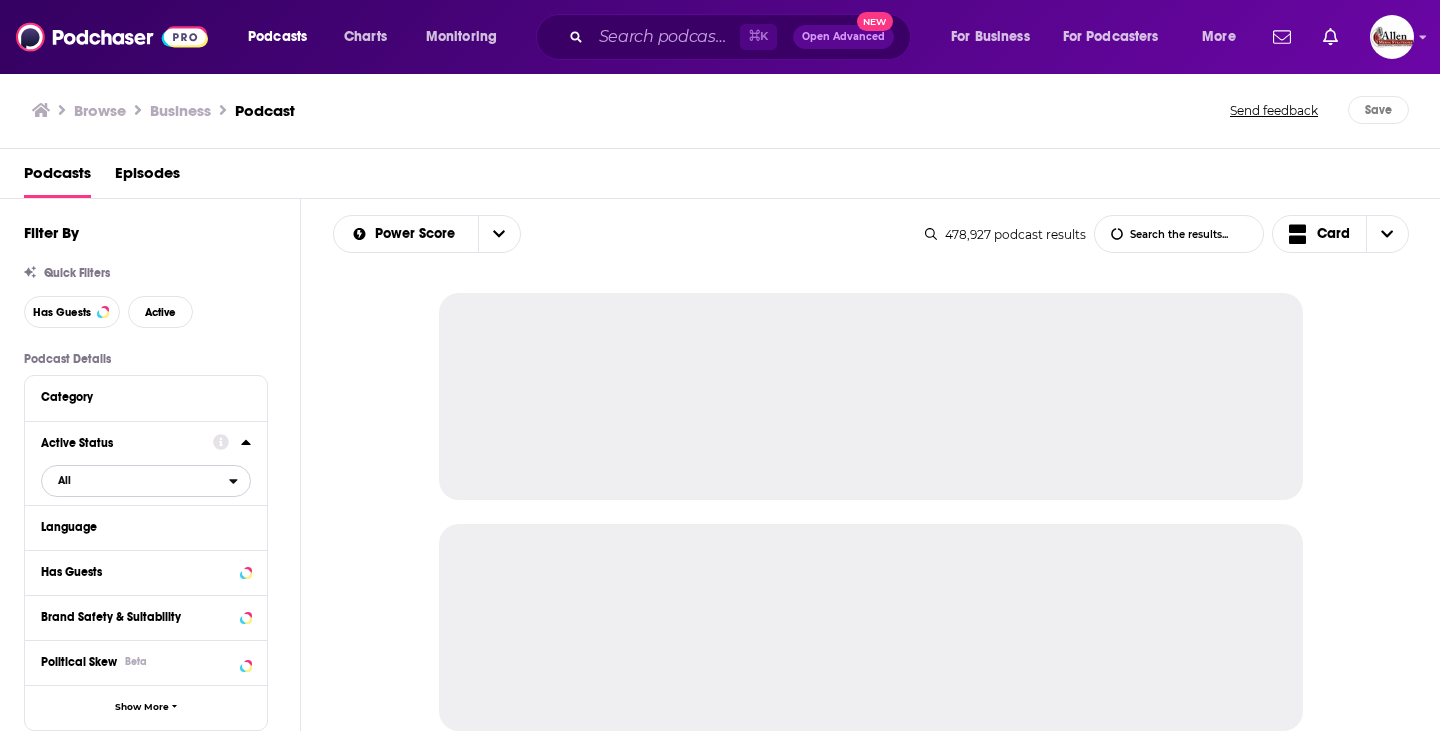 click on "All" at bounding box center (135, 480) 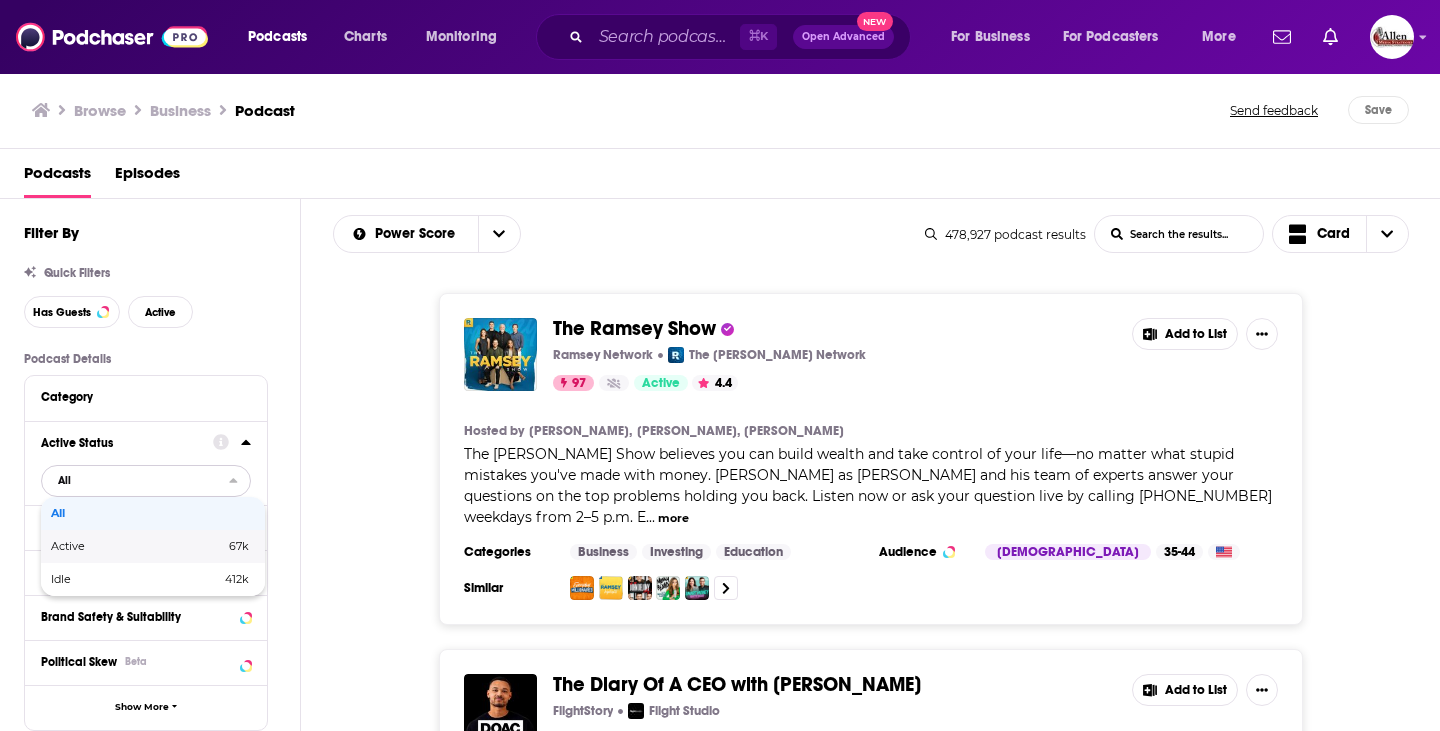 click on "Active" at bounding box center (103, 546) 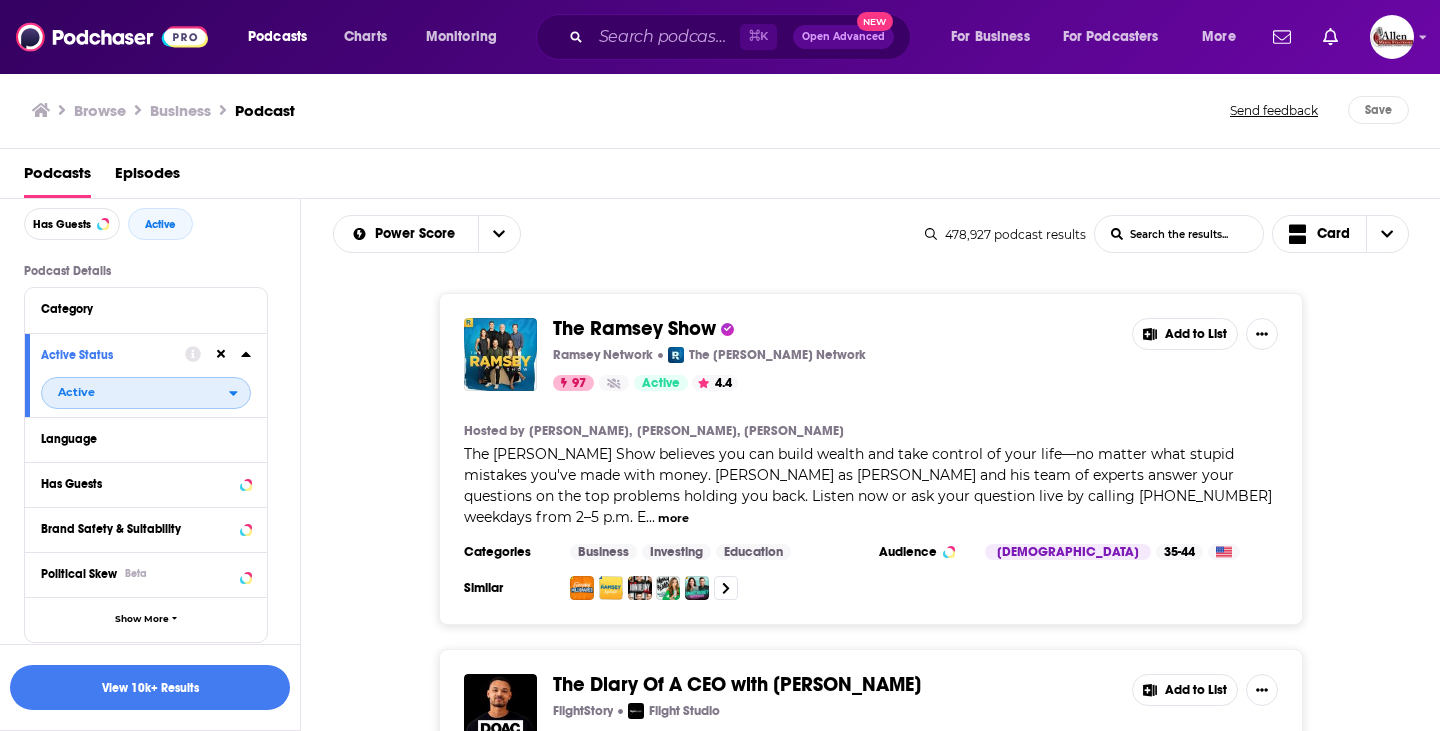 scroll, scrollTop: 98, scrollLeft: 0, axis: vertical 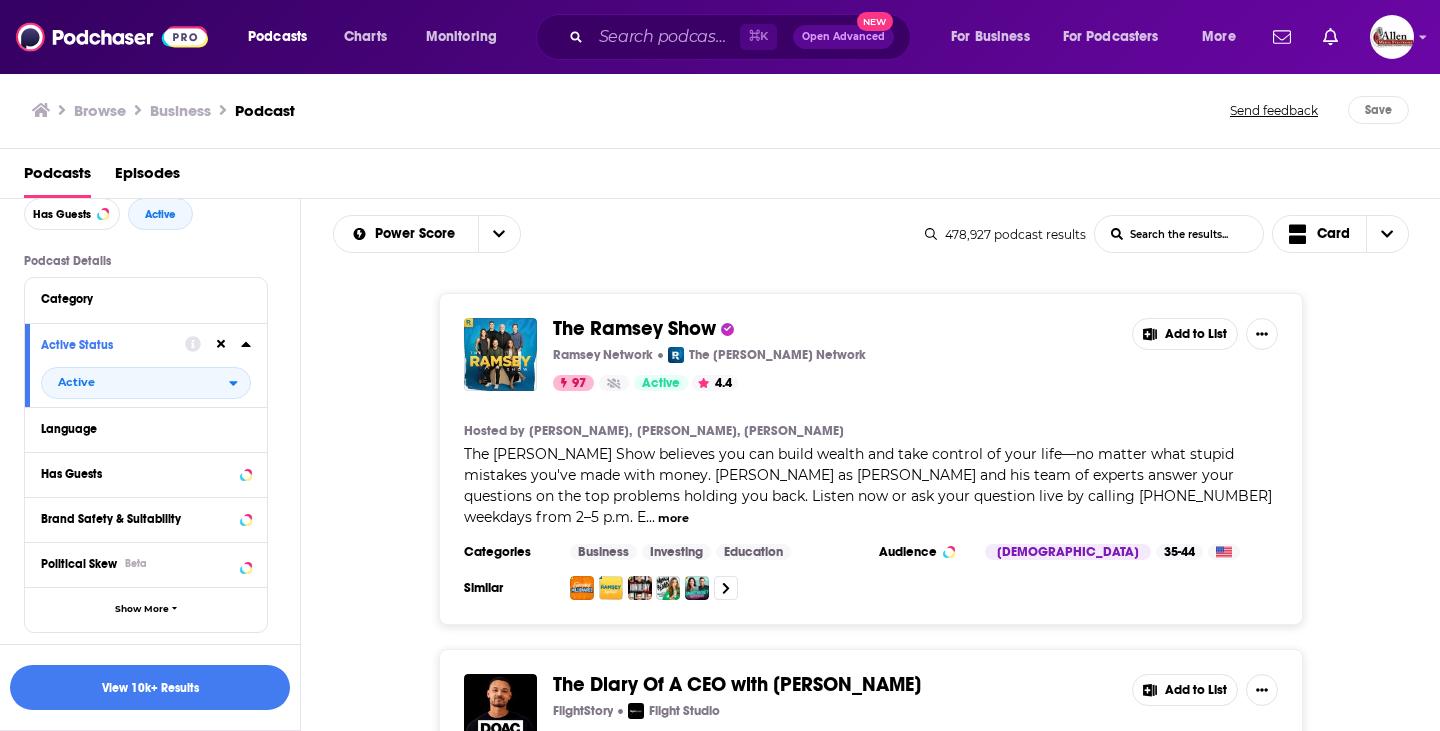 click on "Category" at bounding box center [146, 300] 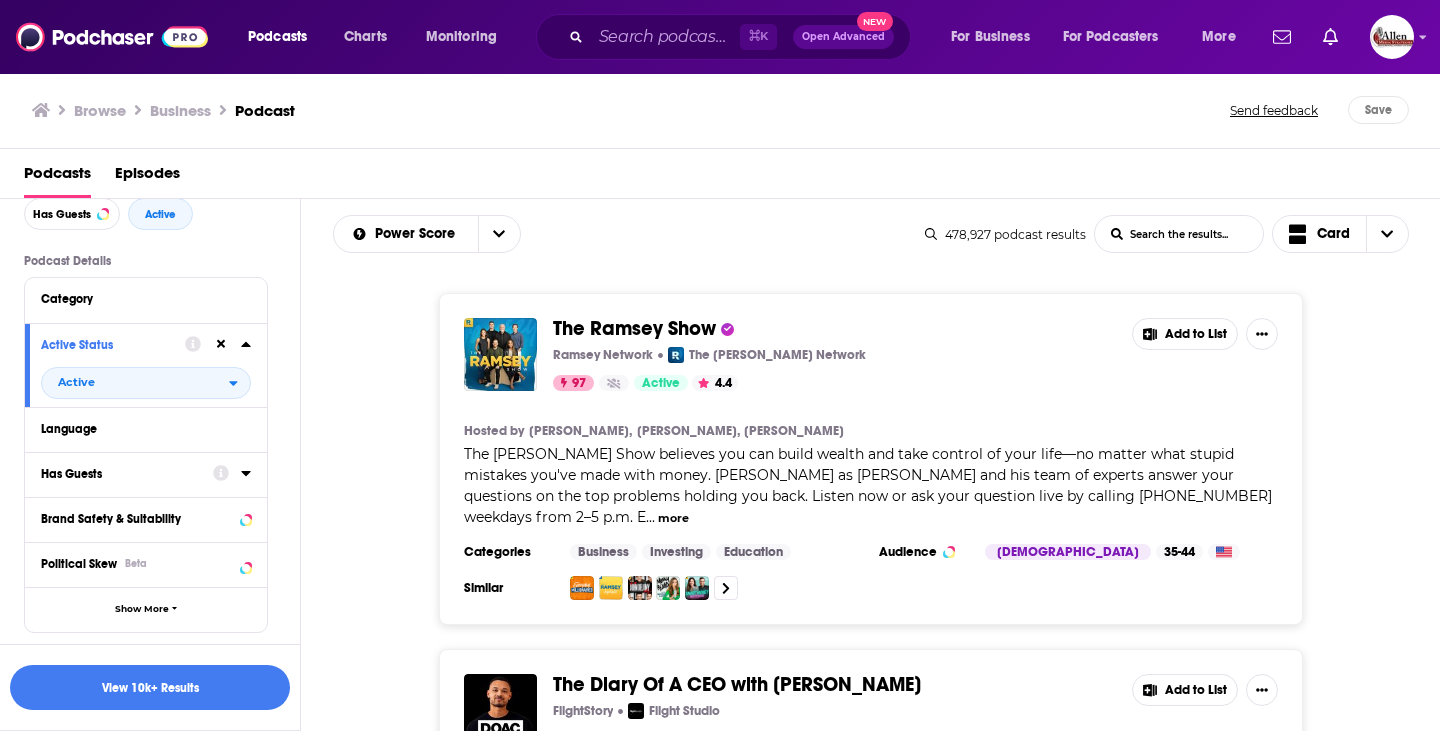 click on "Has Guests" at bounding box center (120, 474) 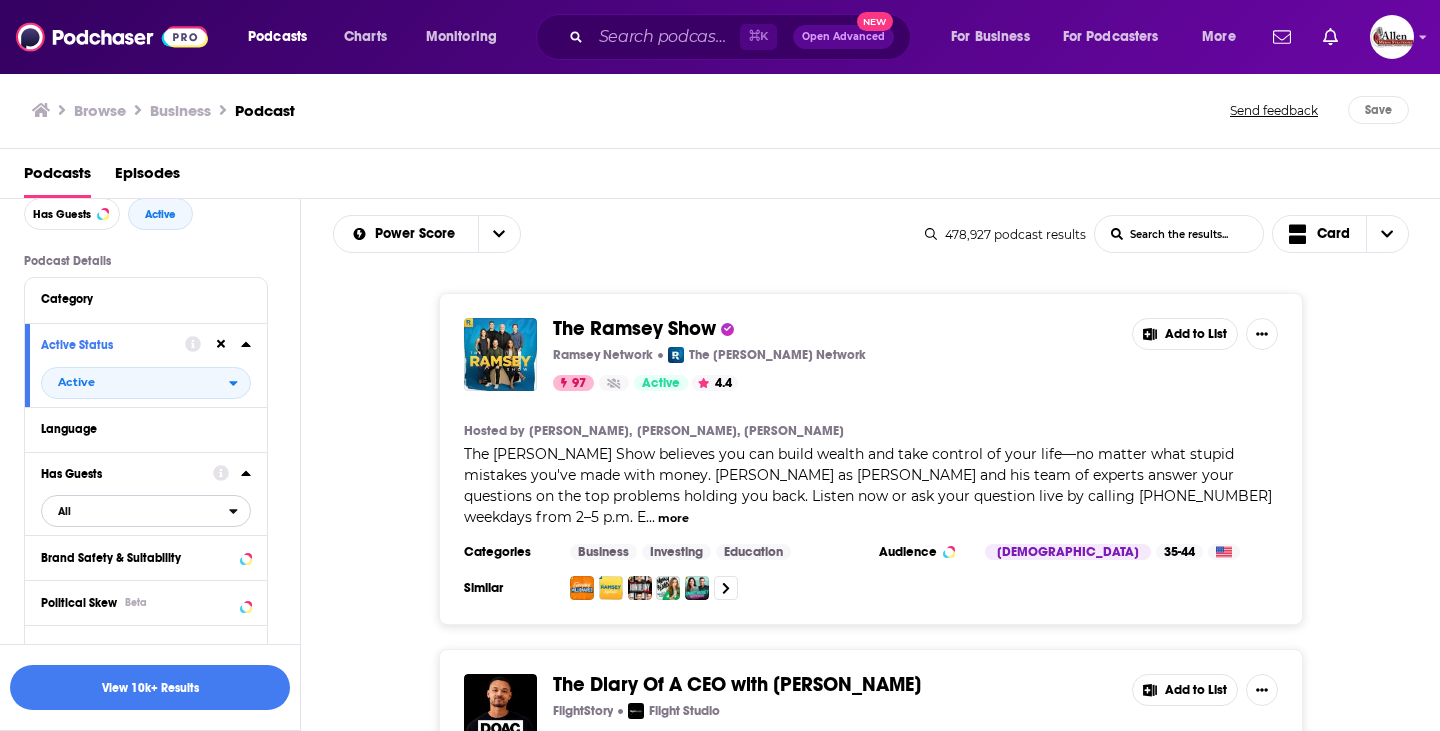 click on "All" at bounding box center [135, 511] 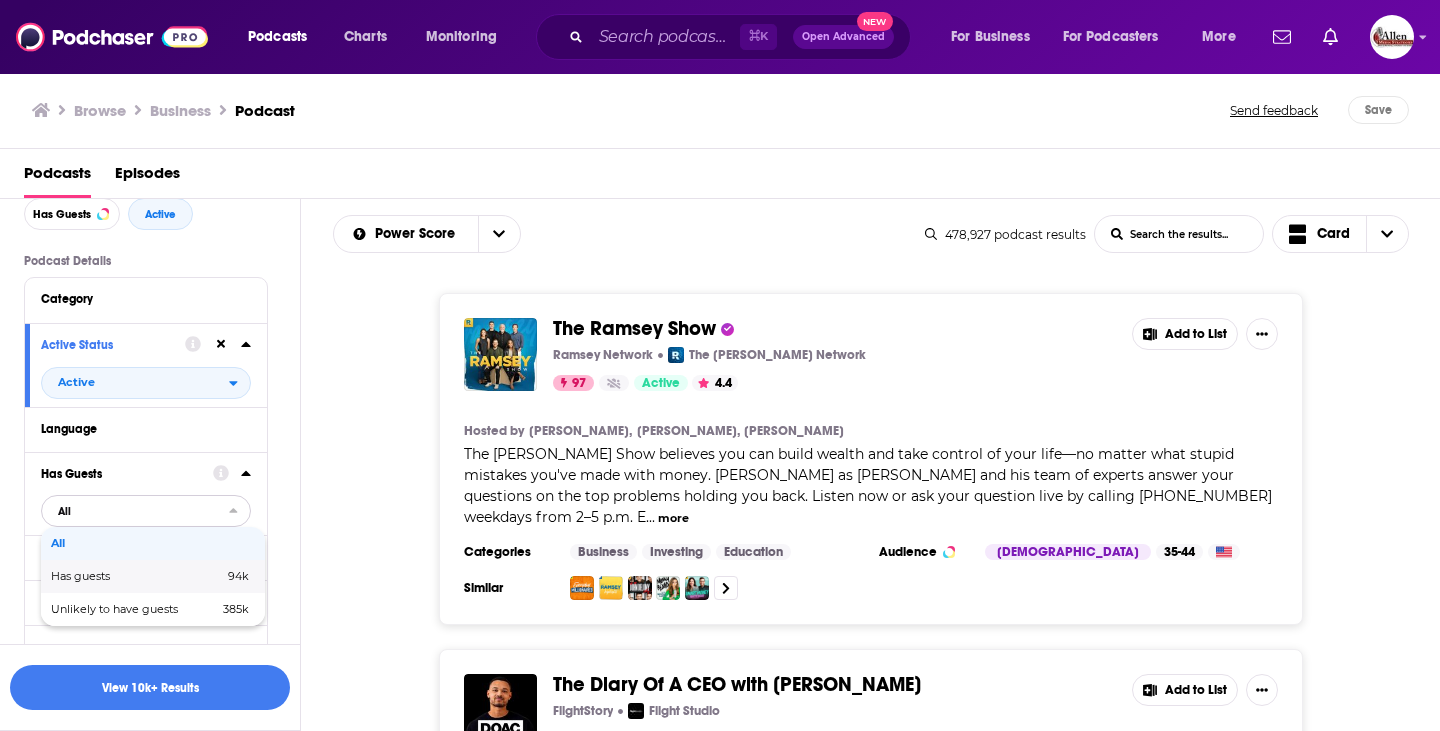 click on "Has guests" at bounding box center (109, 576) 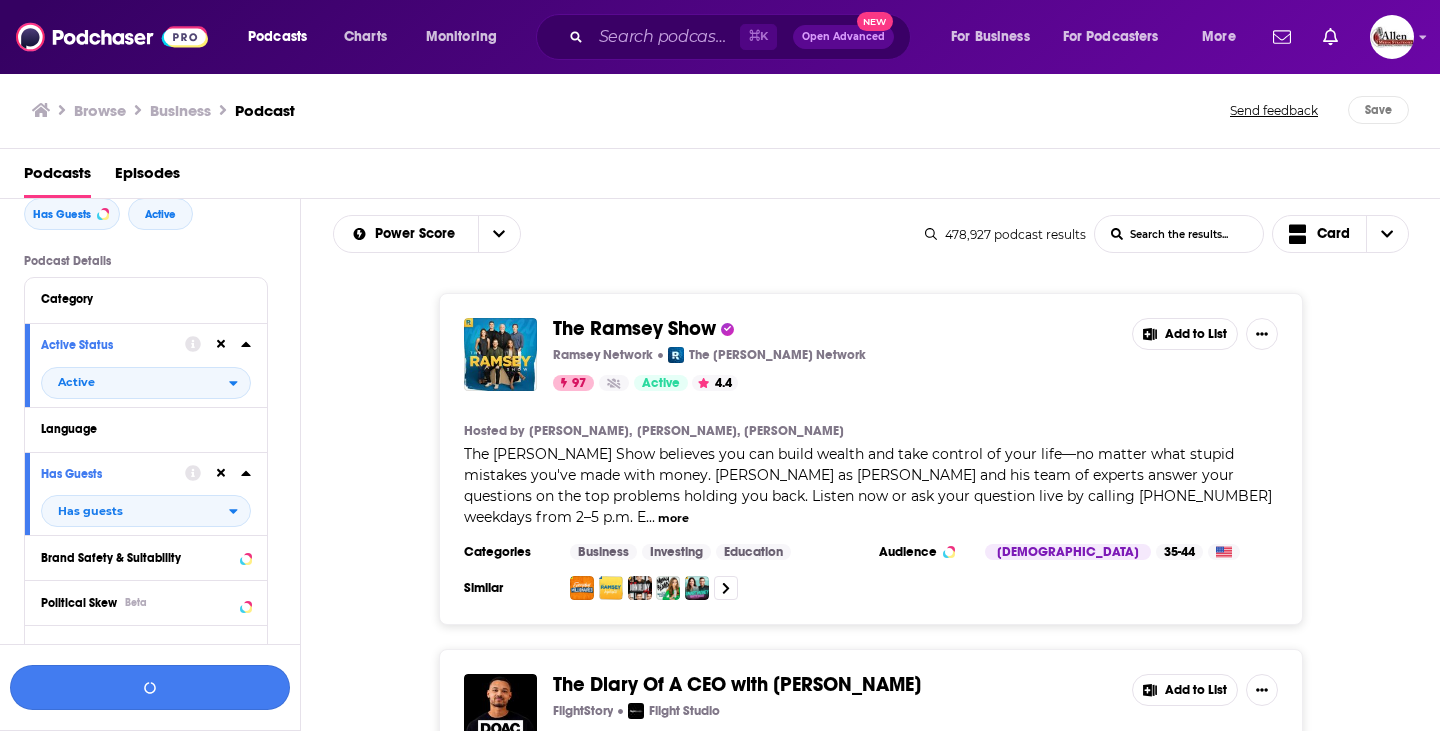 click at bounding box center (150, 687) 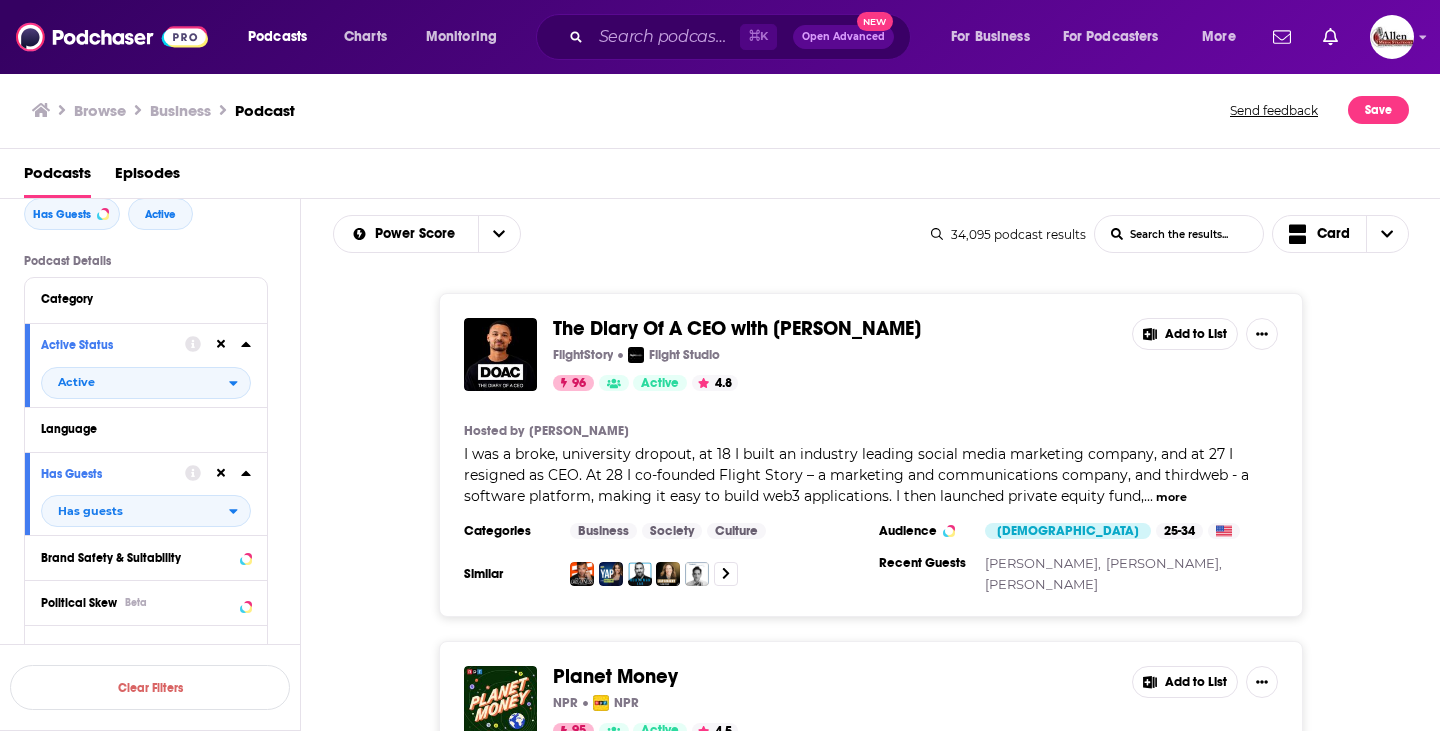 click on "The Diary Of A CEO with Steven Bartlett FlightStory Flight Studio 96 Active 4.8 Add to List Hosted by   Steven Bartlett I was a broke, university dropout, at 18 I built an industry leading social media marketing company, and at 27 I resigned as CEO. At 28 I co-founded Flight Story – a marketing and communications company, and thirdweb - a software platform, making it easy to build web3 applications. I then launched private equity fund,  ...   more Categories Business Society Culture Audience Female 25-34 Similar Recent Guests Wim Hof, Tom Aspinall, Kevin O'Leary Add to List" at bounding box center [871, 455] 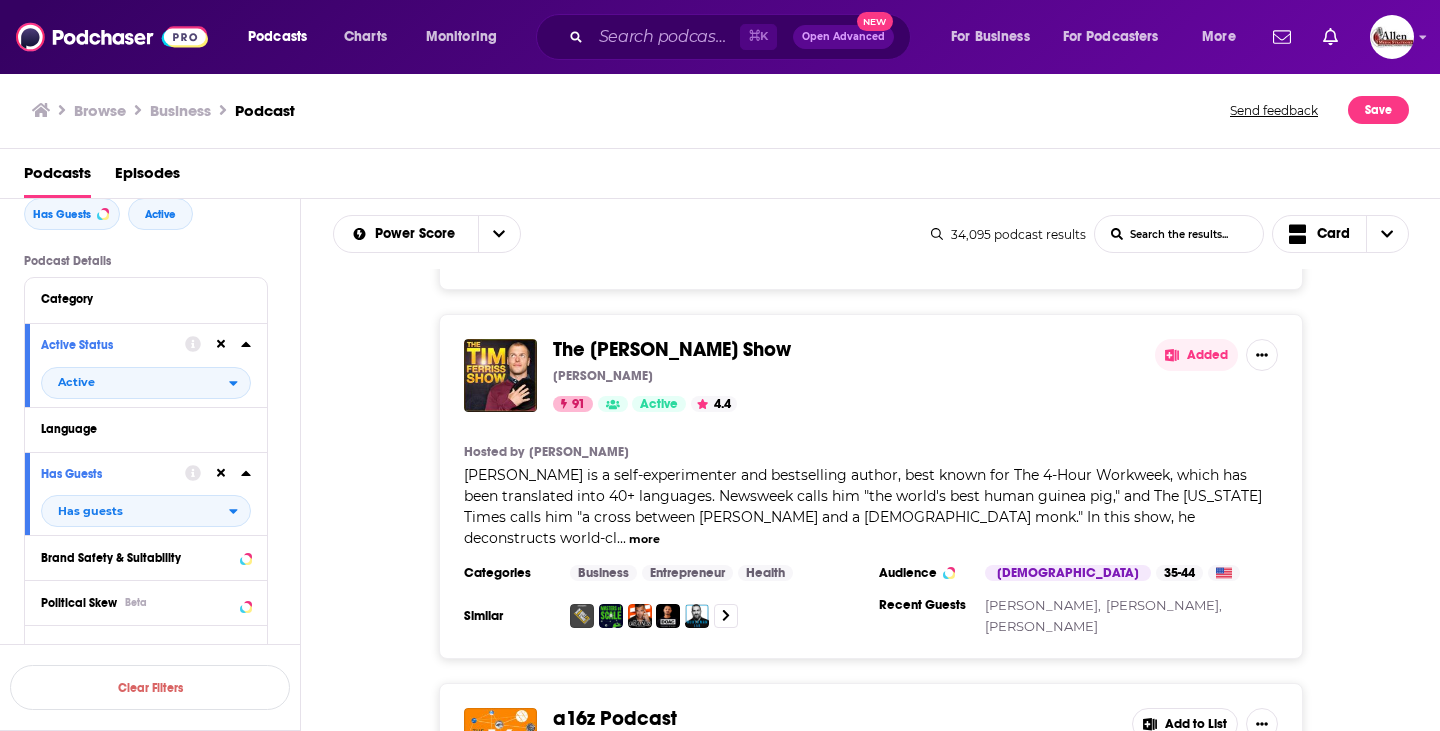 scroll, scrollTop: 1413, scrollLeft: 0, axis: vertical 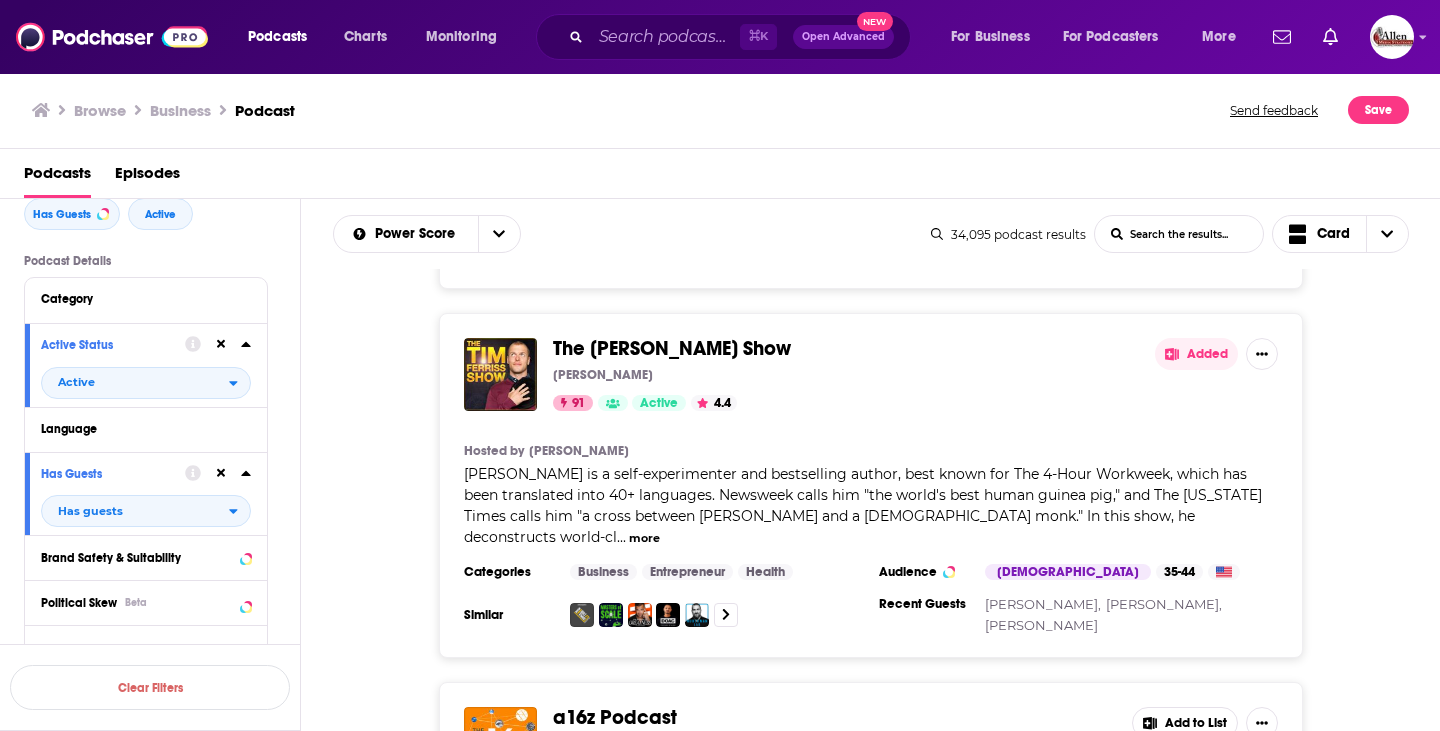 click on "more" at bounding box center (644, 538) 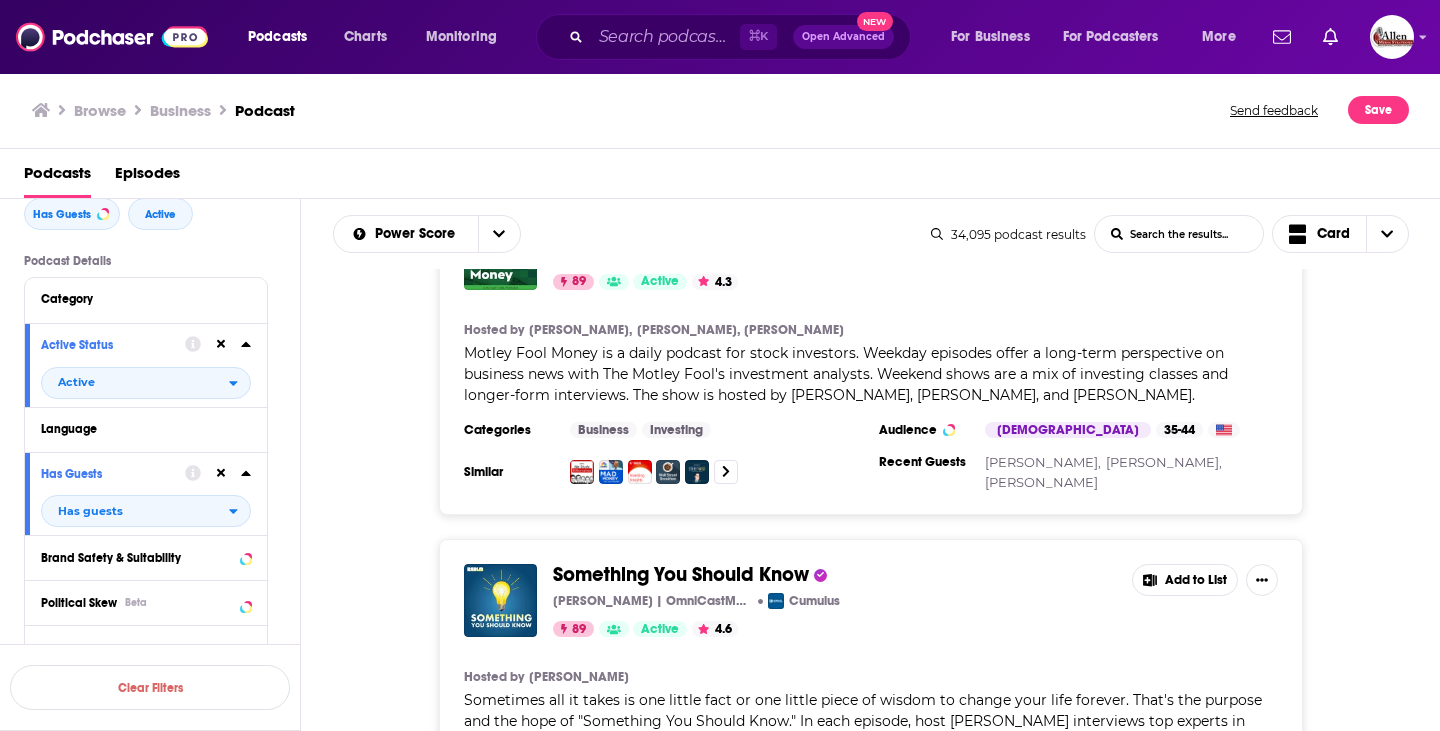 scroll, scrollTop: 3206, scrollLeft: 0, axis: vertical 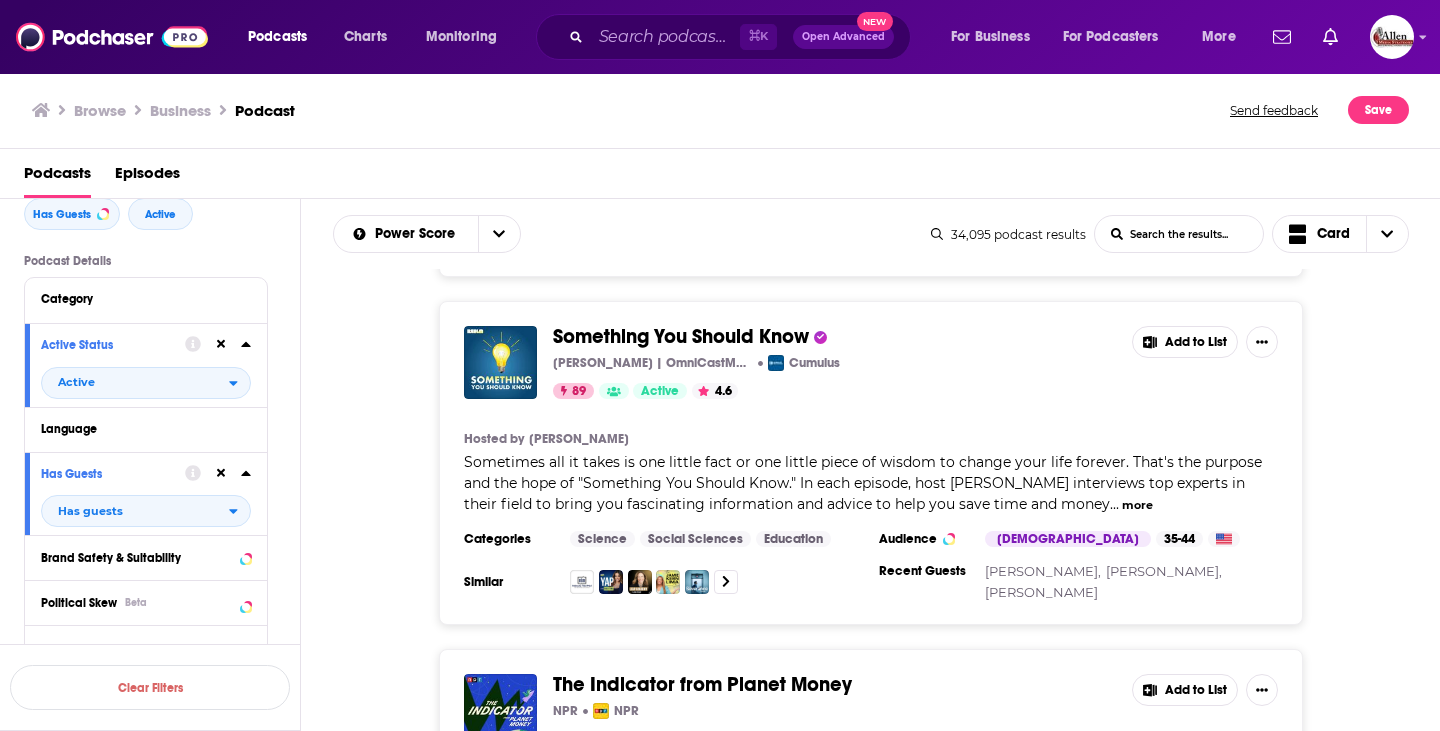 click on "more" at bounding box center (1137, 505) 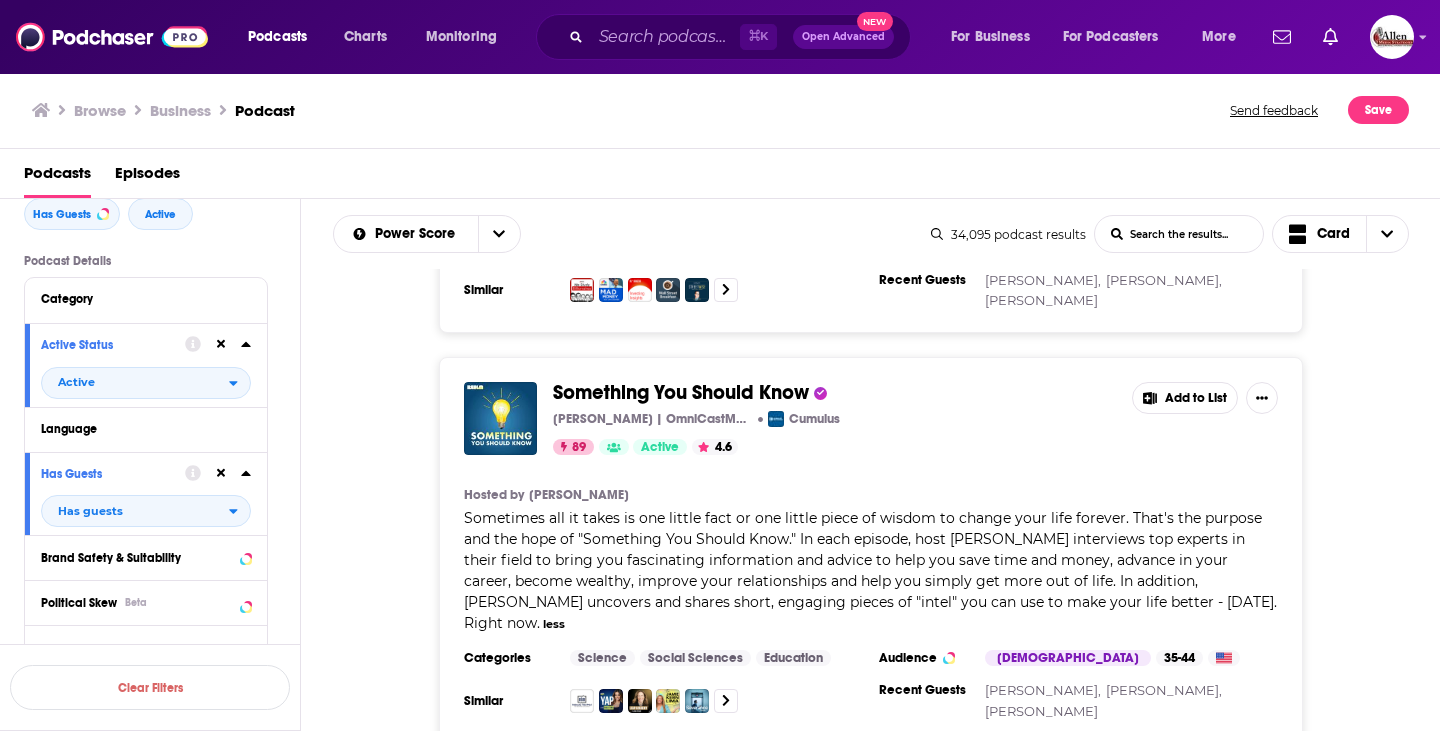 scroll, scrollTop: 3149, scrollLeft: 0, axis: vertical 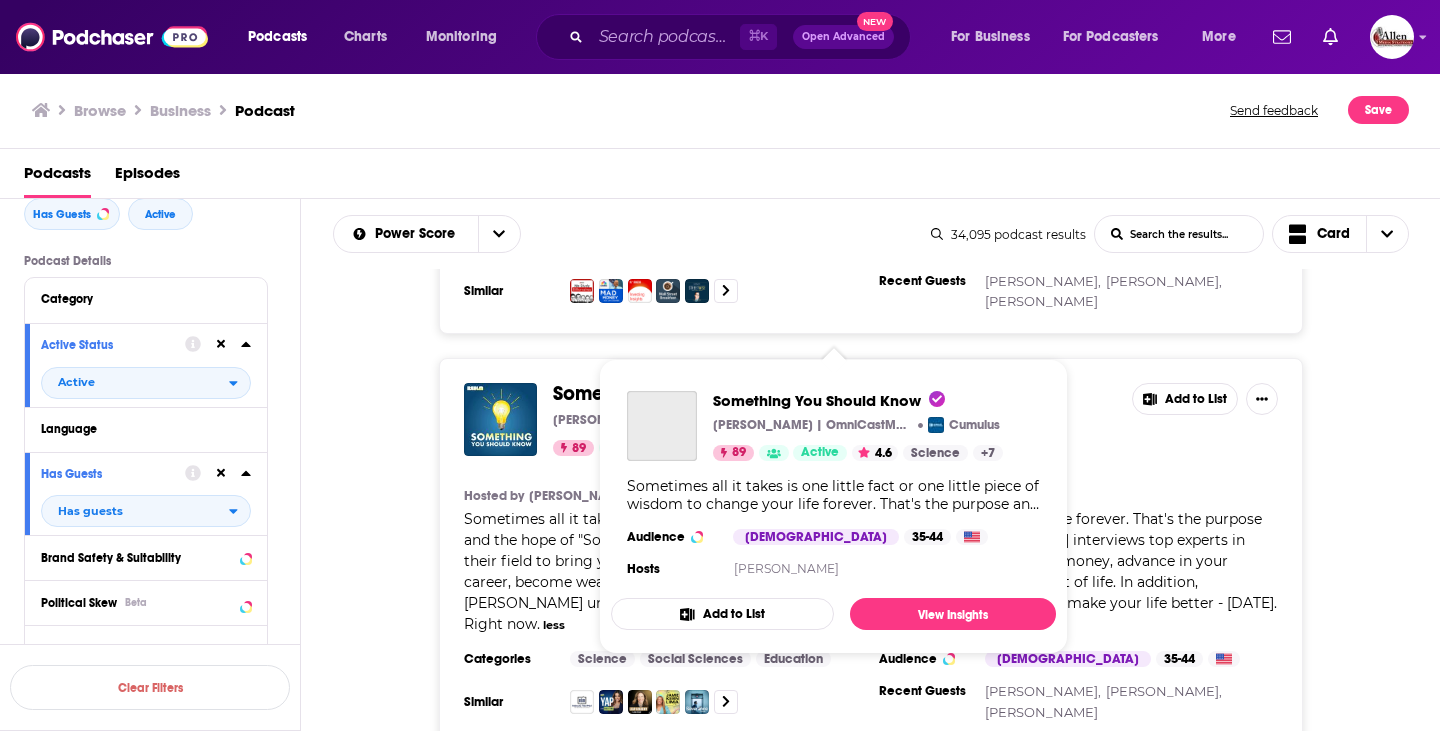 click on "Something You Should Know" at bounding box center (681, 393) 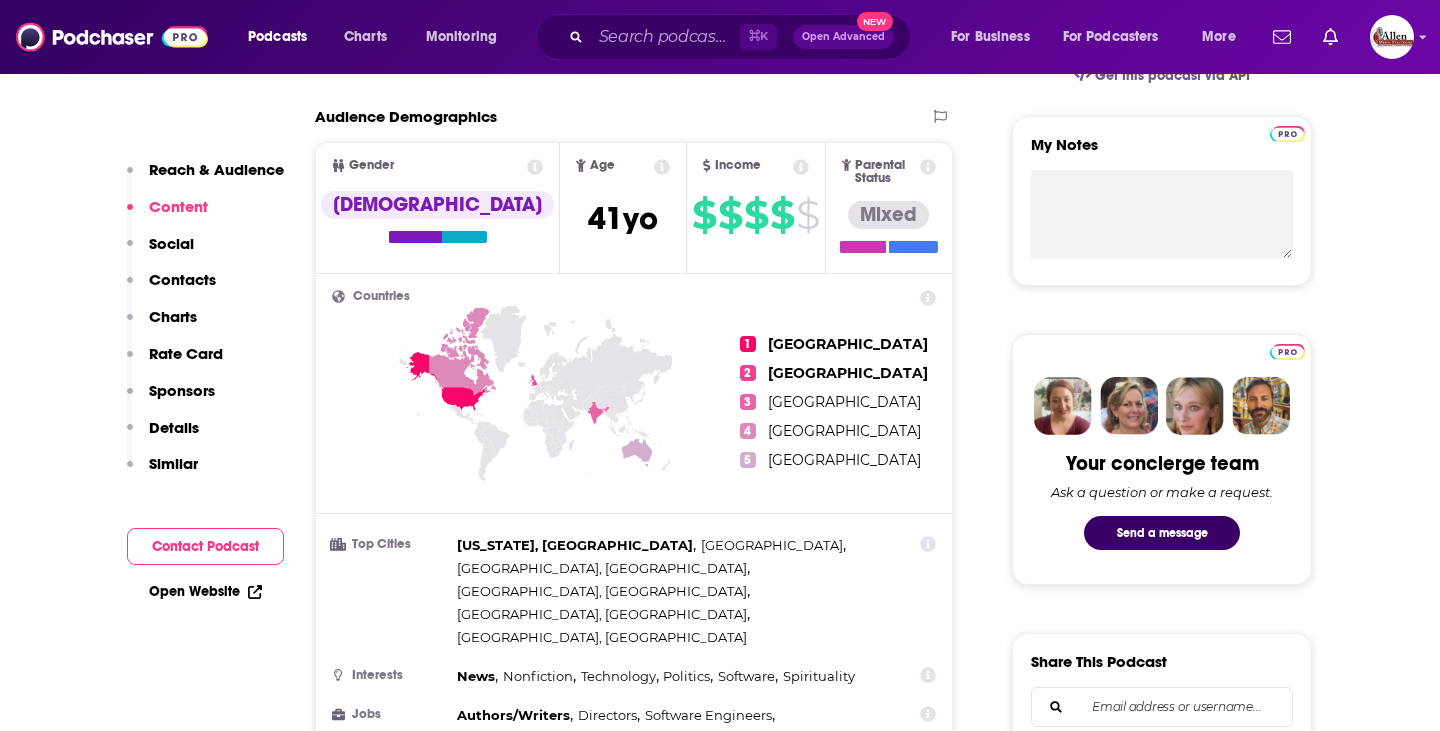 scroll, scrollTop: 259, scrollLeft: 0, axis: vertical 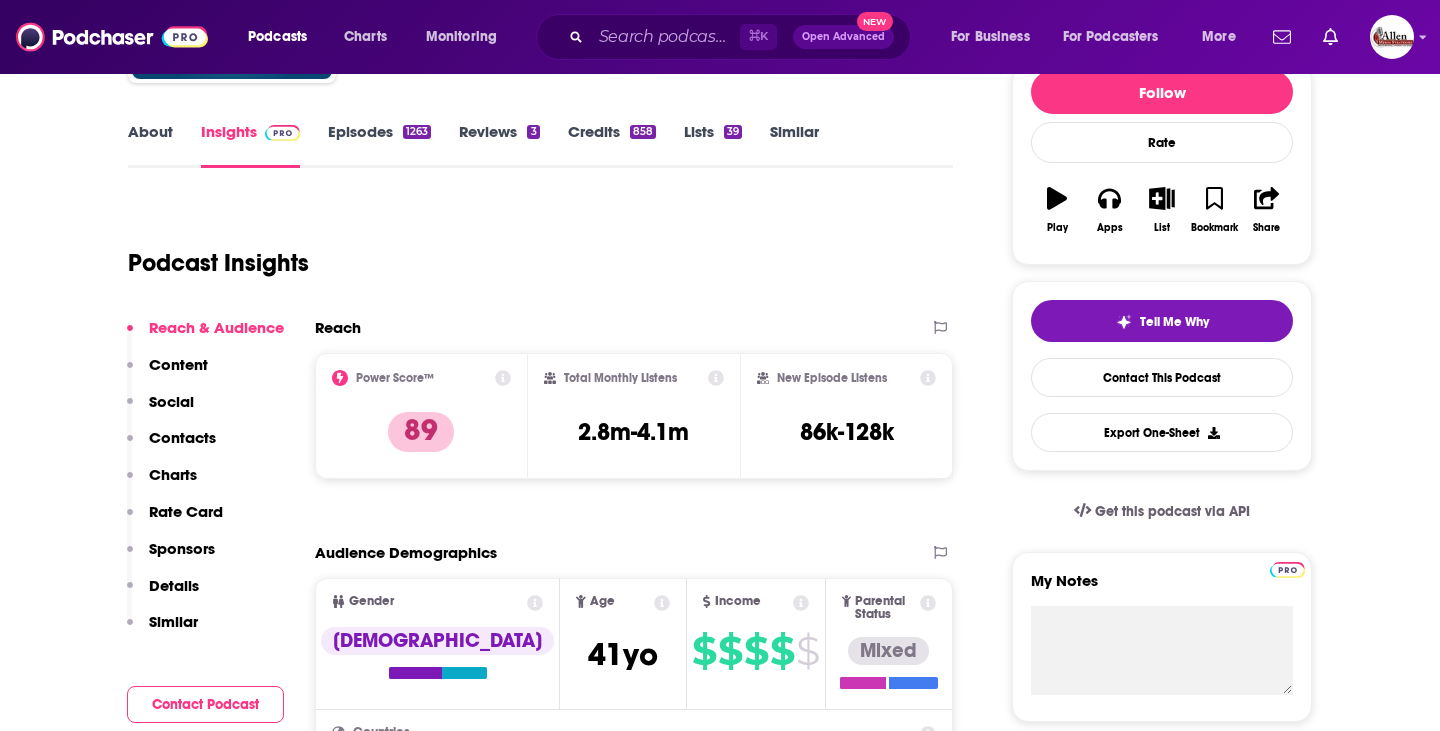 click on "Episodes 1263" at bounding box center [379, 145] 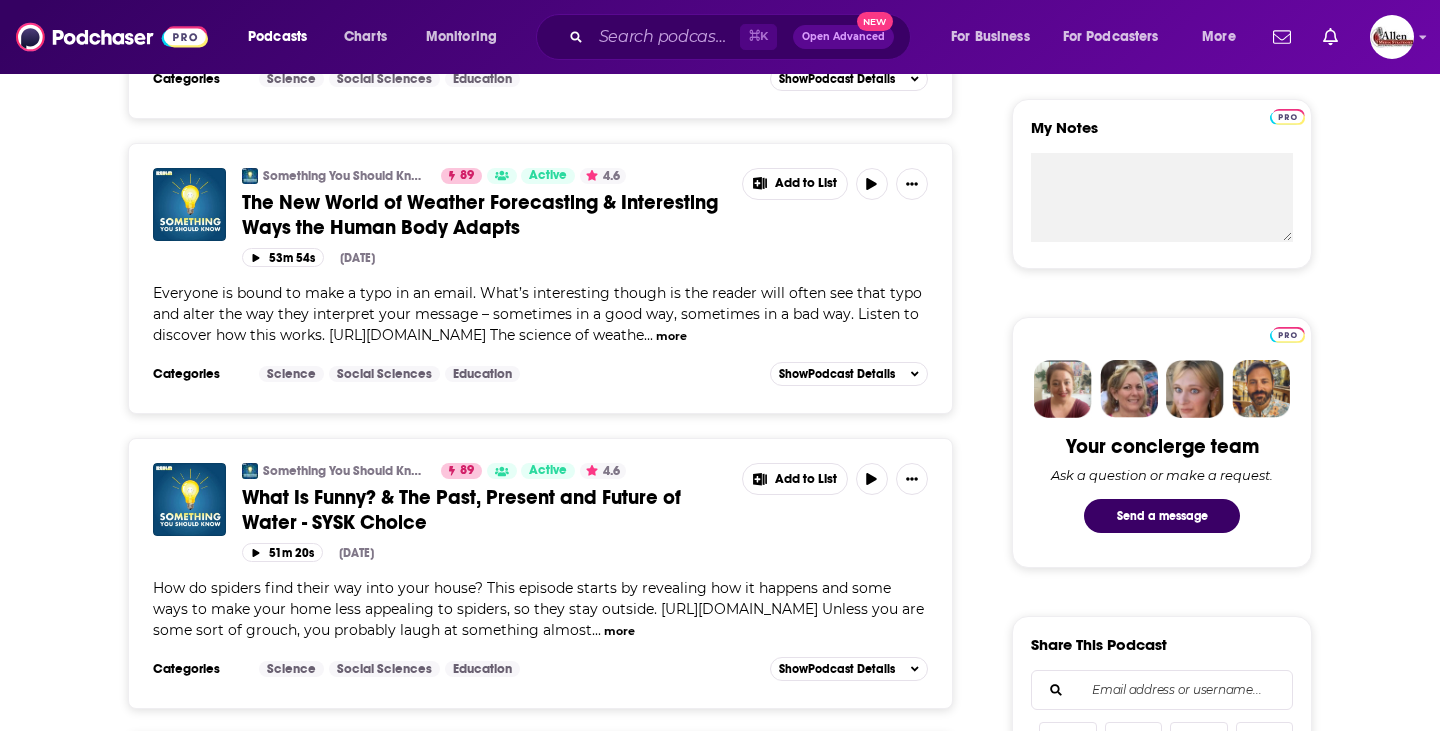 scroll, scrollTop: 715, scrollLeft: 0, axis: vertical 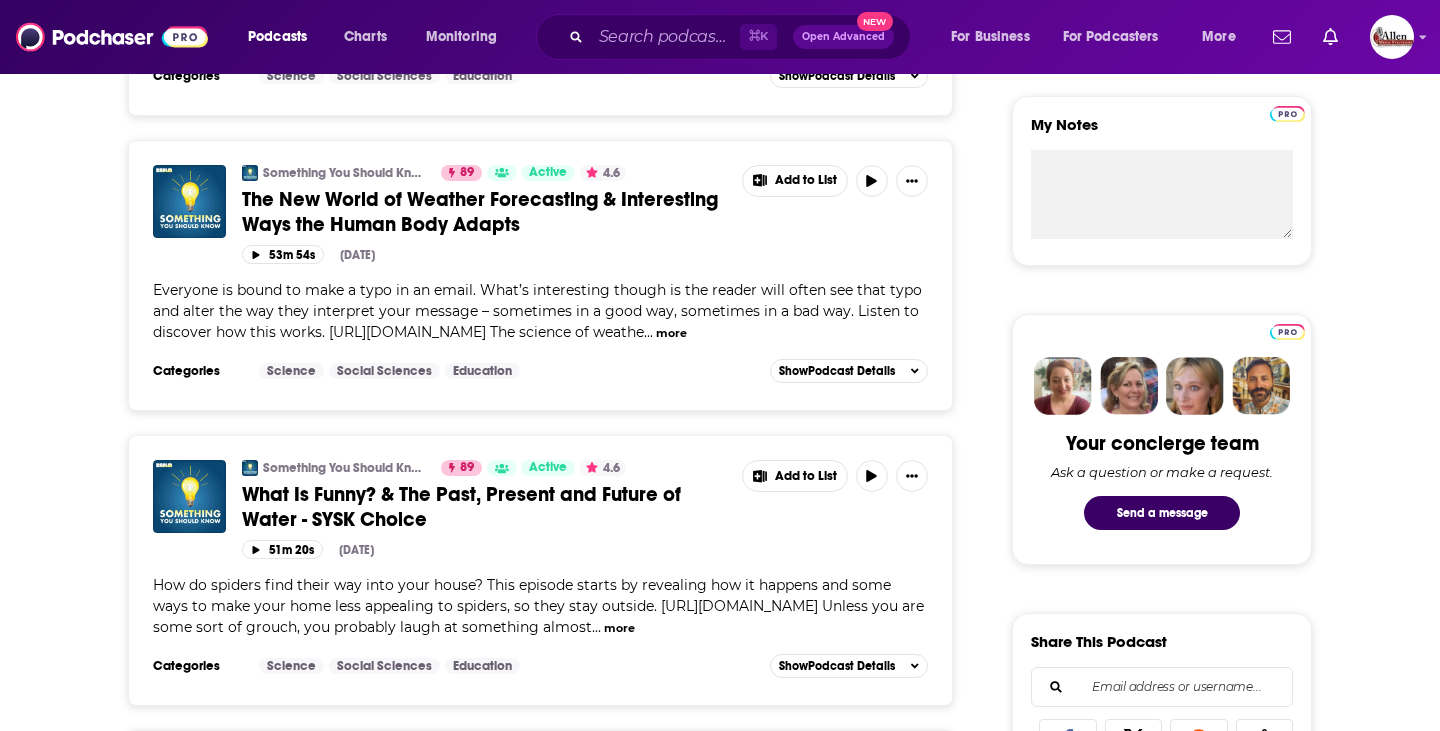 click on "more" at bounding box center (671, 333) 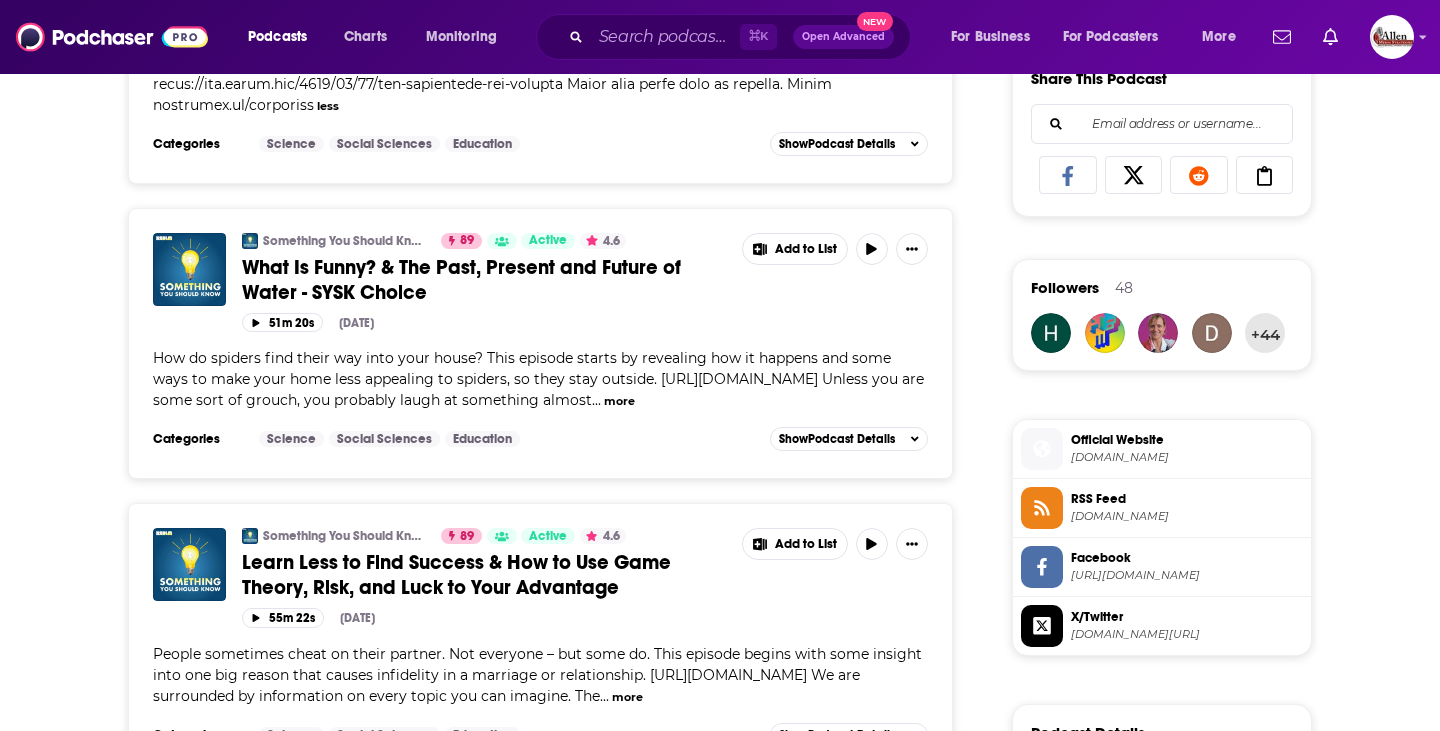 scroll, scrollTop: 1279, scrollLeft: 0, axis: vertical 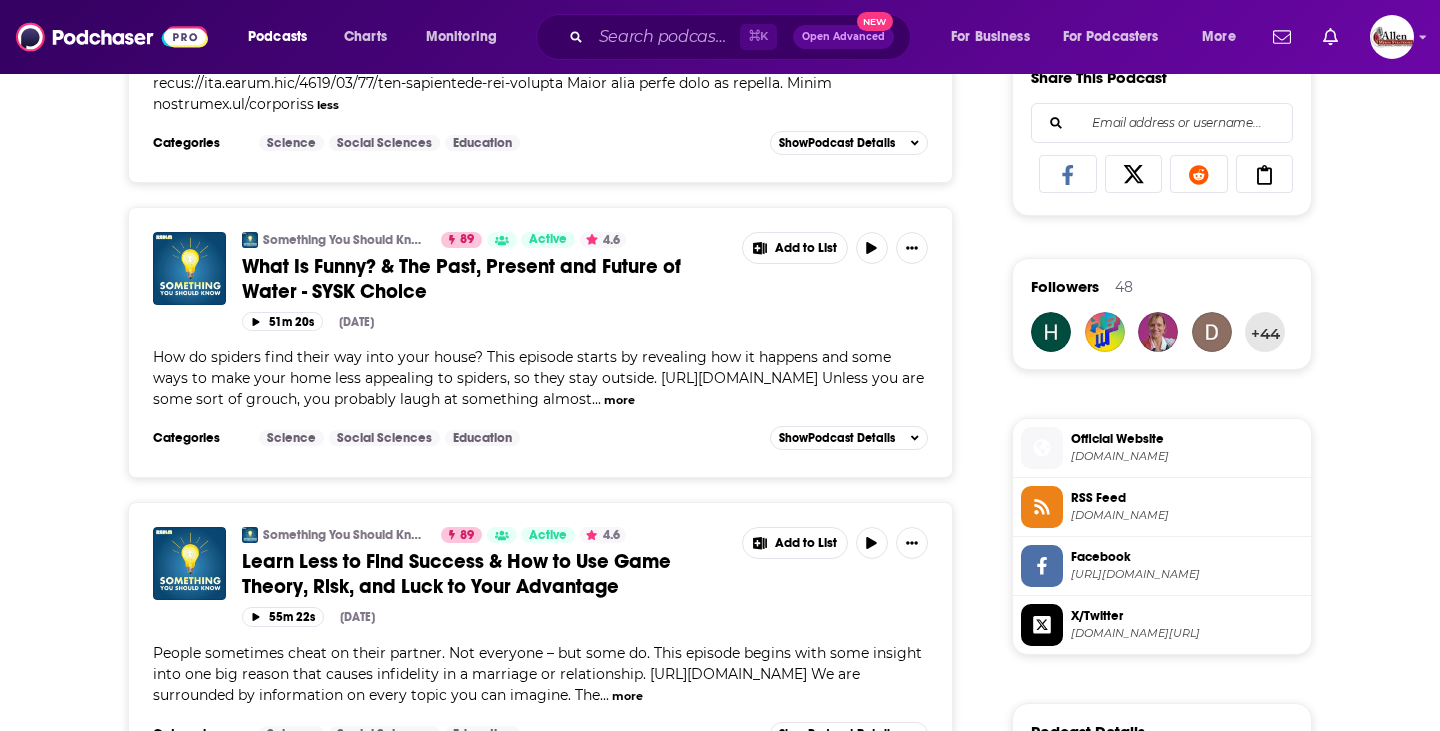 click on "more" at bounding box center (619, 400) 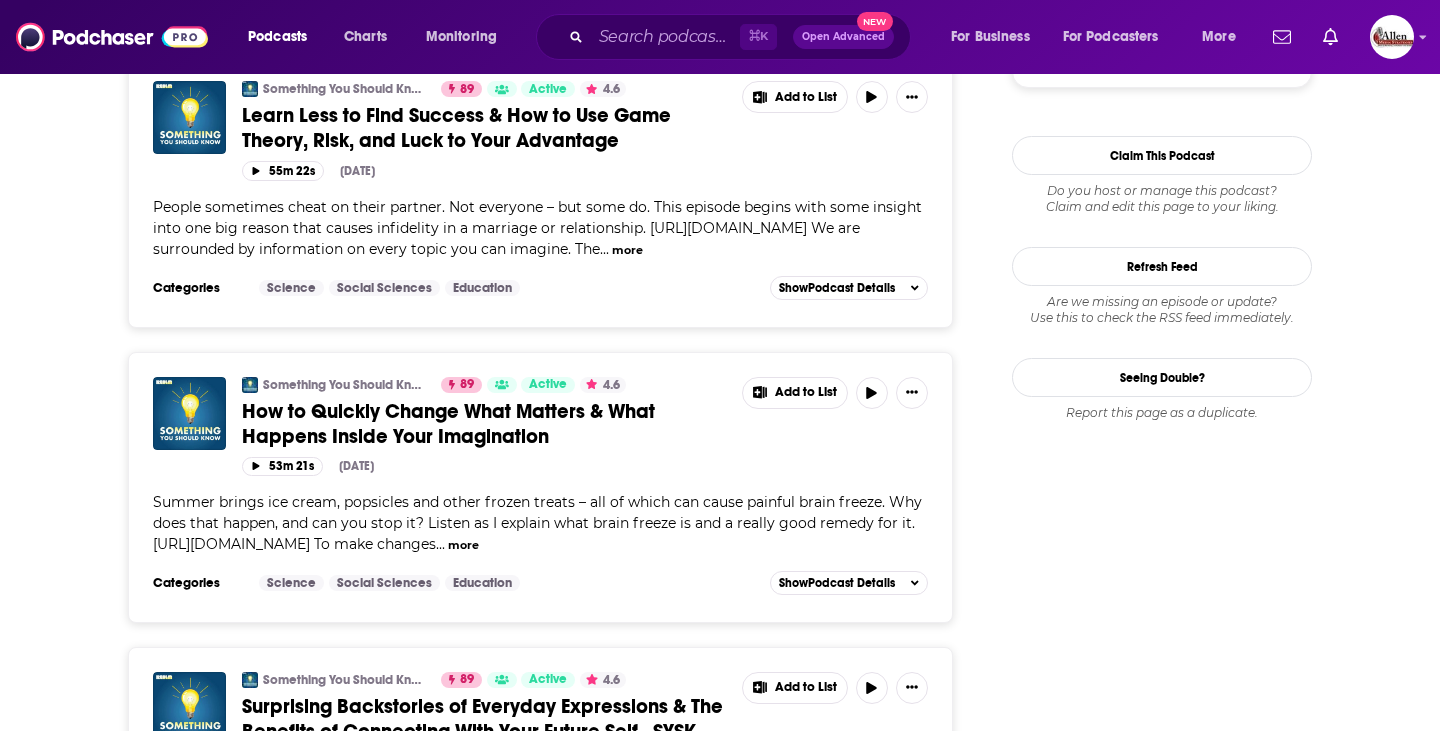 scroll, scrollTop: 2272, scrollLeft: 0, axis: vertical 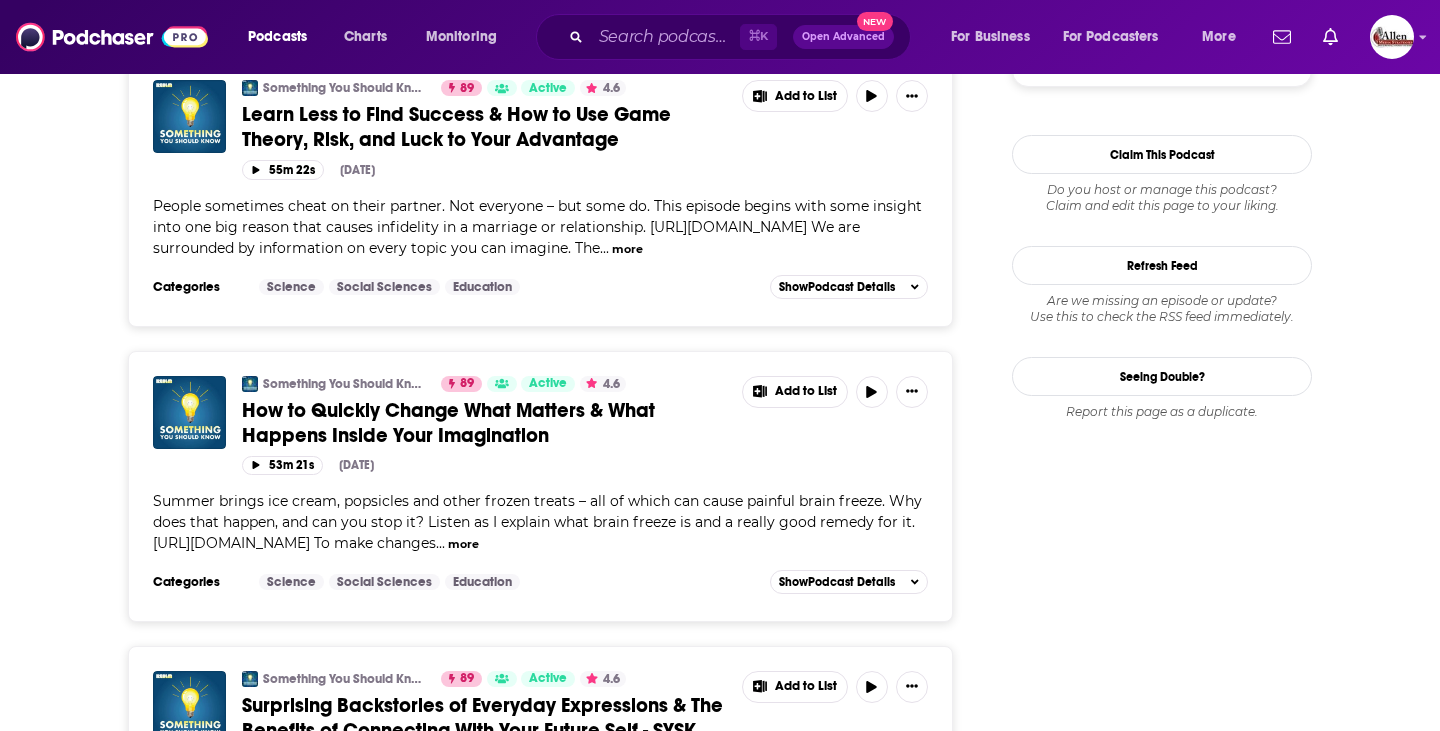 click on "more" at bounding box center (627, 249) 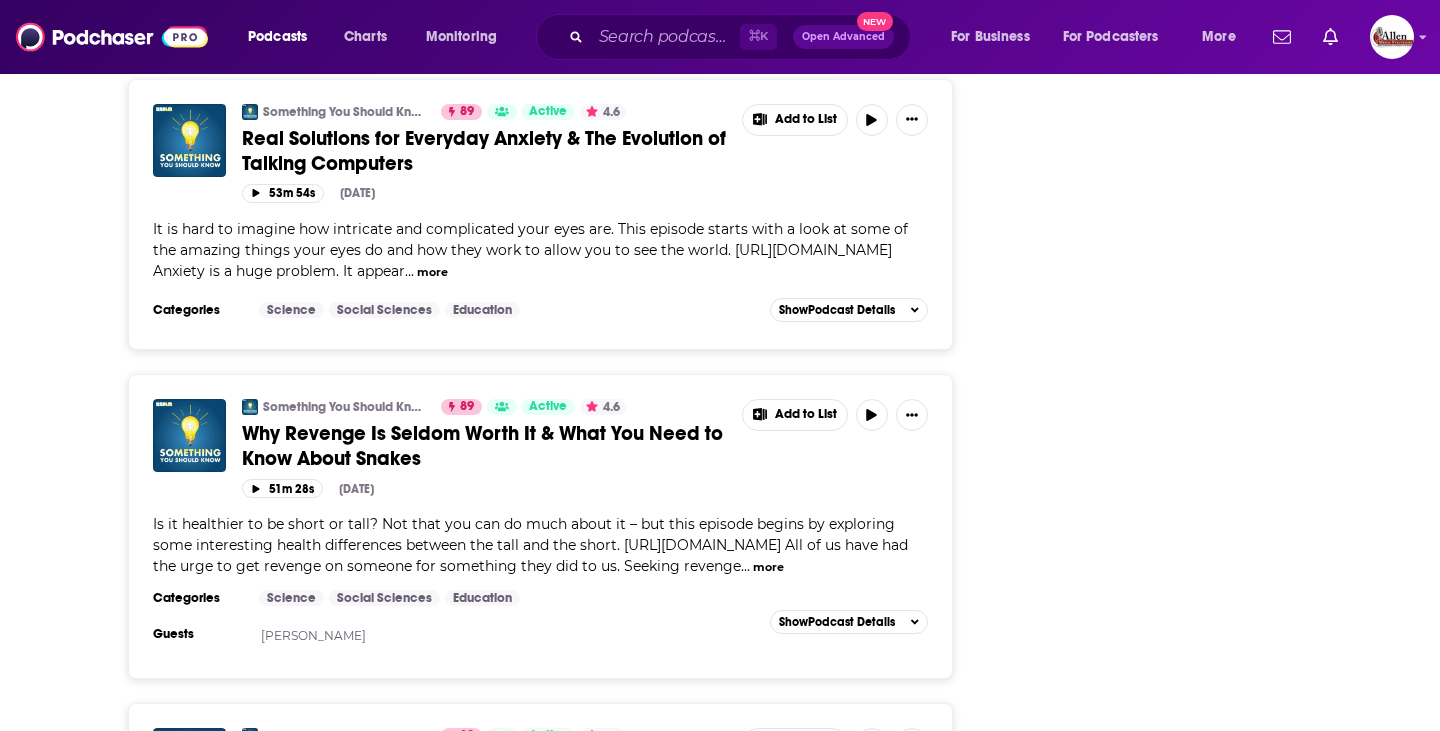 scroll, scrollTop: 6721, scrollLeft: 0, axis: vertical 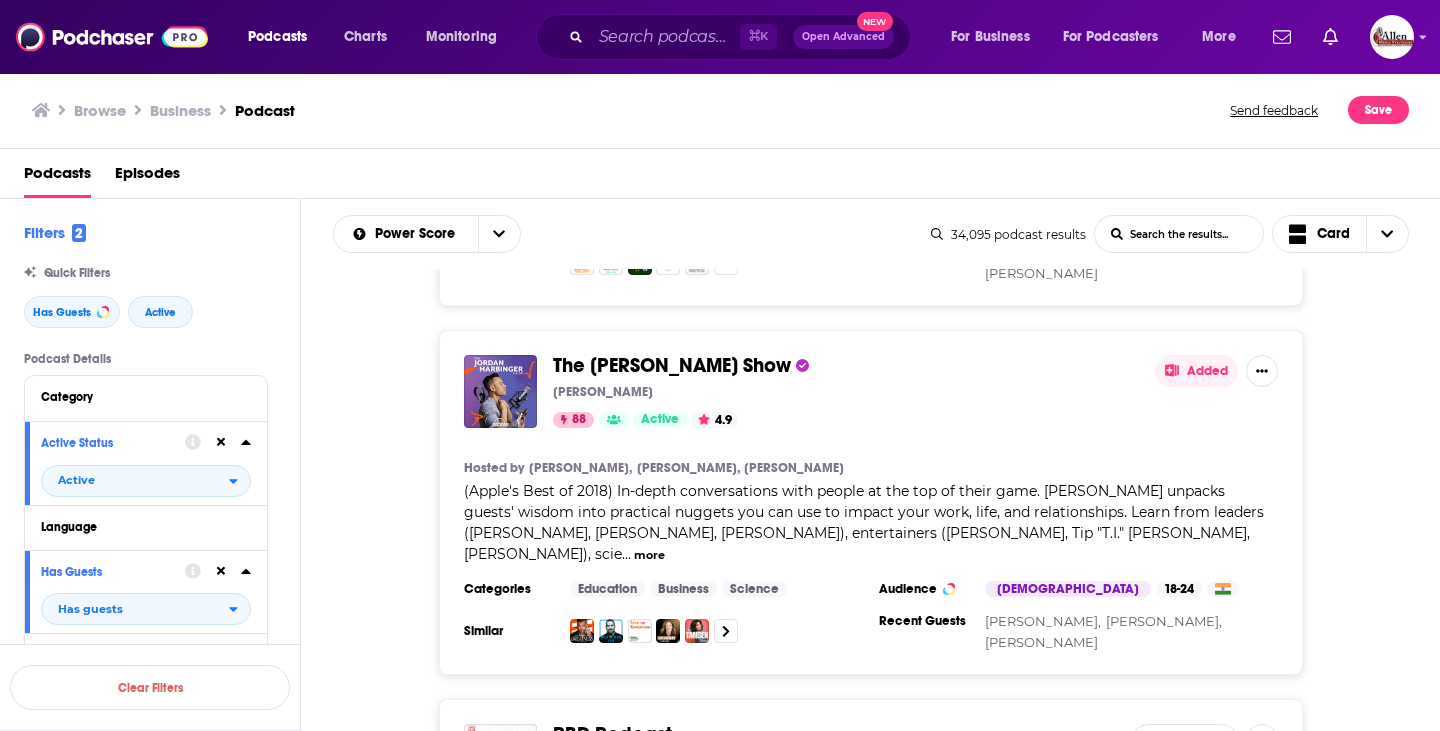 click on "more" at bounding box center (649, 555) 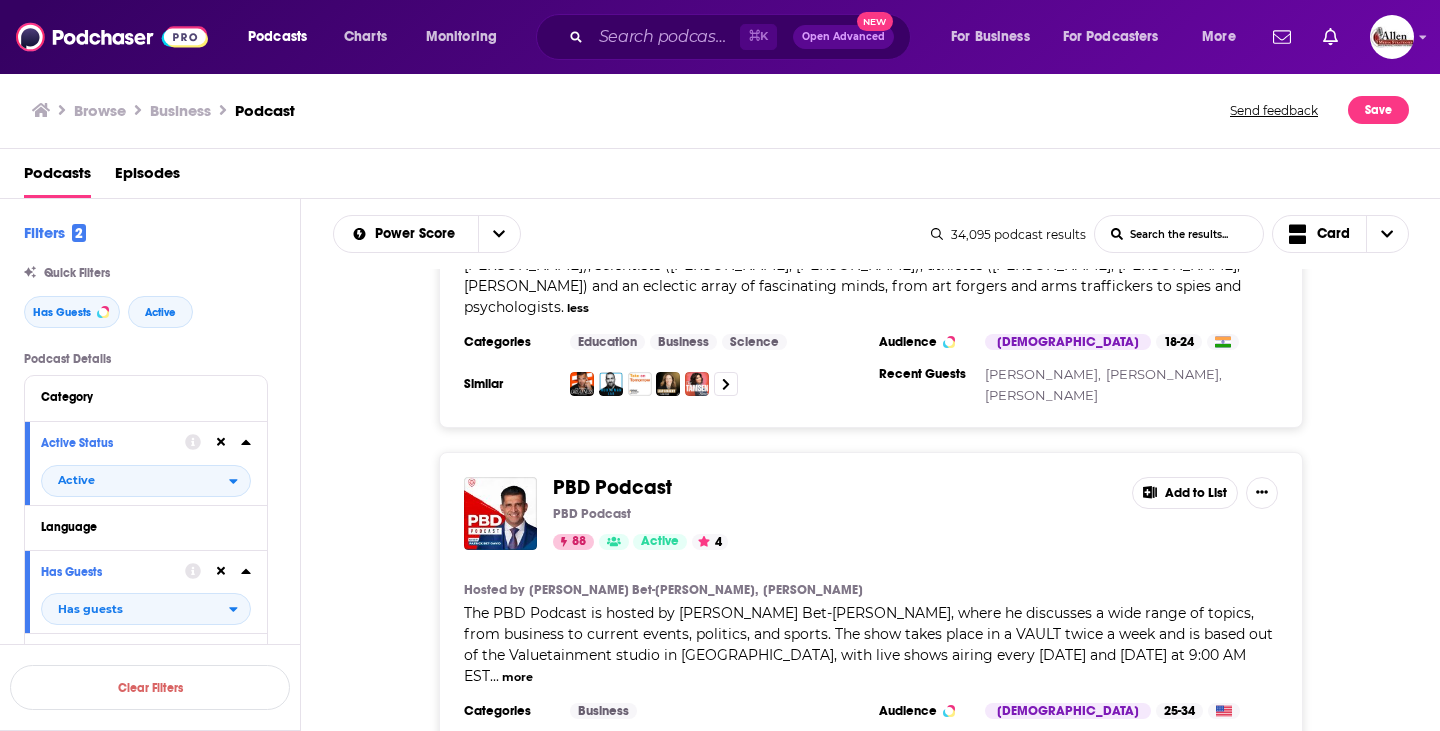 scroll, scrollTop: 4215, scrollLeft: 0, axis: vertical 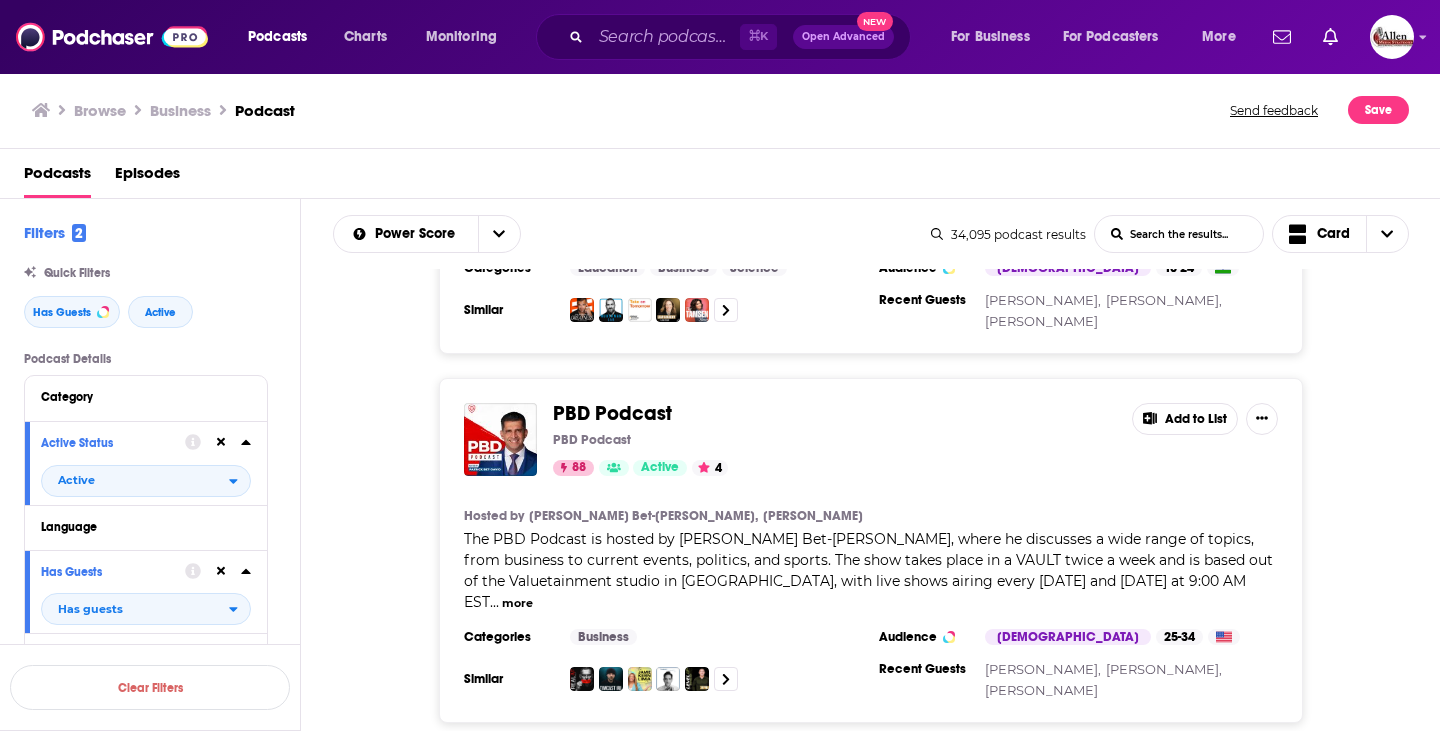 click on "more" at bounding box center [517, 603] 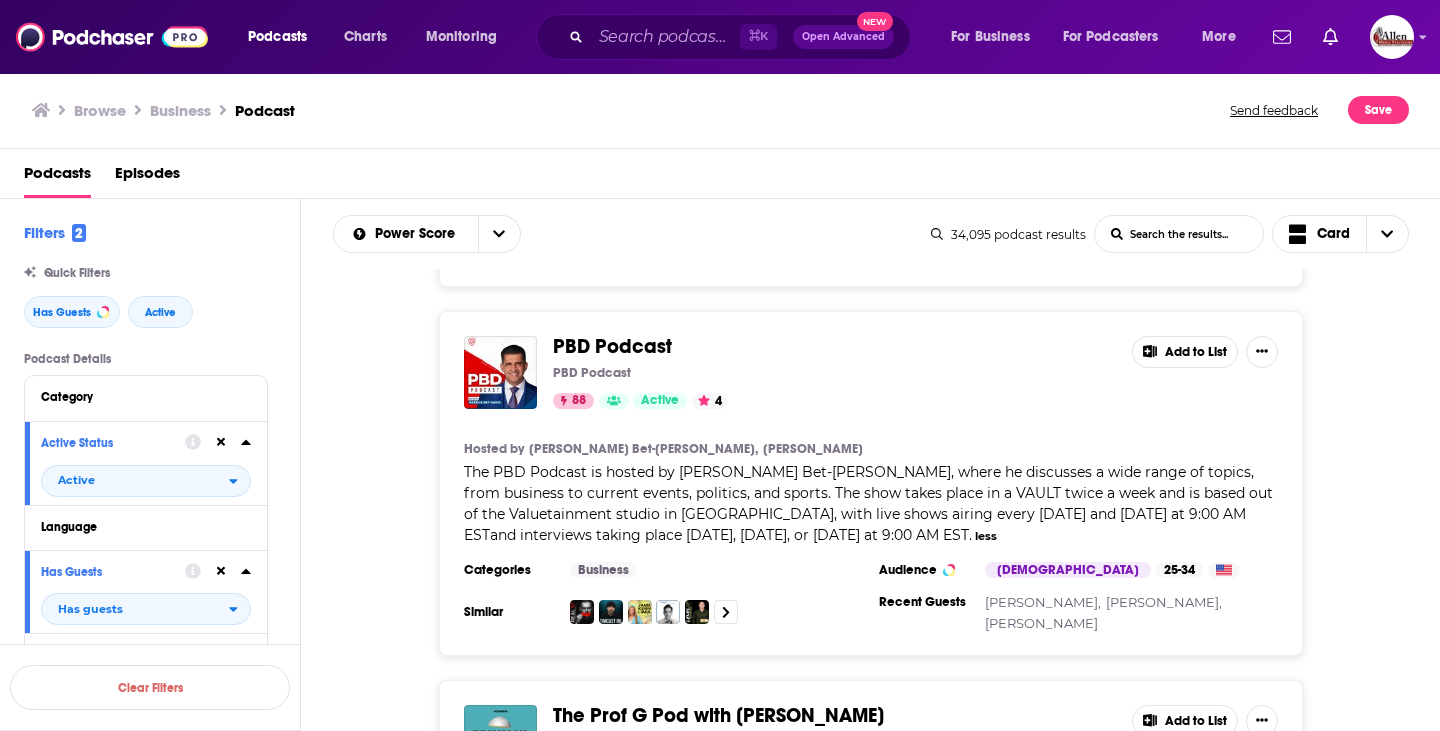 scroll, scrollTop: 4222, scrollLeft: 0, axis: vertical 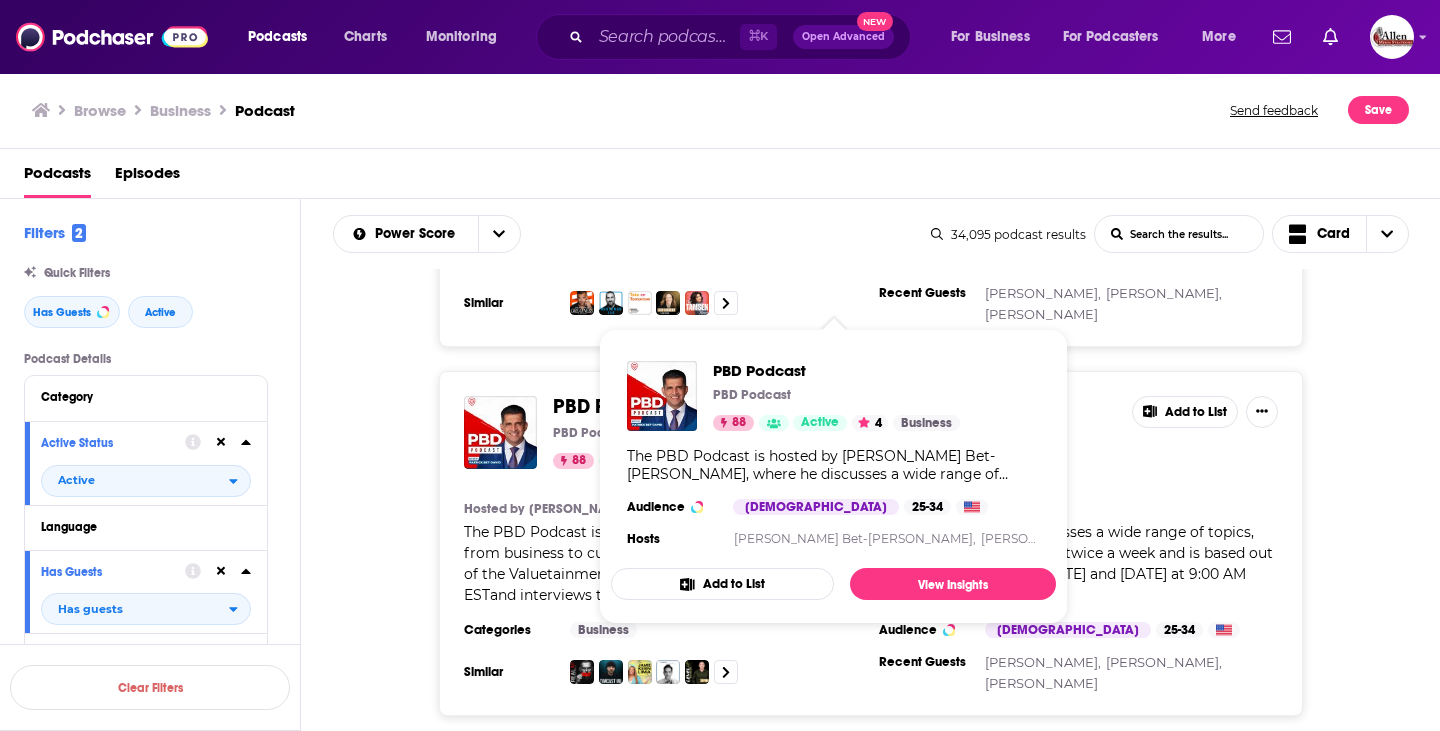 click on "PBD Podcast" at bounding box center (612, 406) 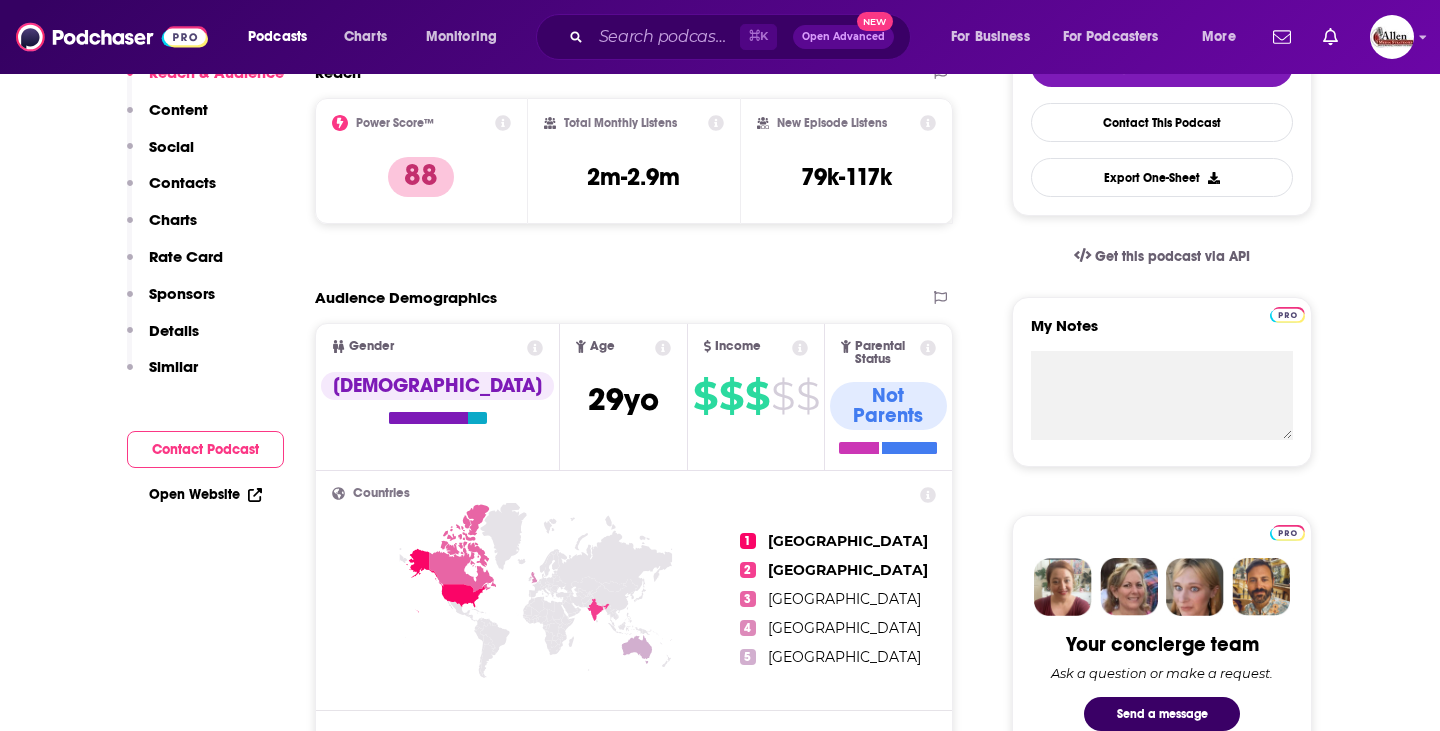 scroll, scrollTop: 57, scrollLeft: 0, axis: vertical 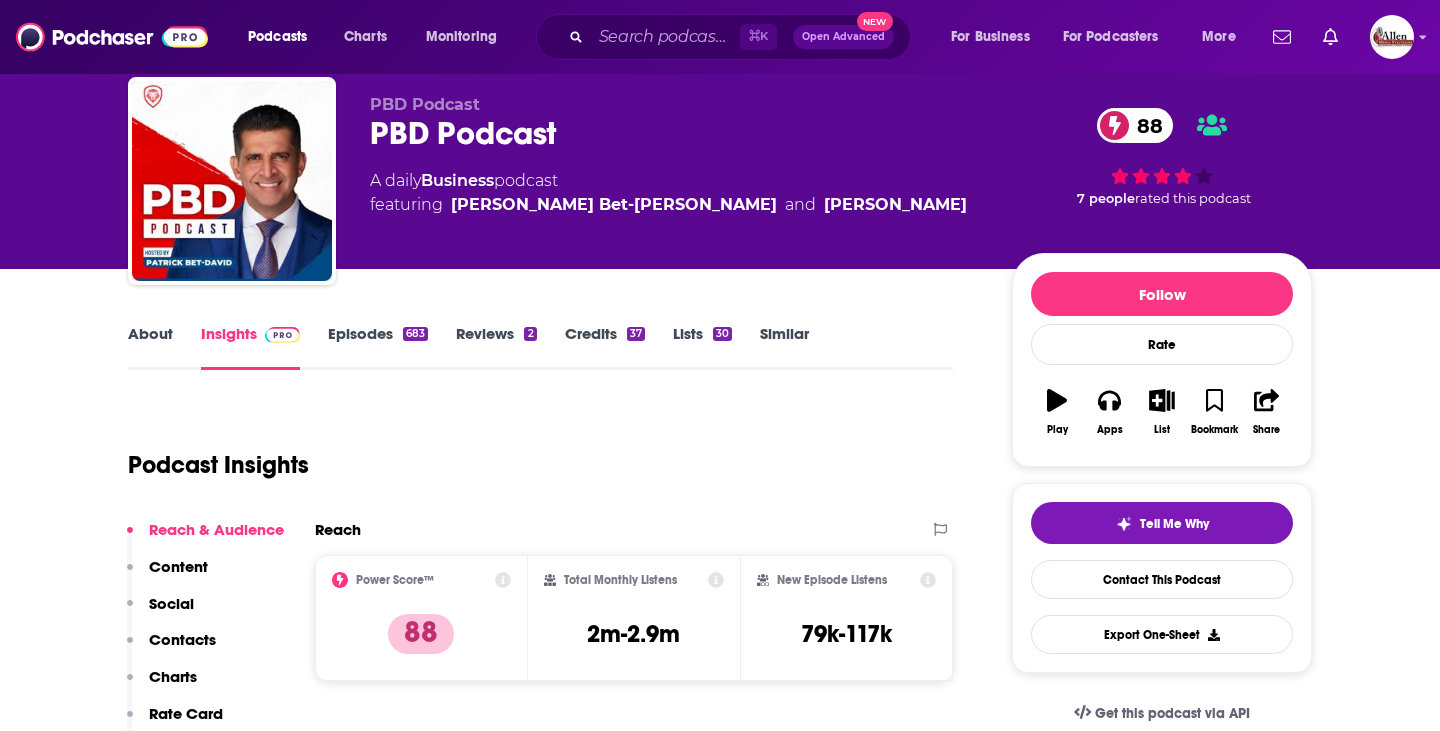 click on "Episodes 683" at bounding box center (378, 347) 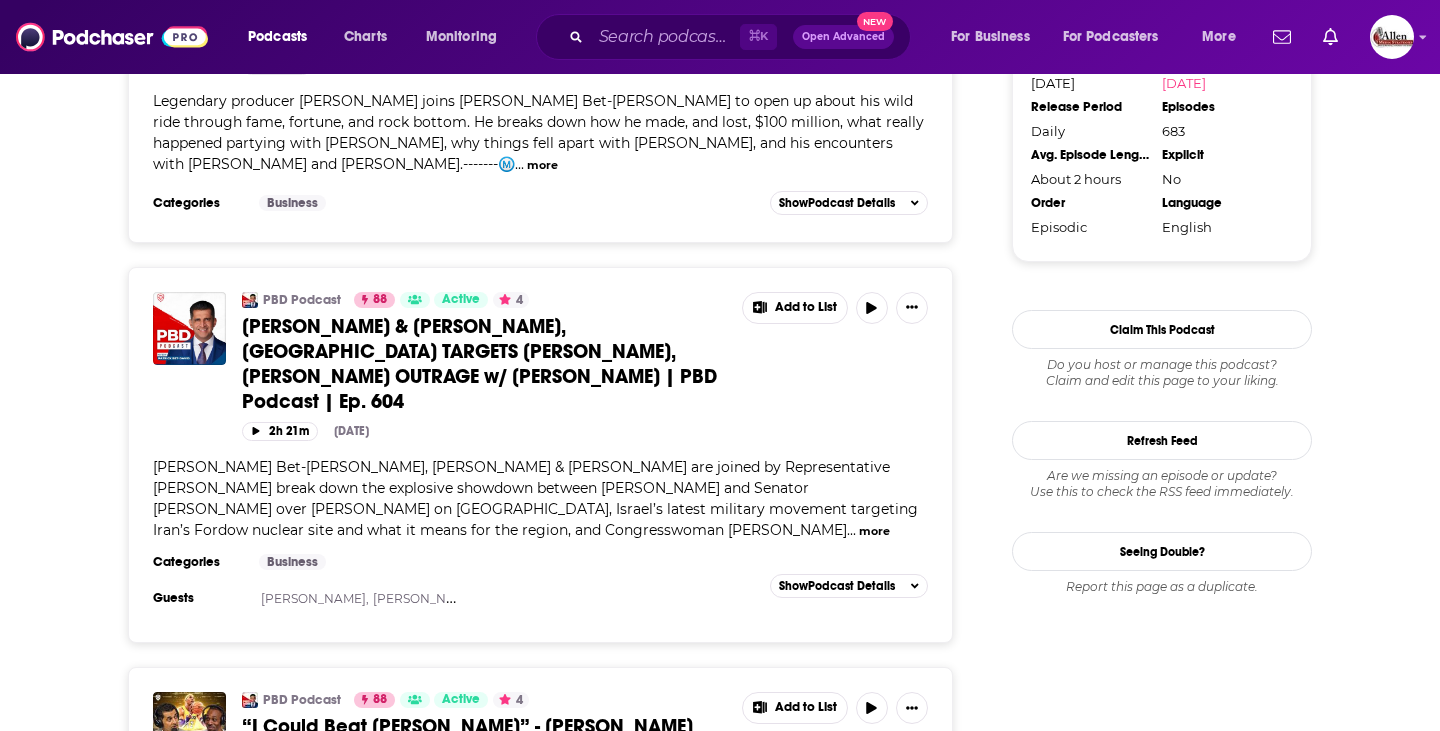 scroll, scrollTop: 2267, scrollLeft: 0, axis: vertical 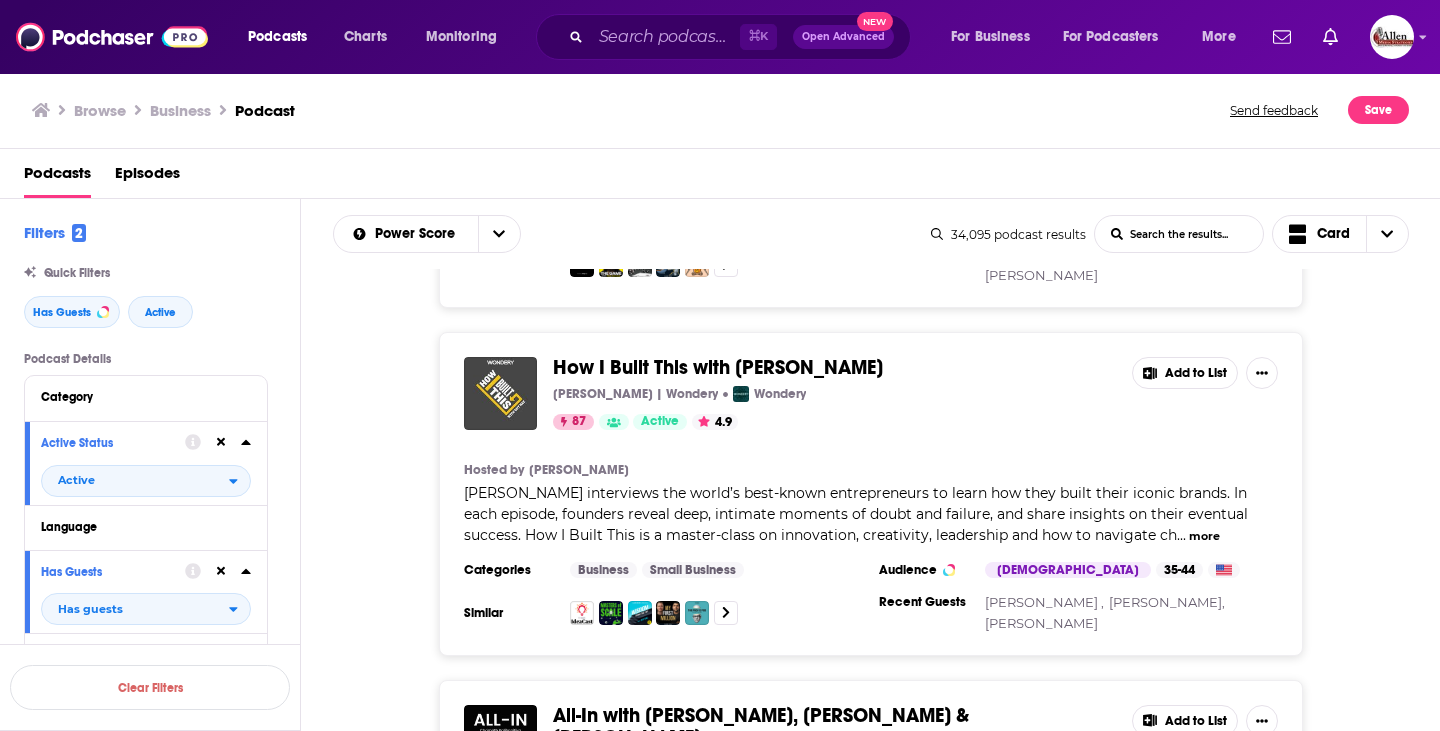 click on "more" at bounding box center (1204, 536) 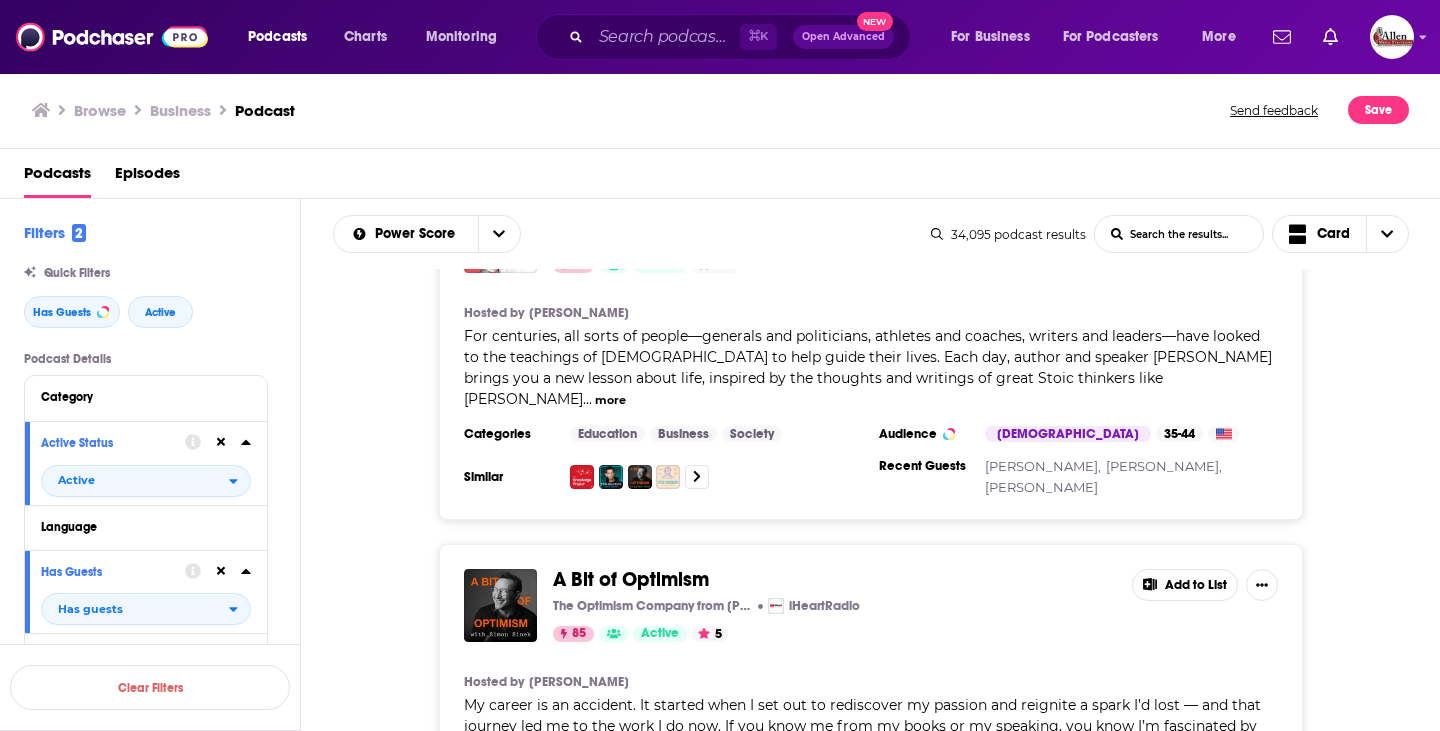 scroll, scrollTop: 7246, scrollLeft: 0, axis: vertical 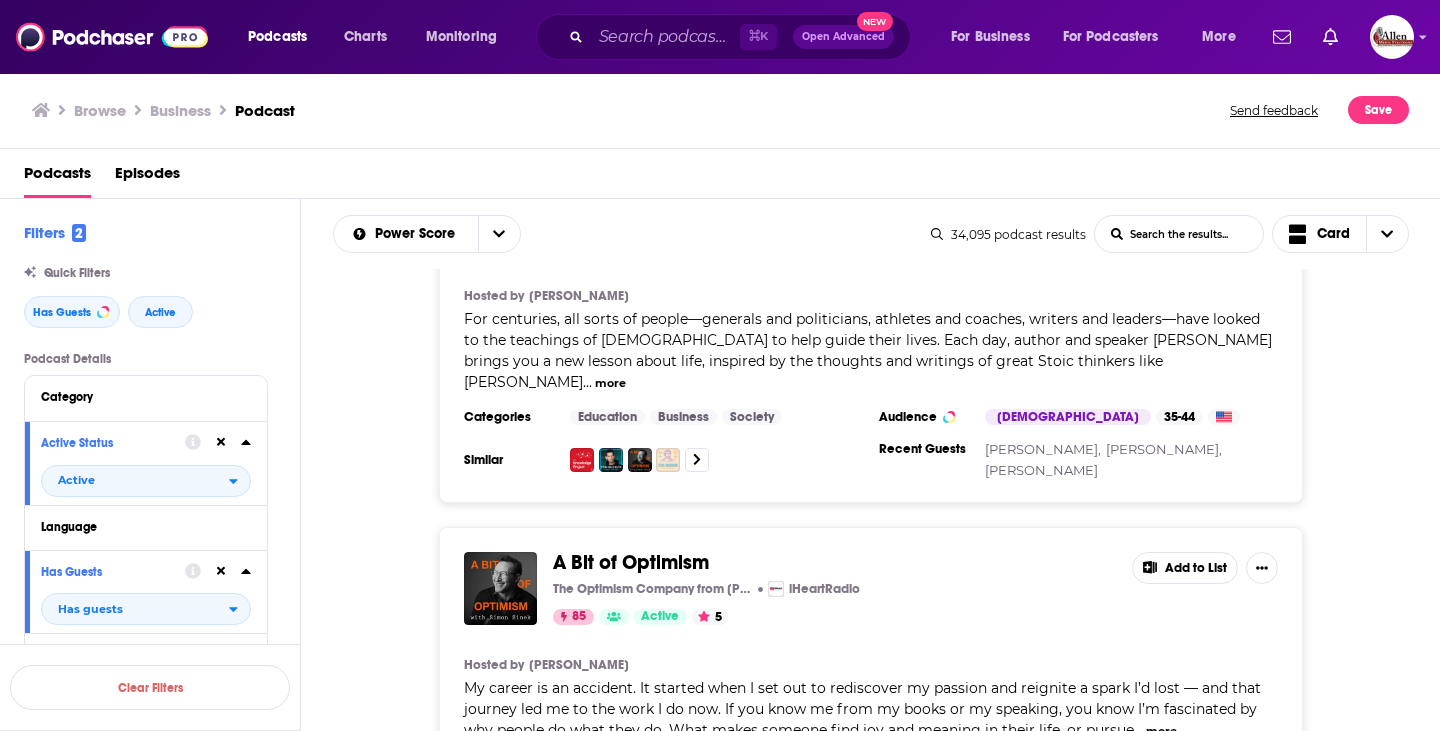 click on "more" at bounding box center (1161, 731) 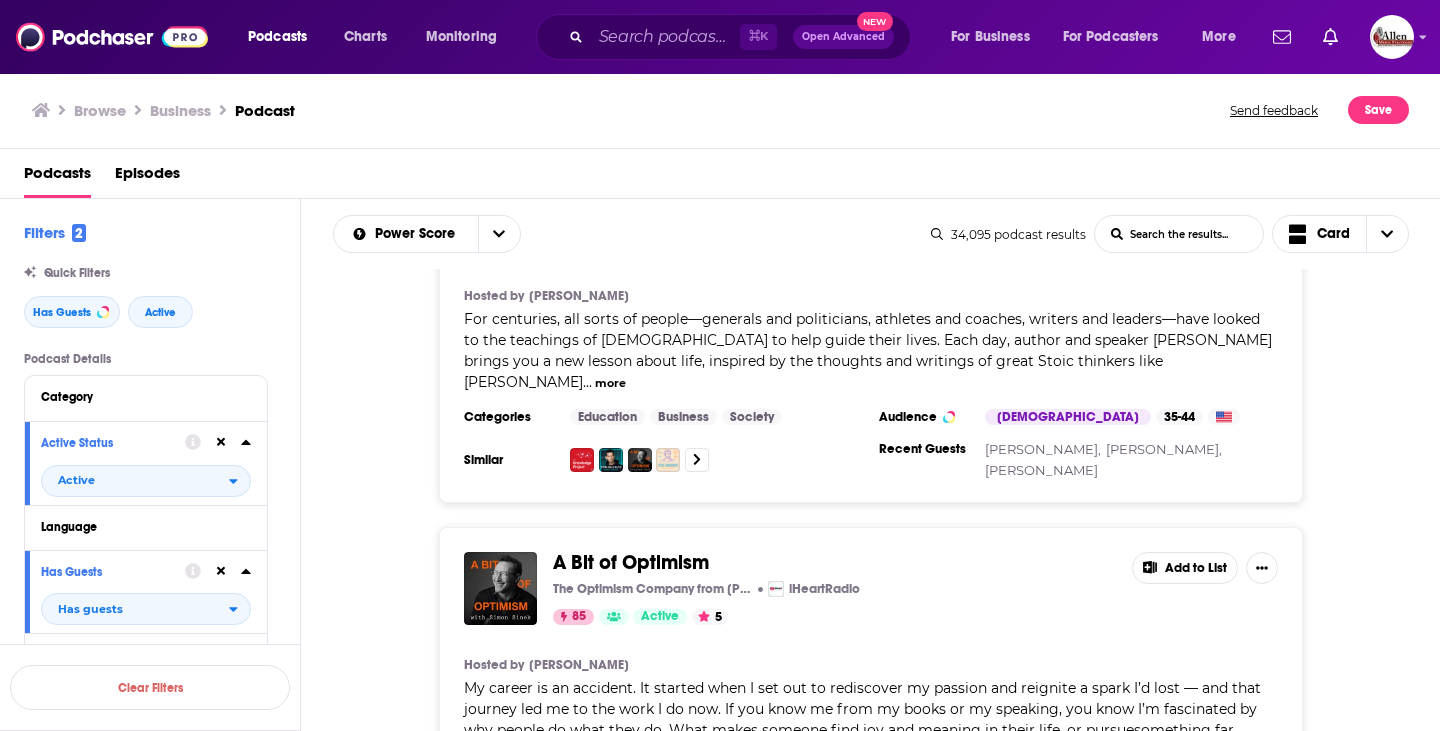 scroll, scrollTop: 7274, scrollLeft: 0, axis: vertical 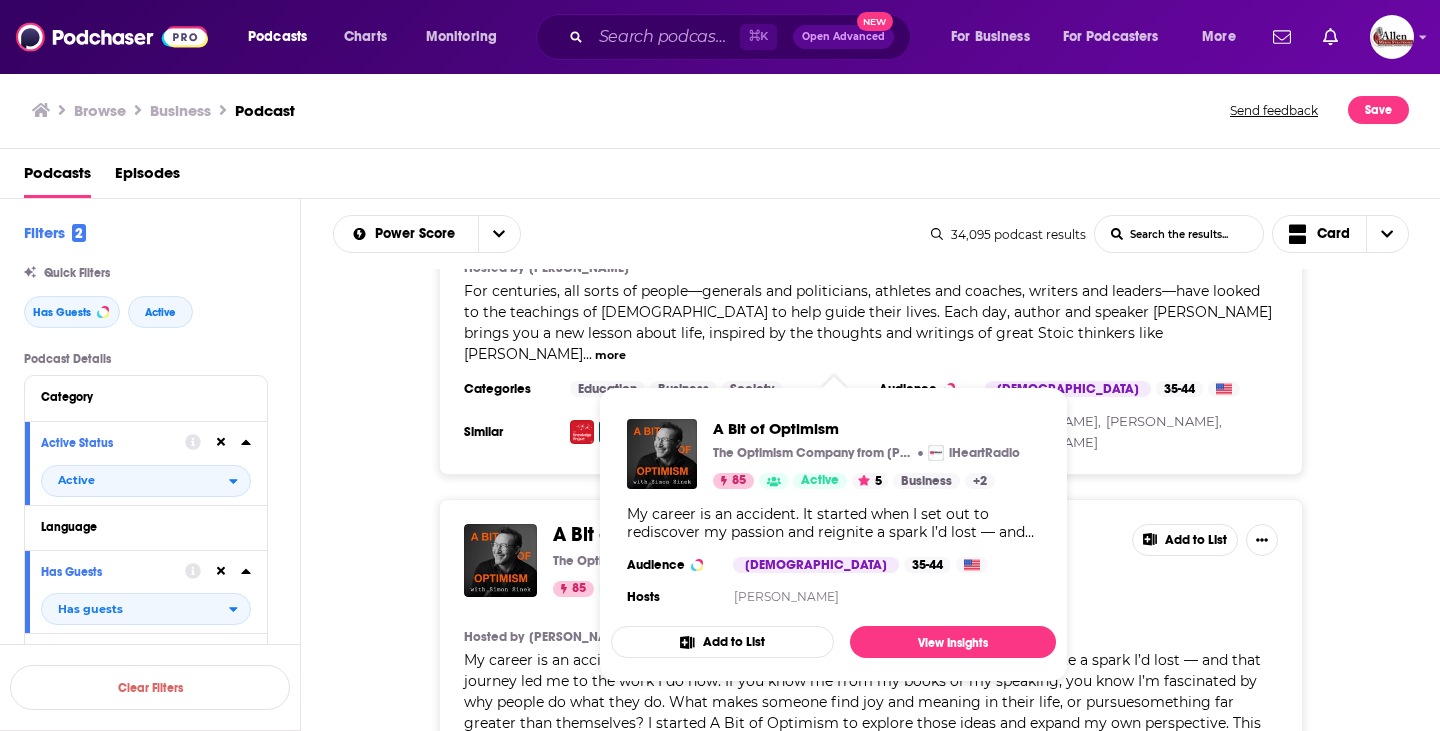 click on "A Bit of Optimism" at bounding box center [631, 534] 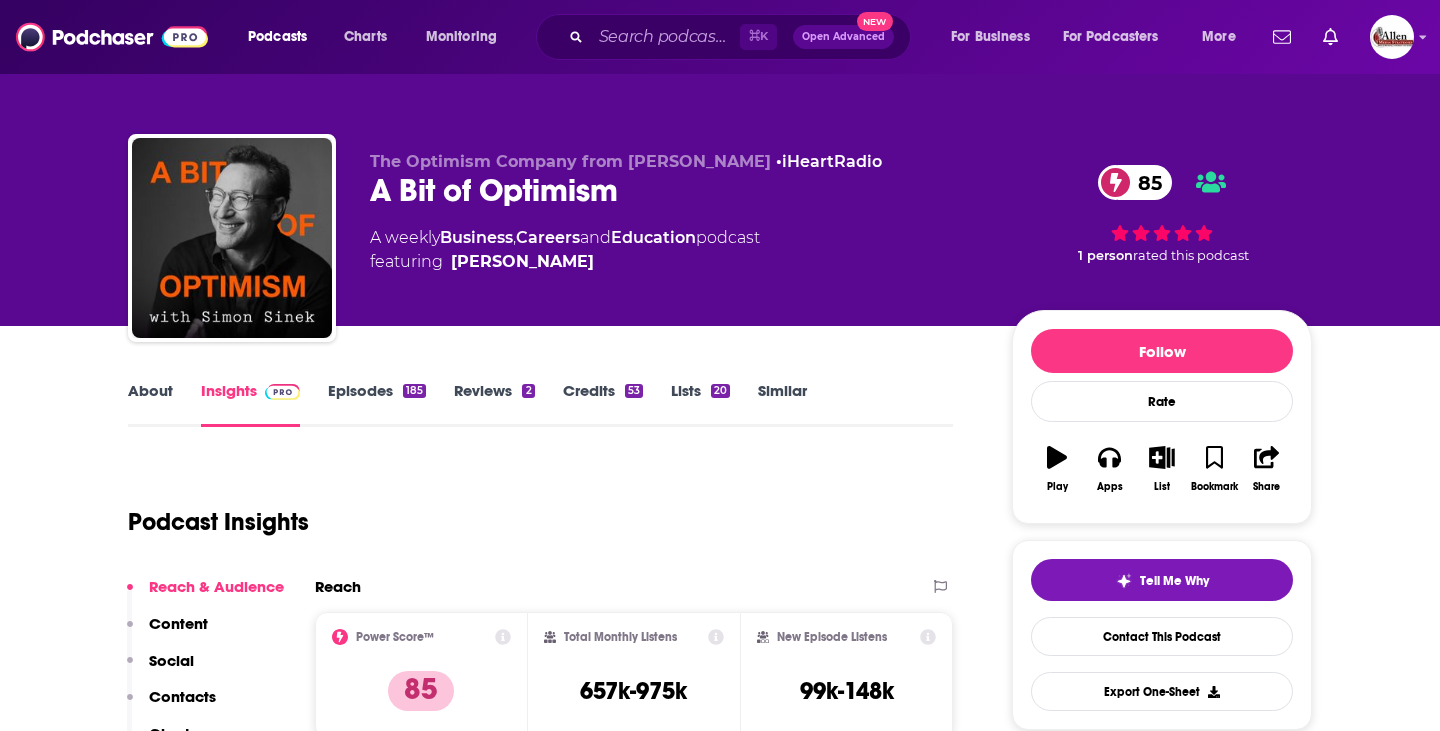 click on "Episodes 185" at bounding box center [377, 404] 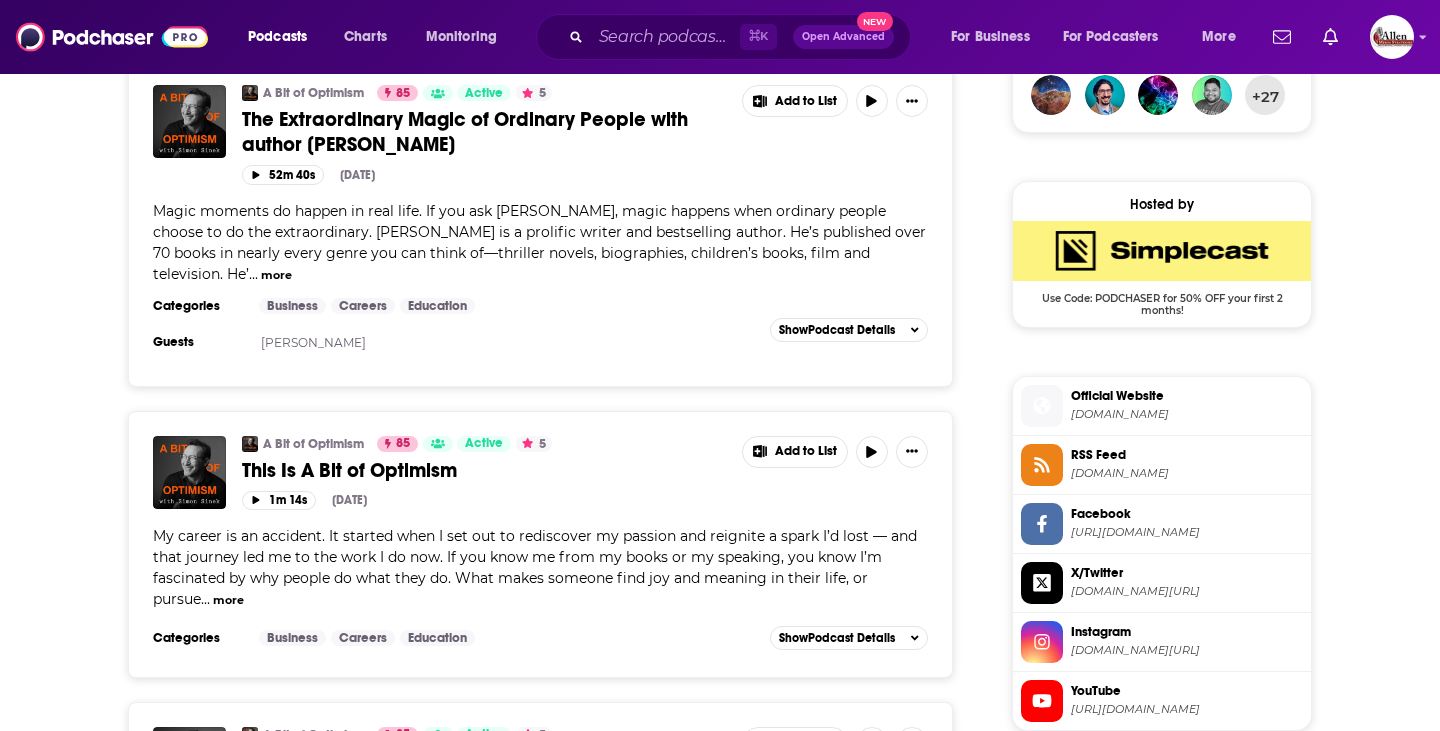 scroll, scrollTop: 1571, scrollLeft: 0, axis: vertical 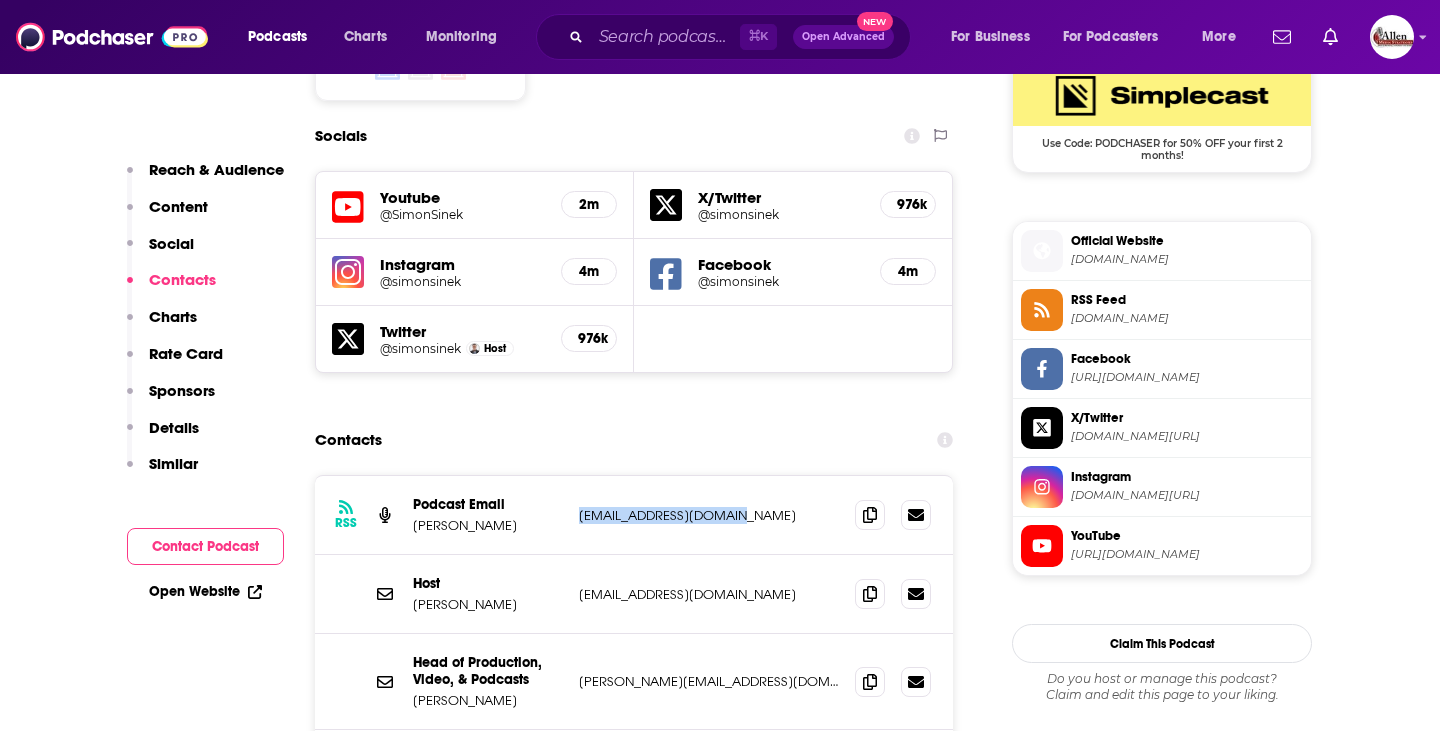 drag, startPoint x: 577, startPoint y: 442, endPoint x: 745, endPoint y: 449, distance: 168.14577 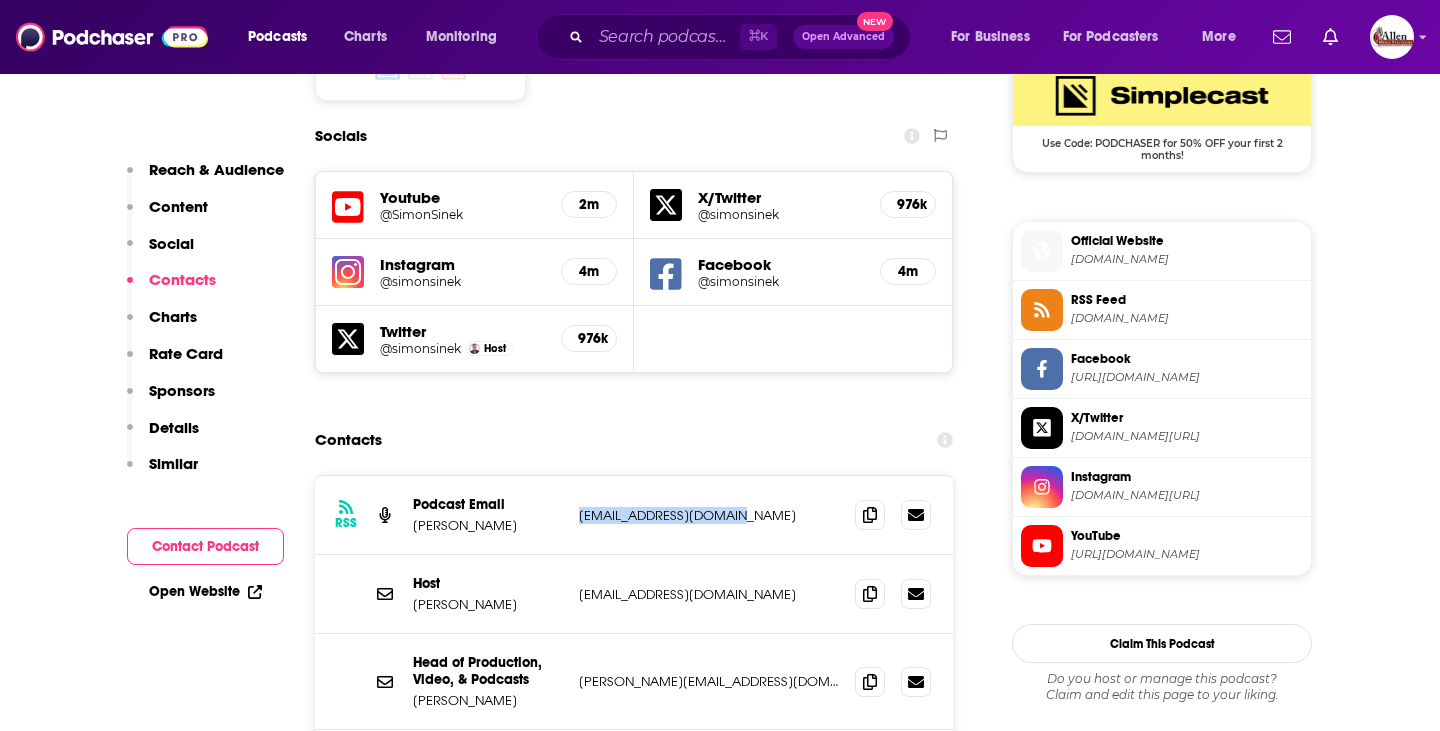 copy on "podcast@simonsinek.com" 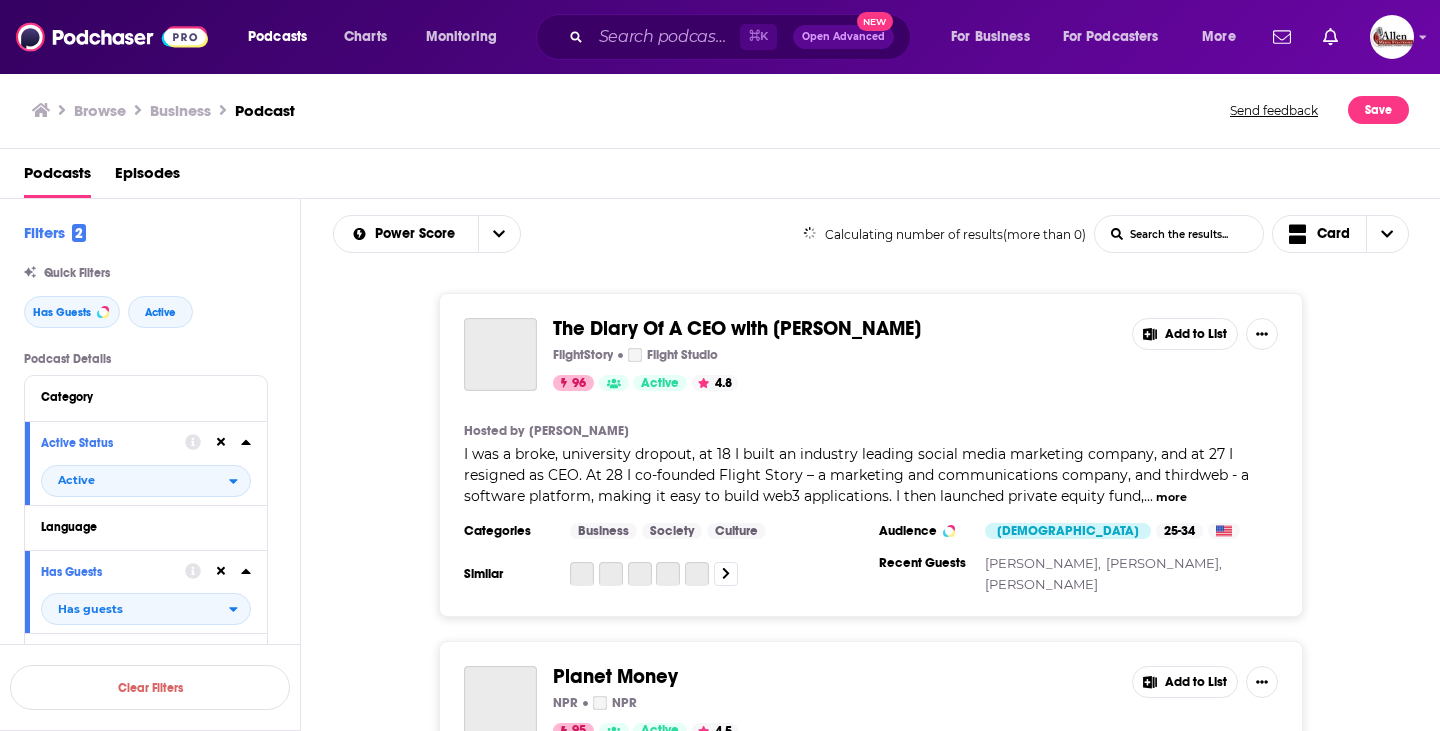 scroll, scrollTop: 0, scrollLeft: 0, axis: both 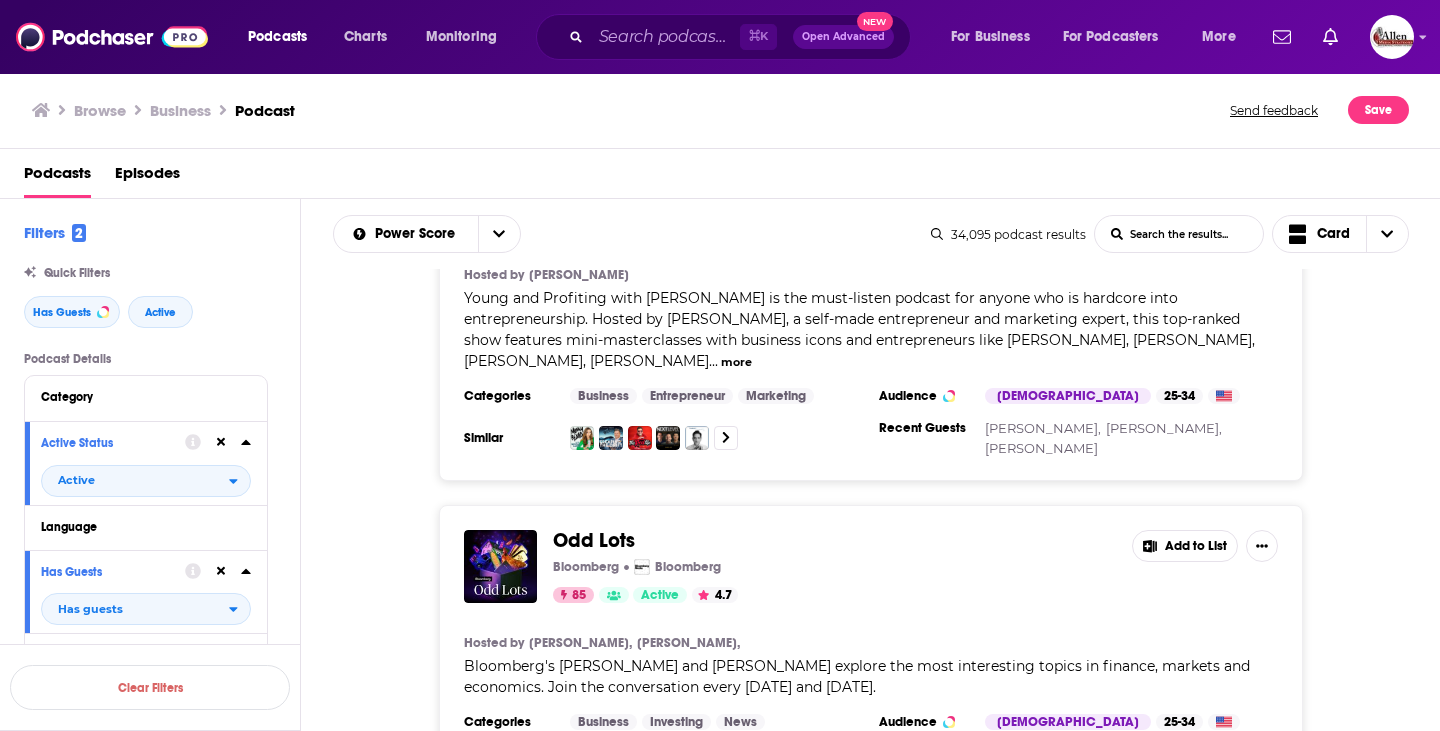 click on "Load More..." at bounding box center [871, 875] 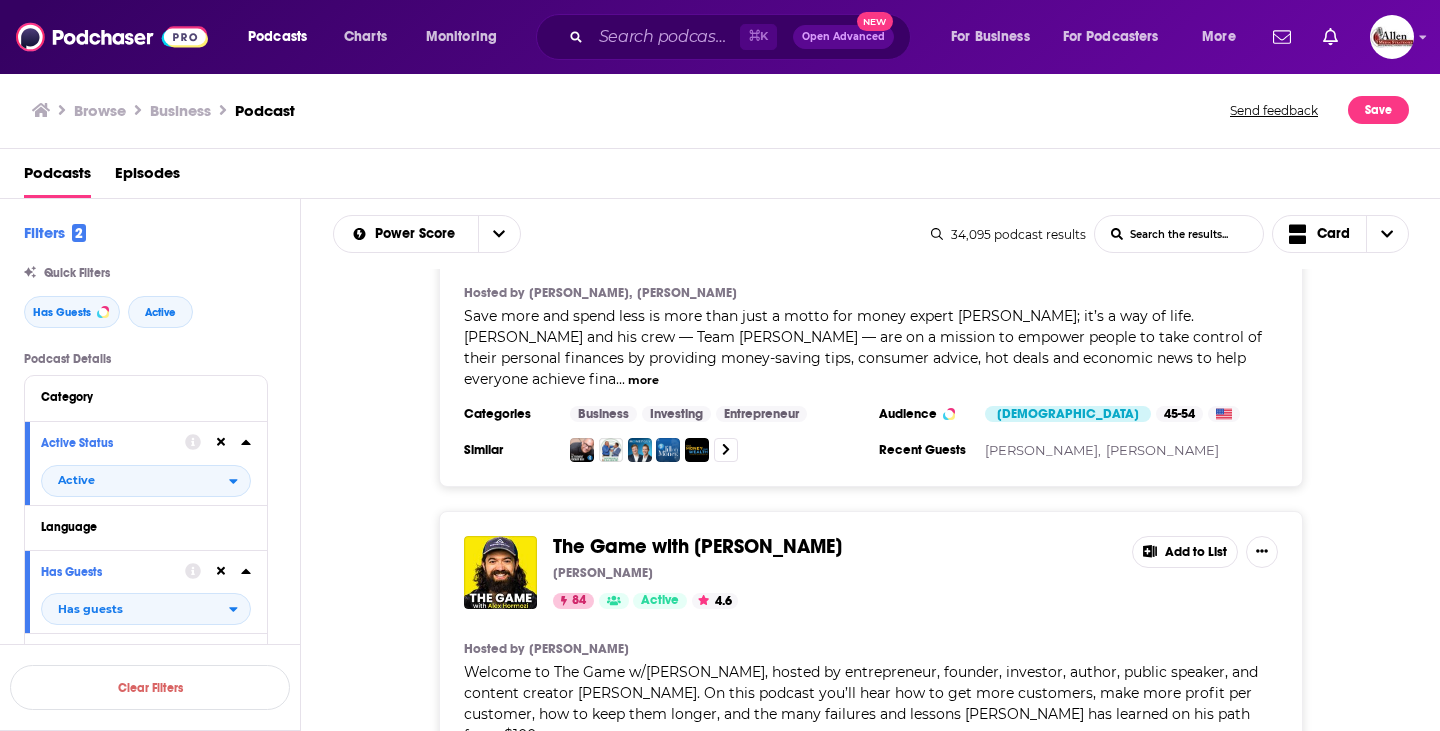 scroll, scrollTop: 9802, scrollLeft: 0, axis: vertical 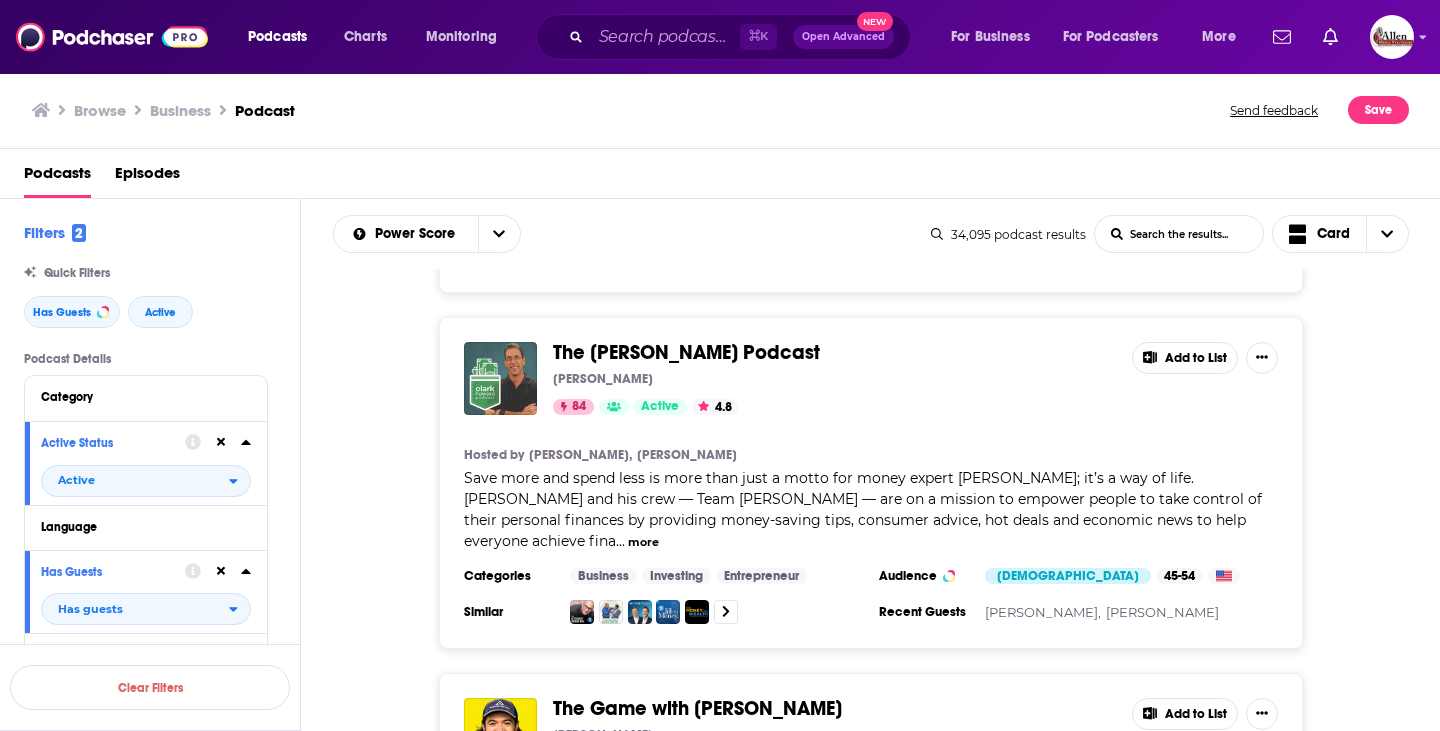 click on "more" at bounding box center (643, 542) 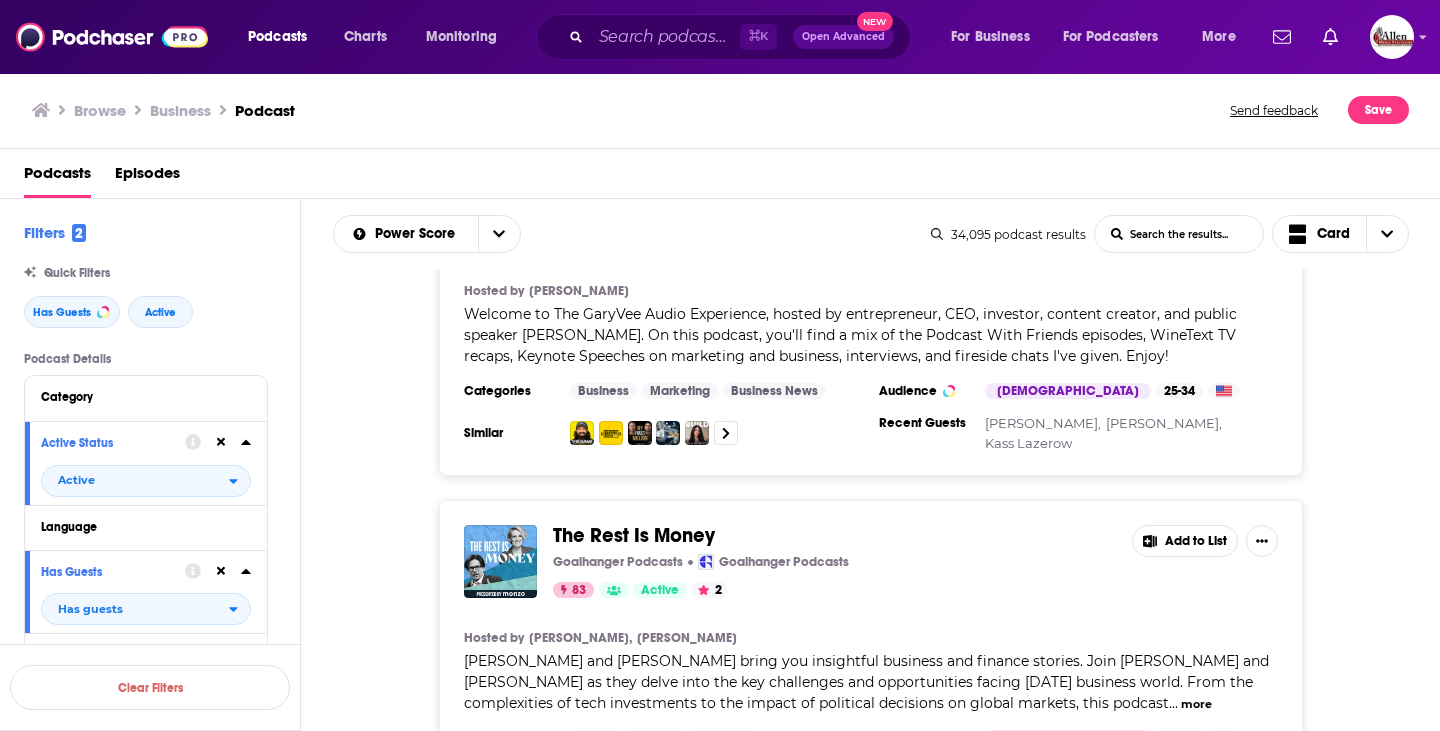 scroll, scrollTop: 11846, scrollLeft: 0, axis: vertical 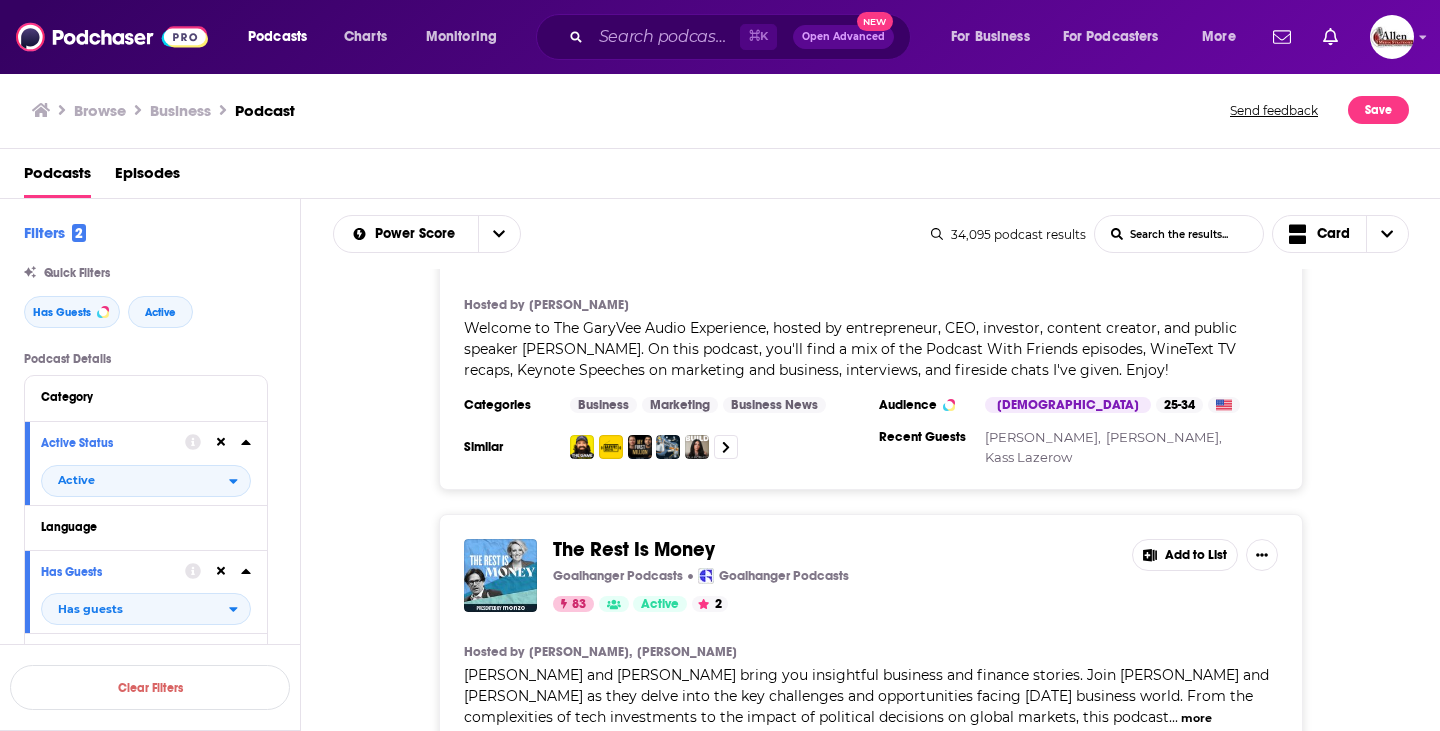 click on "more" at bounding box center (1196, 718) 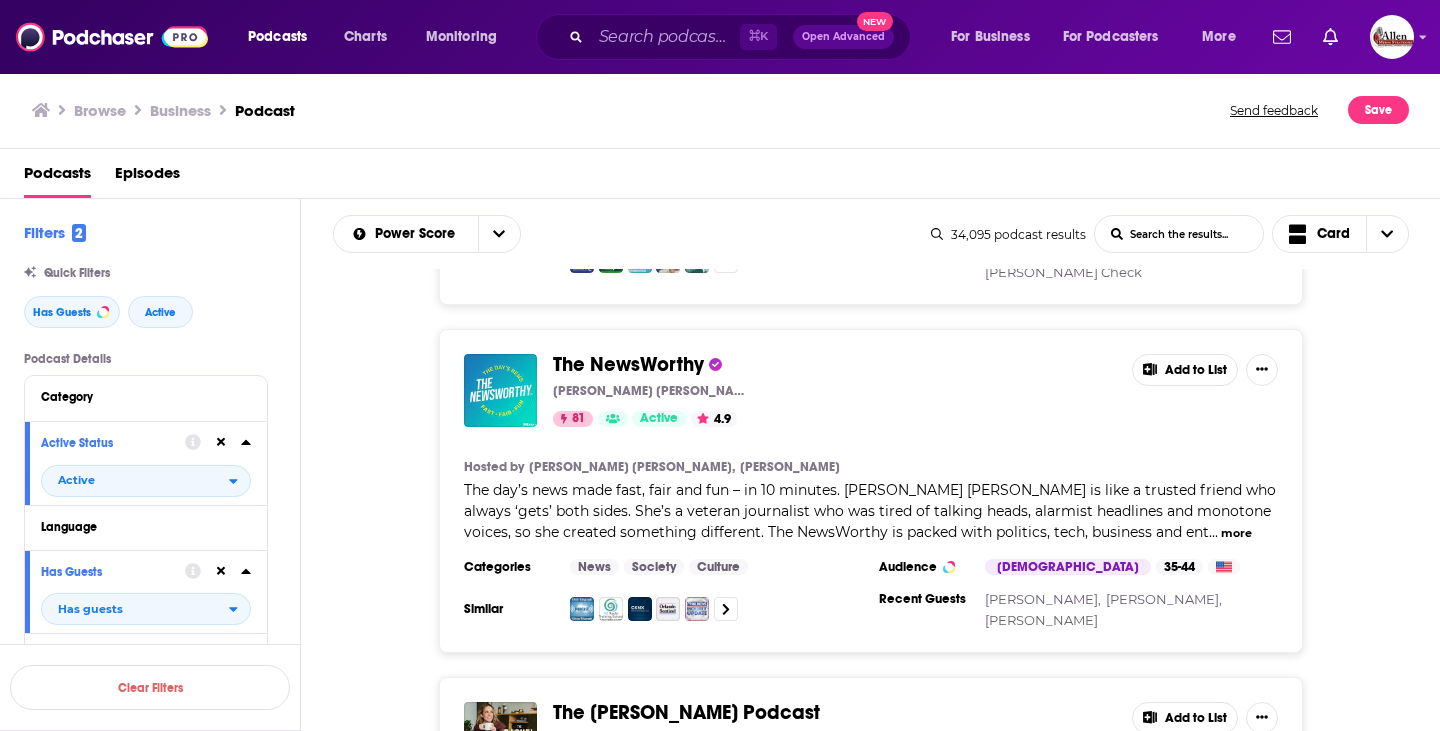 scroll, scrollTop: 13272, scrollLeft: 0, axis: vertical 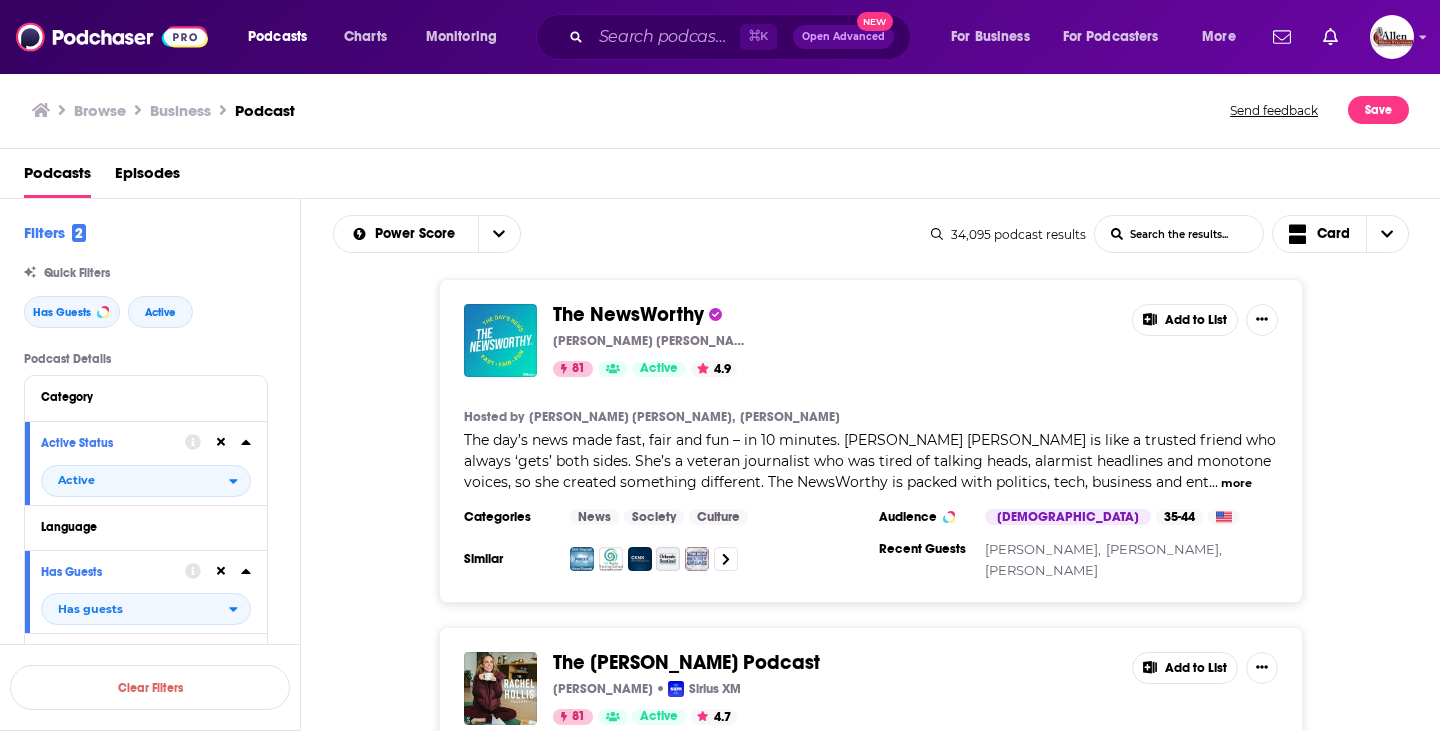 click on "more" at bounding box center (1207, 831) 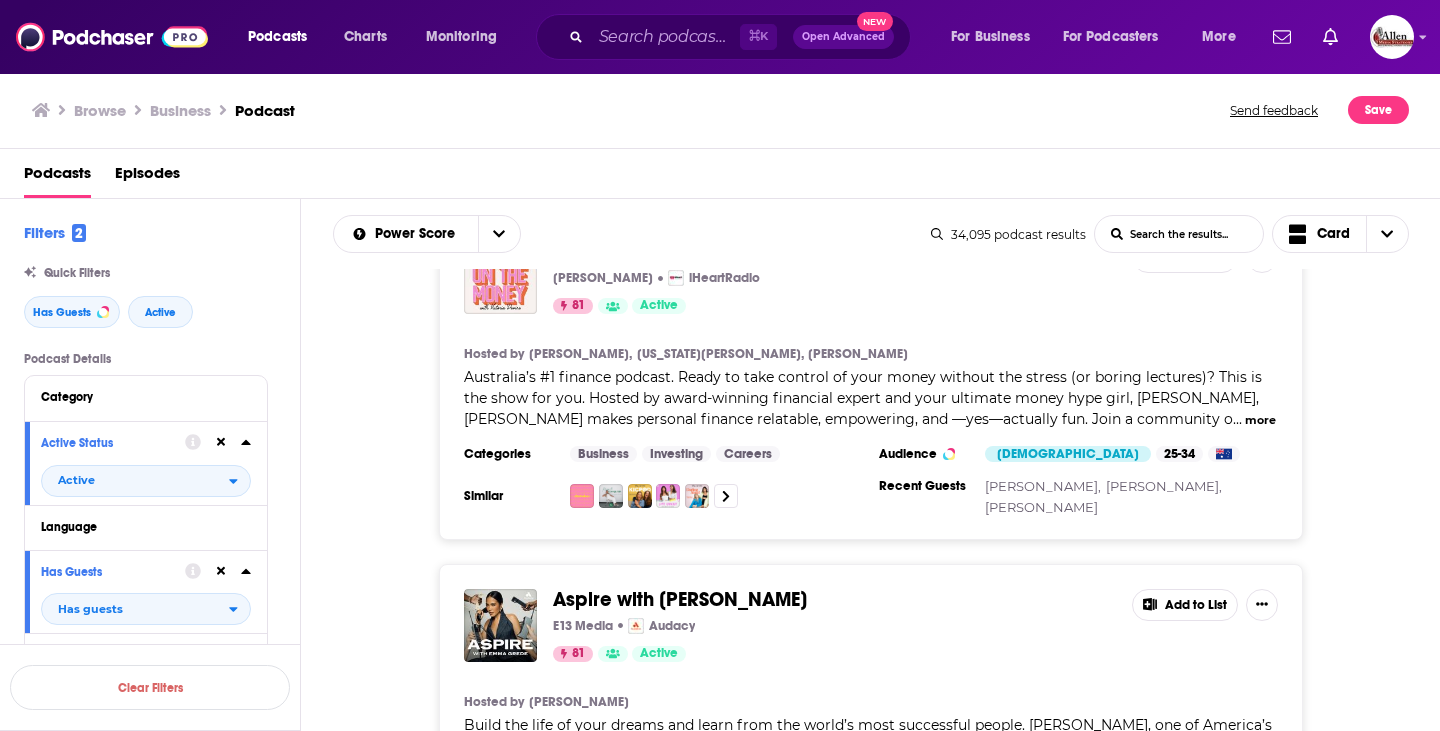 scroll, scrollTop: 14769, scrollLeft: 0, axis: vertical 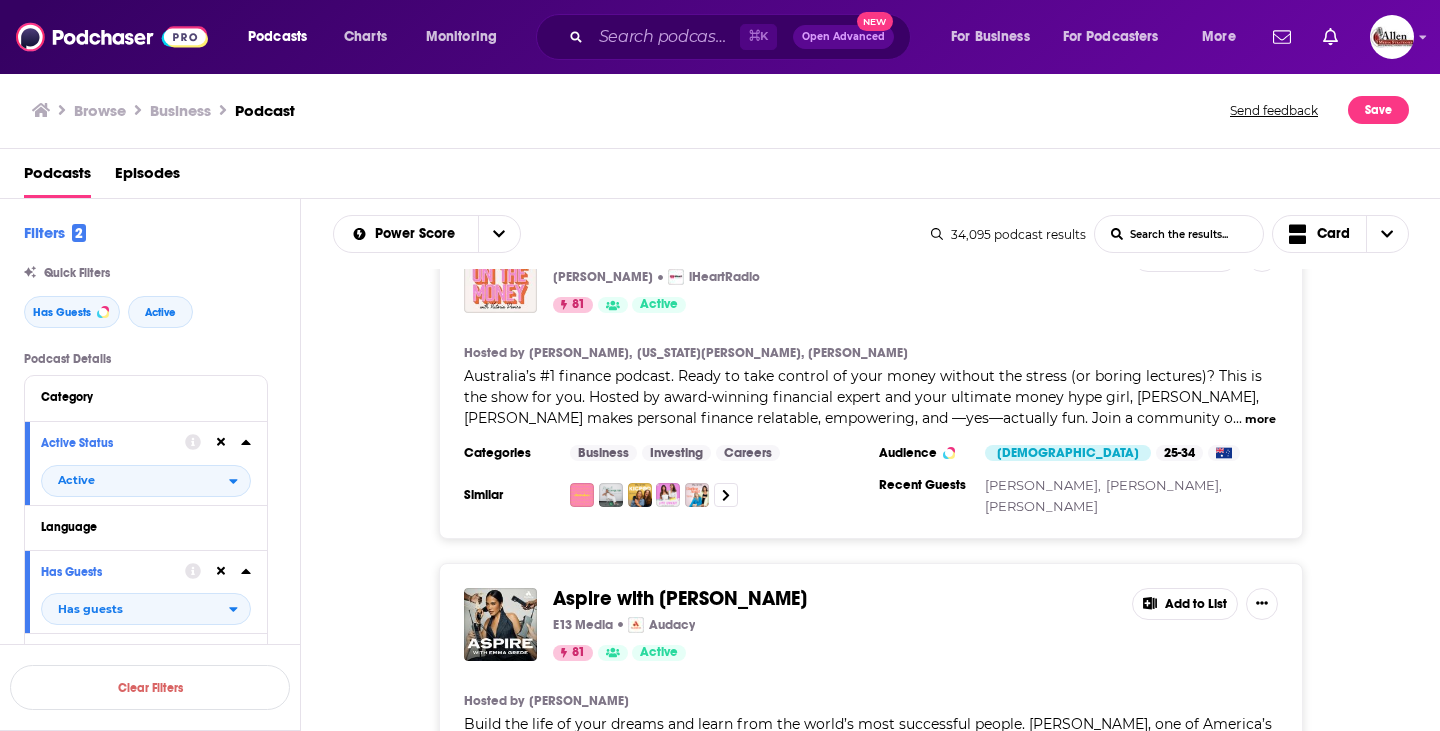 click on "more" at bounding box center (1230, 767) 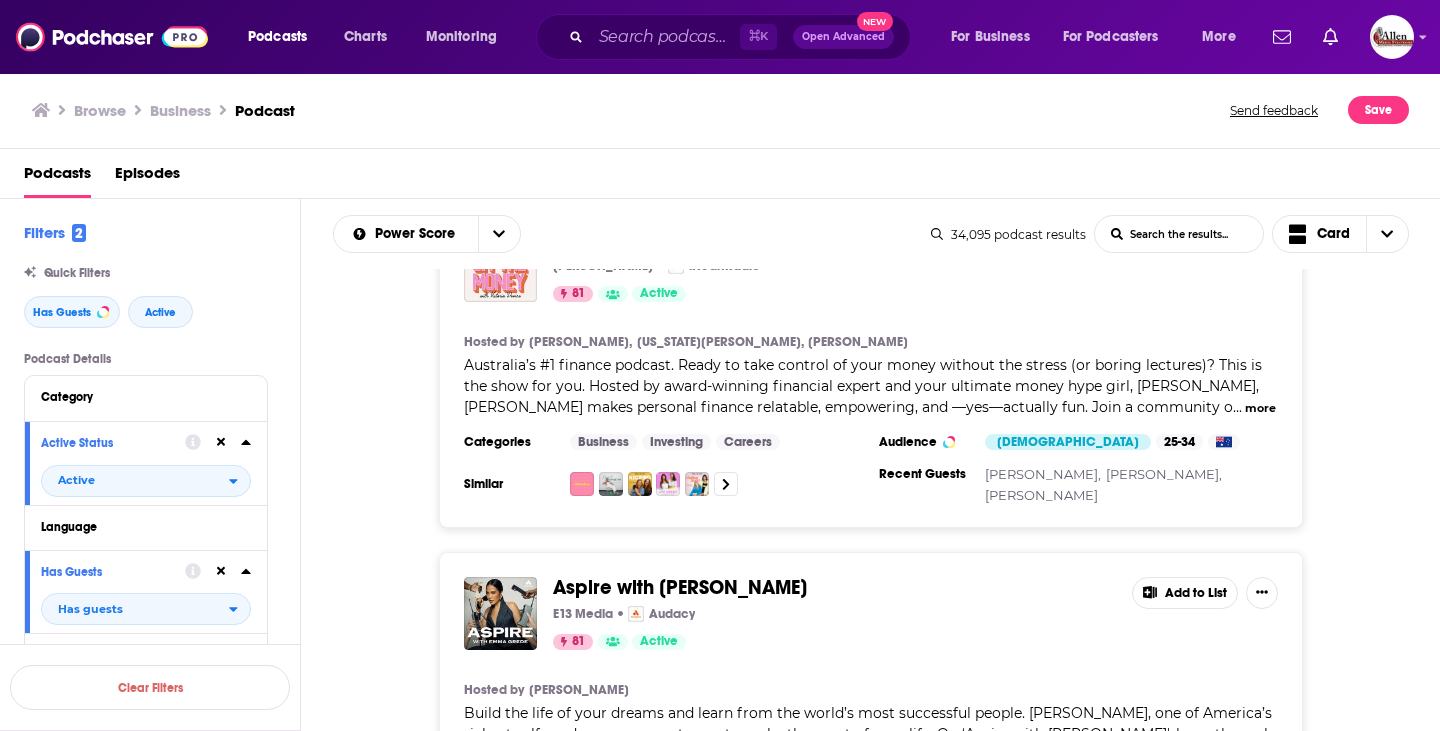 scroll, scrollTop: 14788, scrollLeft: 0, axis: vertical 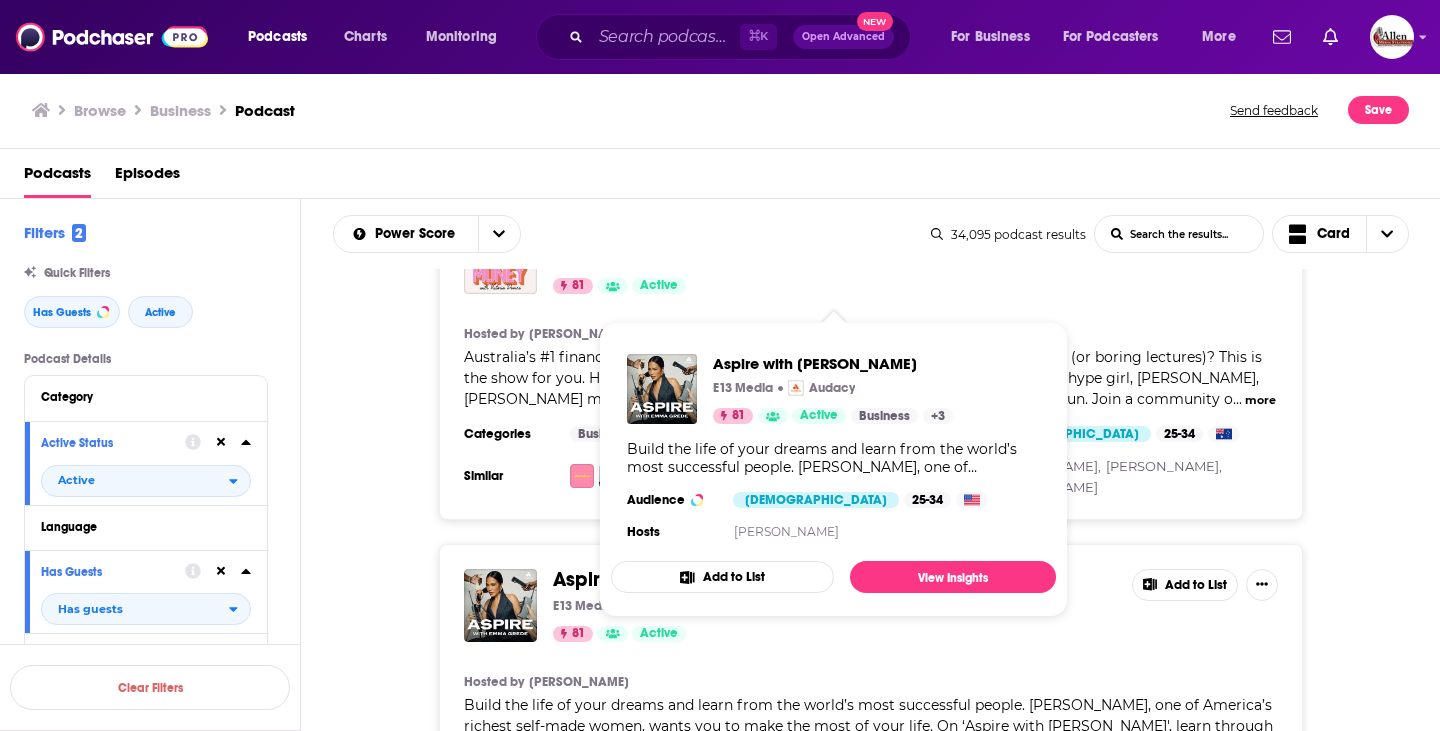 click on "Aspire with Emma Grede" at bounding box center (680, 579) 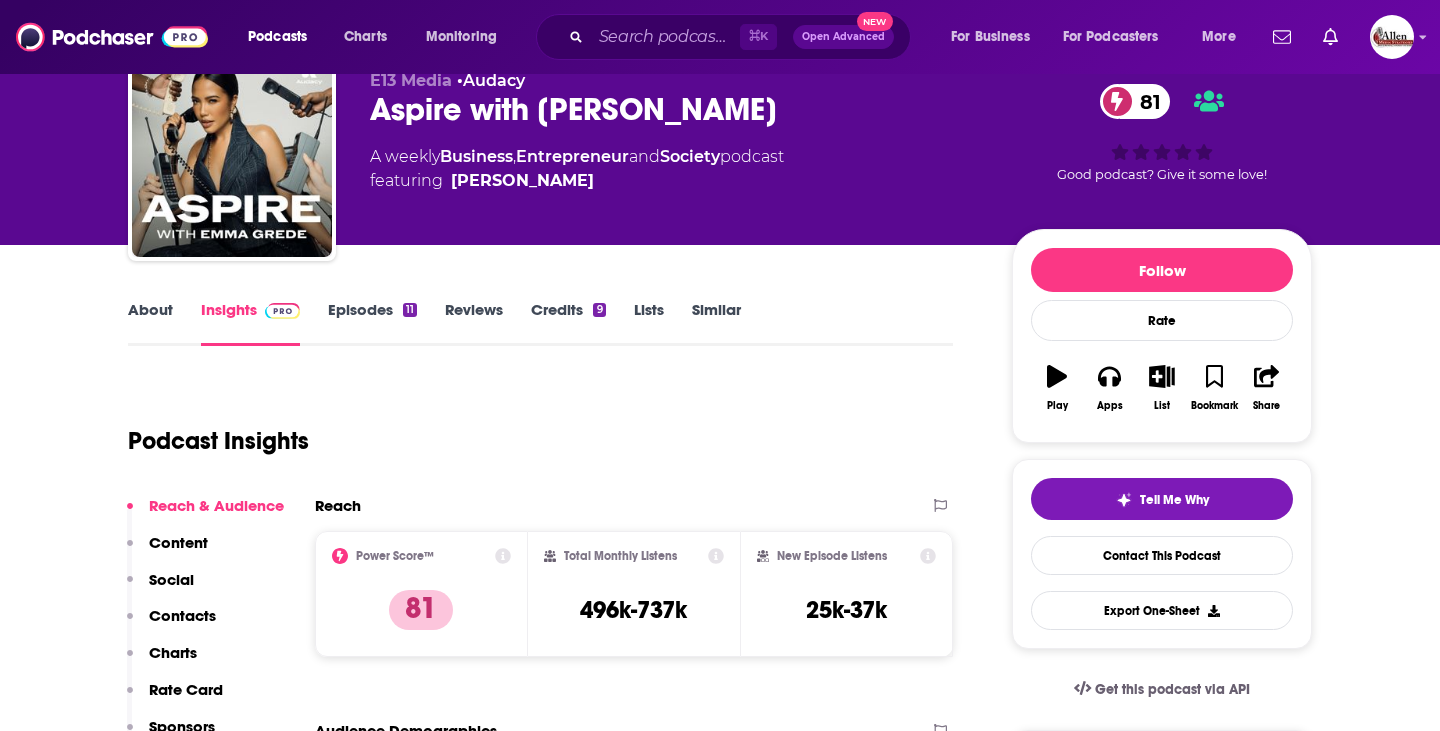 scroll, scrollTop: 0, scrollLeft: 0, axis: both 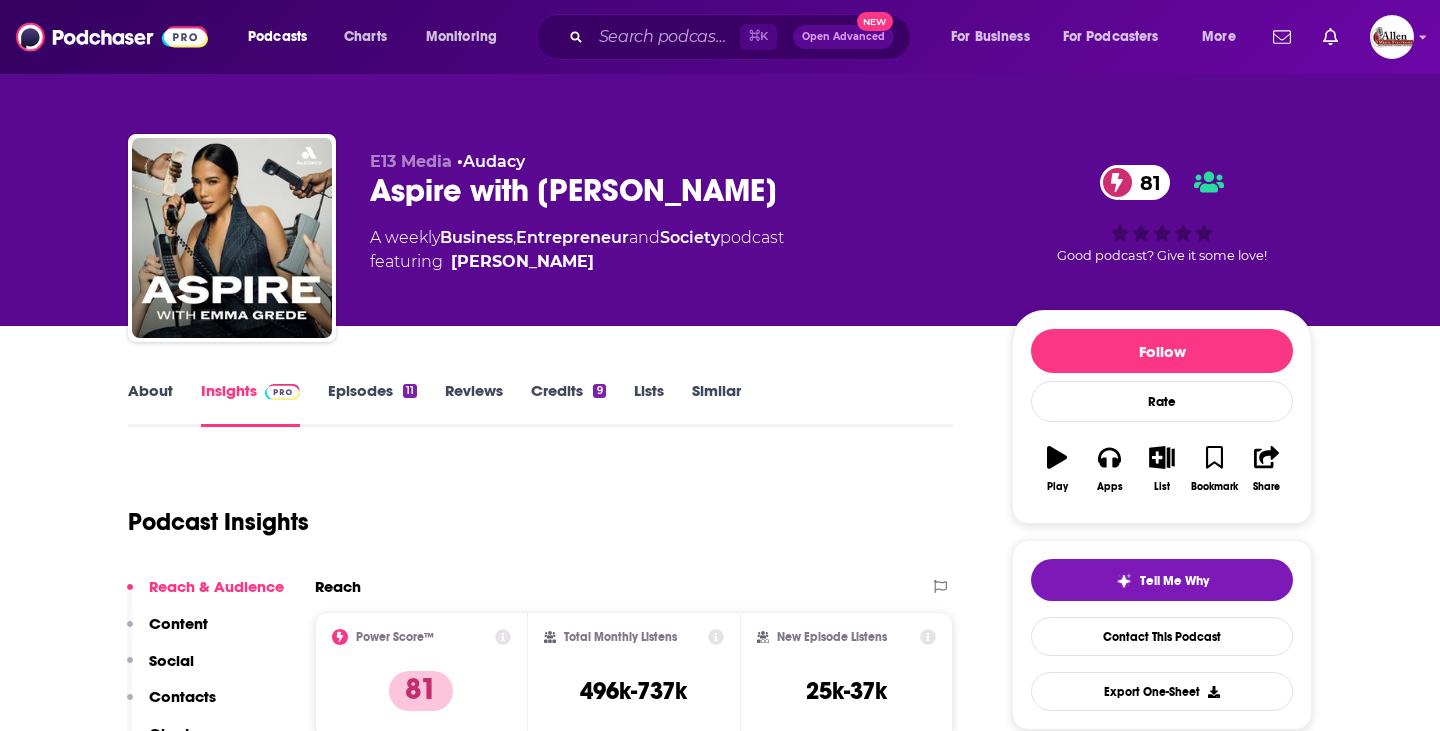 click on "Episodes 11" at bounding box center (372, 404) 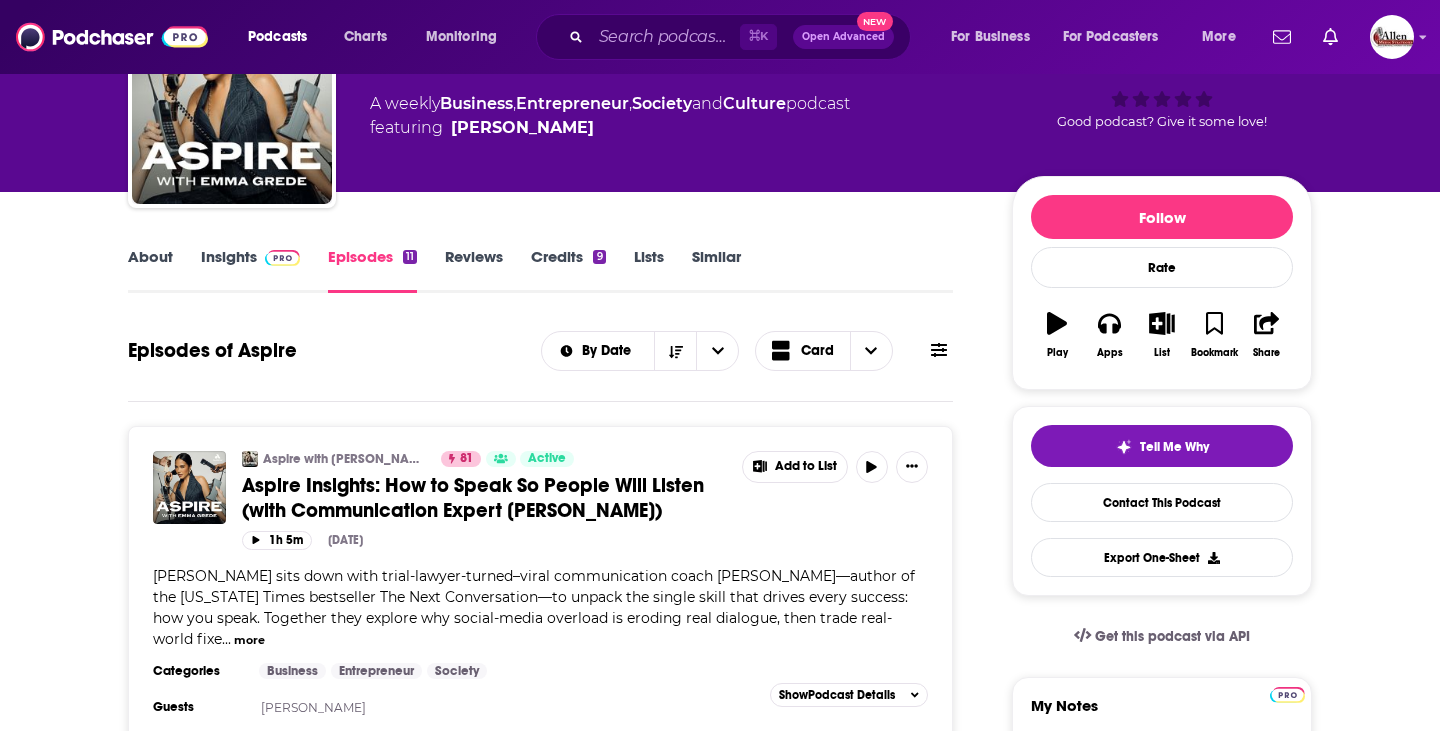 scroll, scrollTop: 354, scrollLeft: 0, axis: vertical 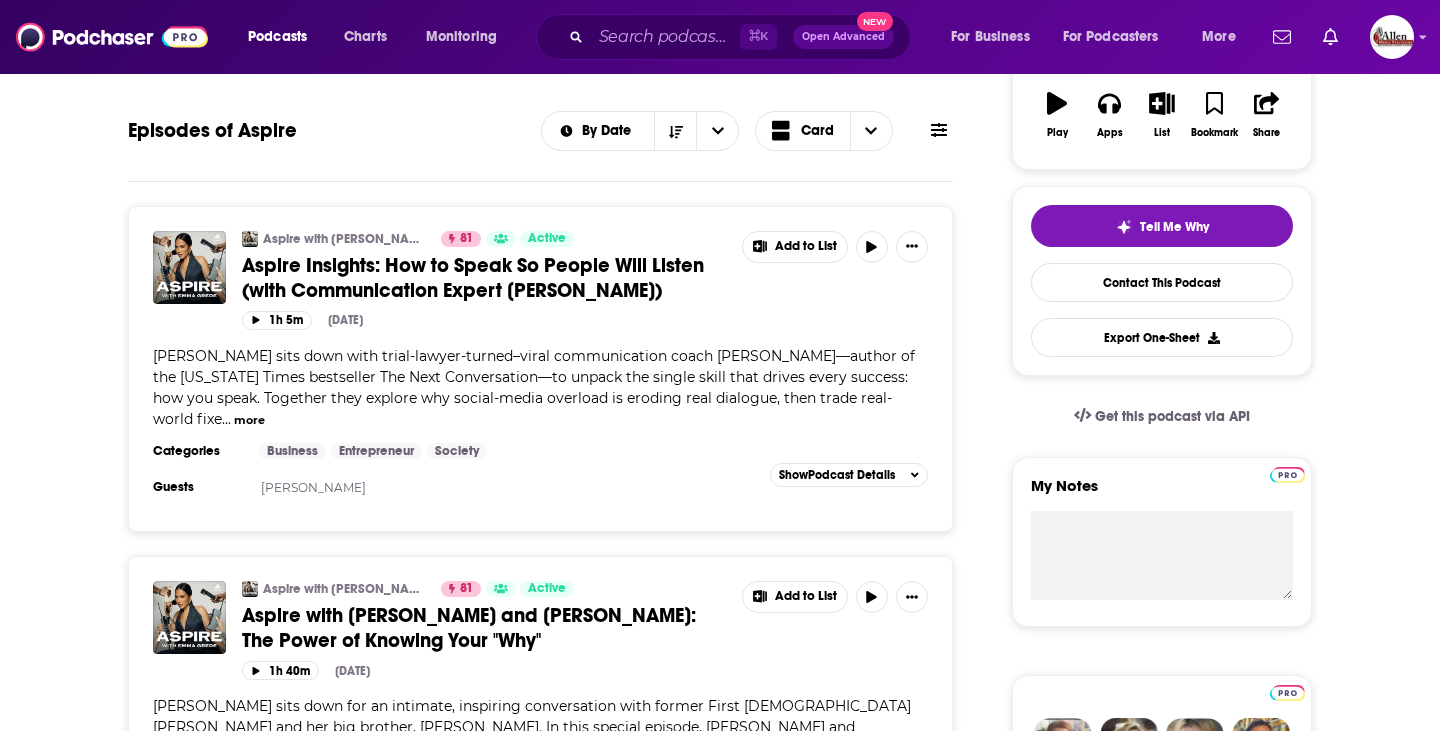 click on "more" at bounding box center [249, 420] 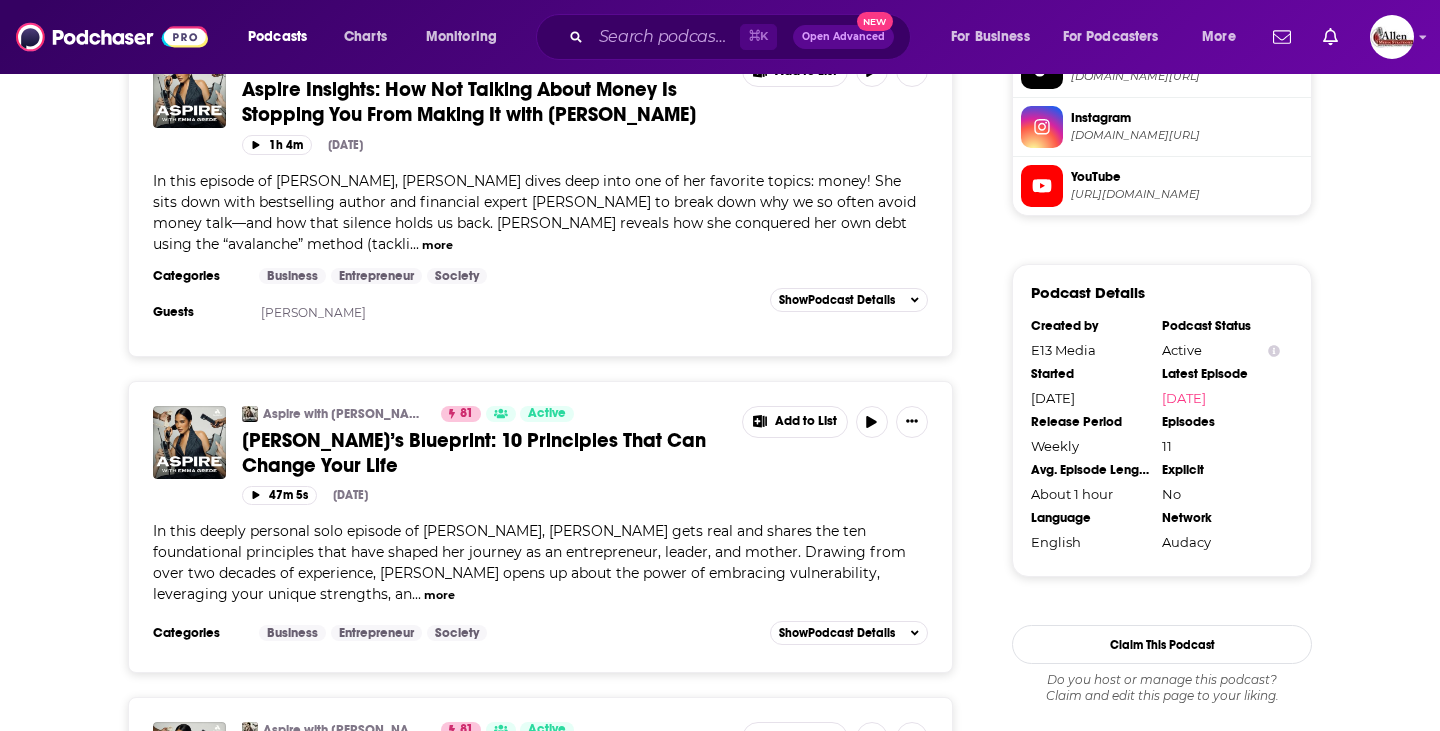 scroll, scrollTop: 1794, scrollLeft: 0, axis: vertical 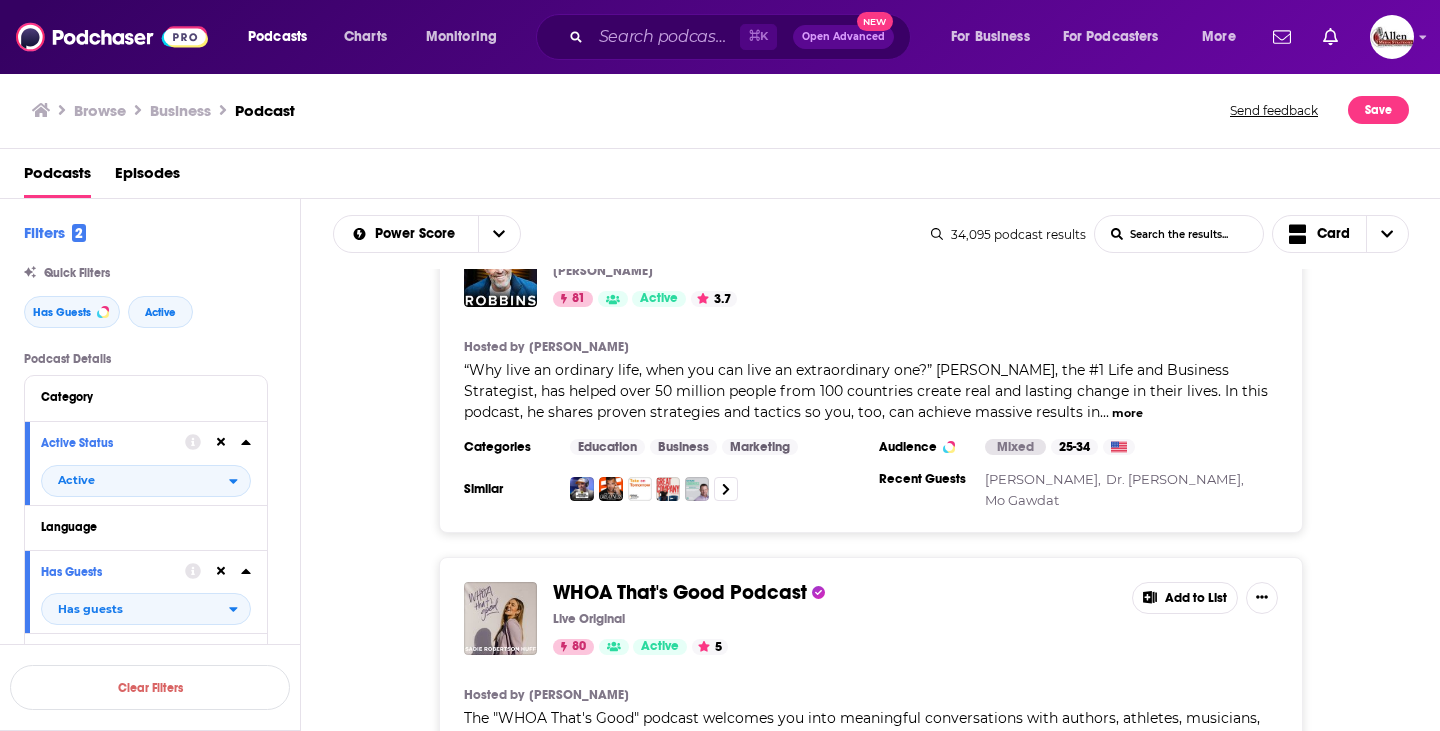 click on "more" at bounding box center [1156, 761] 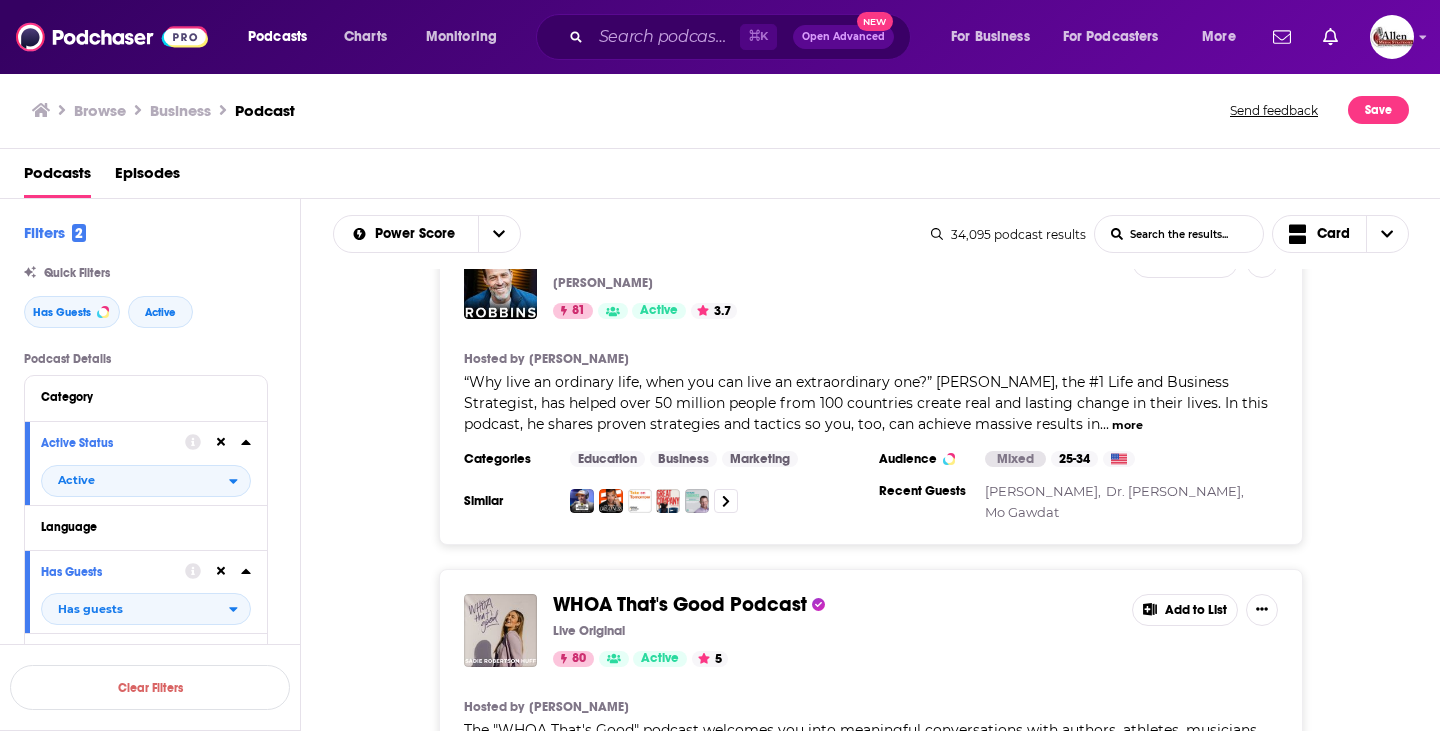 scroll, scrollTop: 15848, scrollLeft: 0, axis: vertical 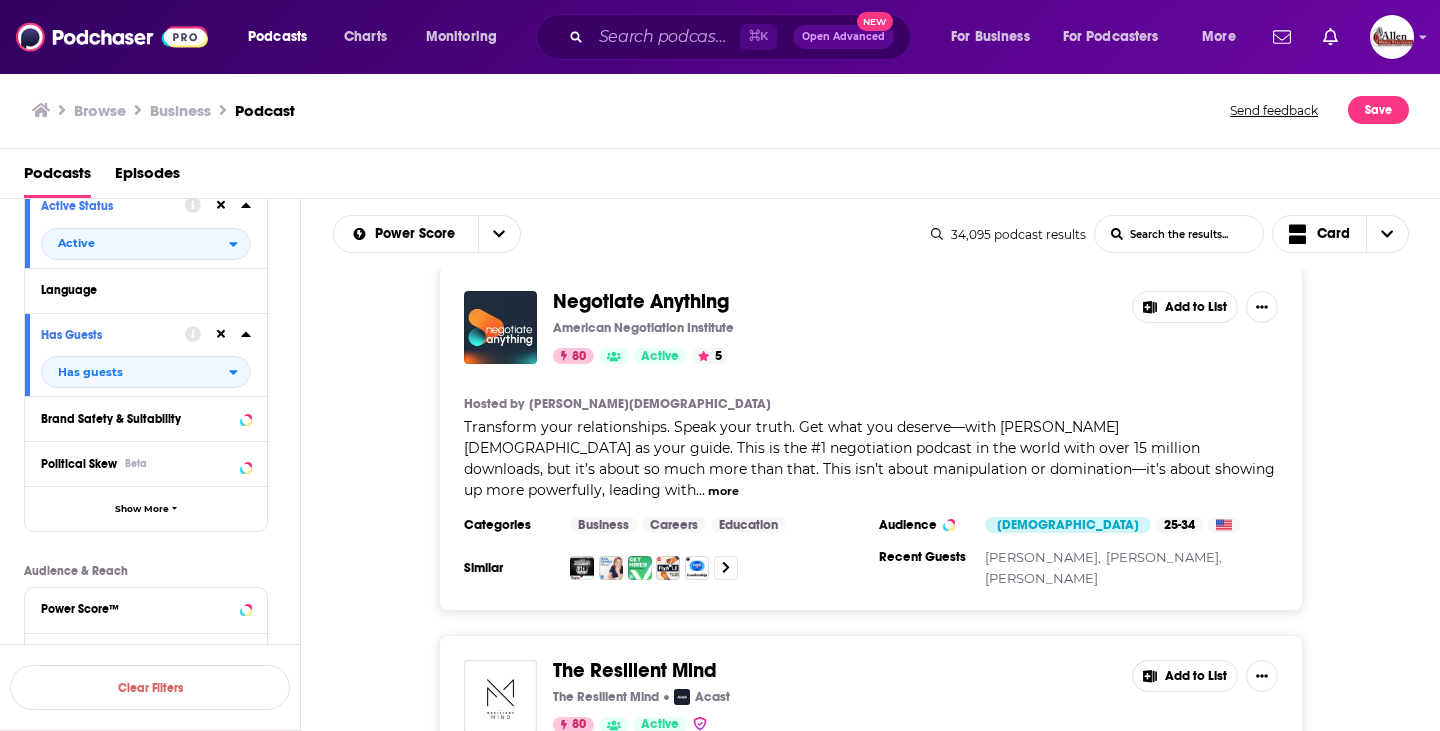 click on "more" at bounding box center [1096, 818] 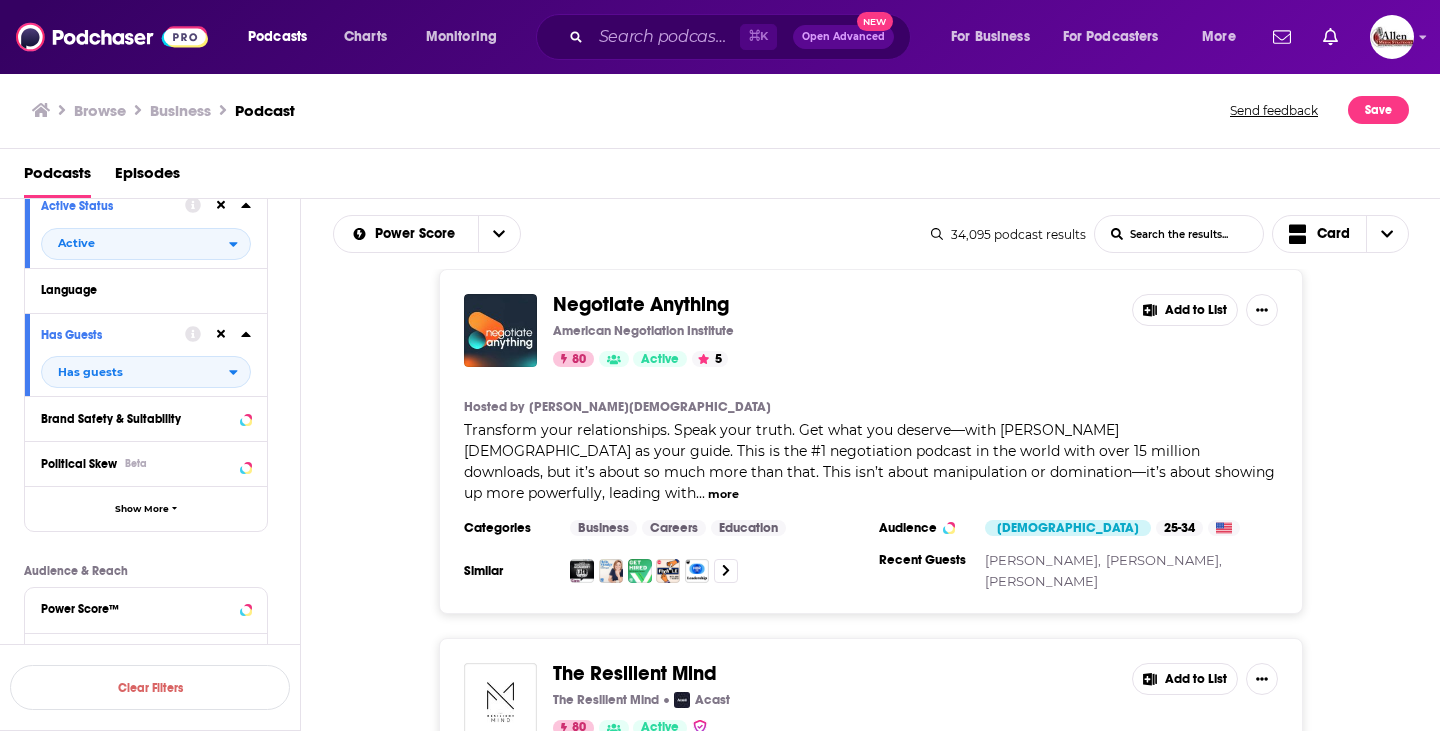 scroll, scrollTop: 16559, scrollLeft: 0, axis: vertical 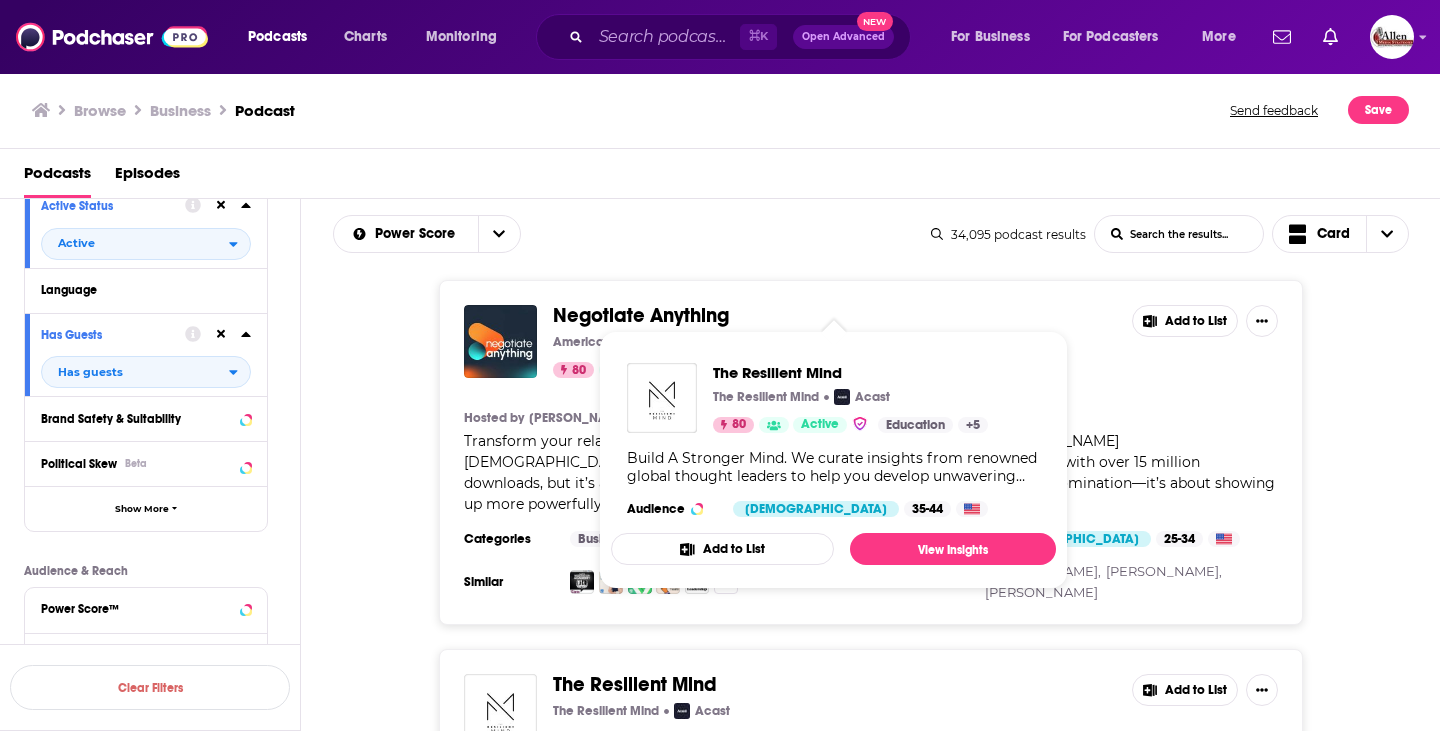 click on "The Resilient Mind" at bounding box center [635, 684] 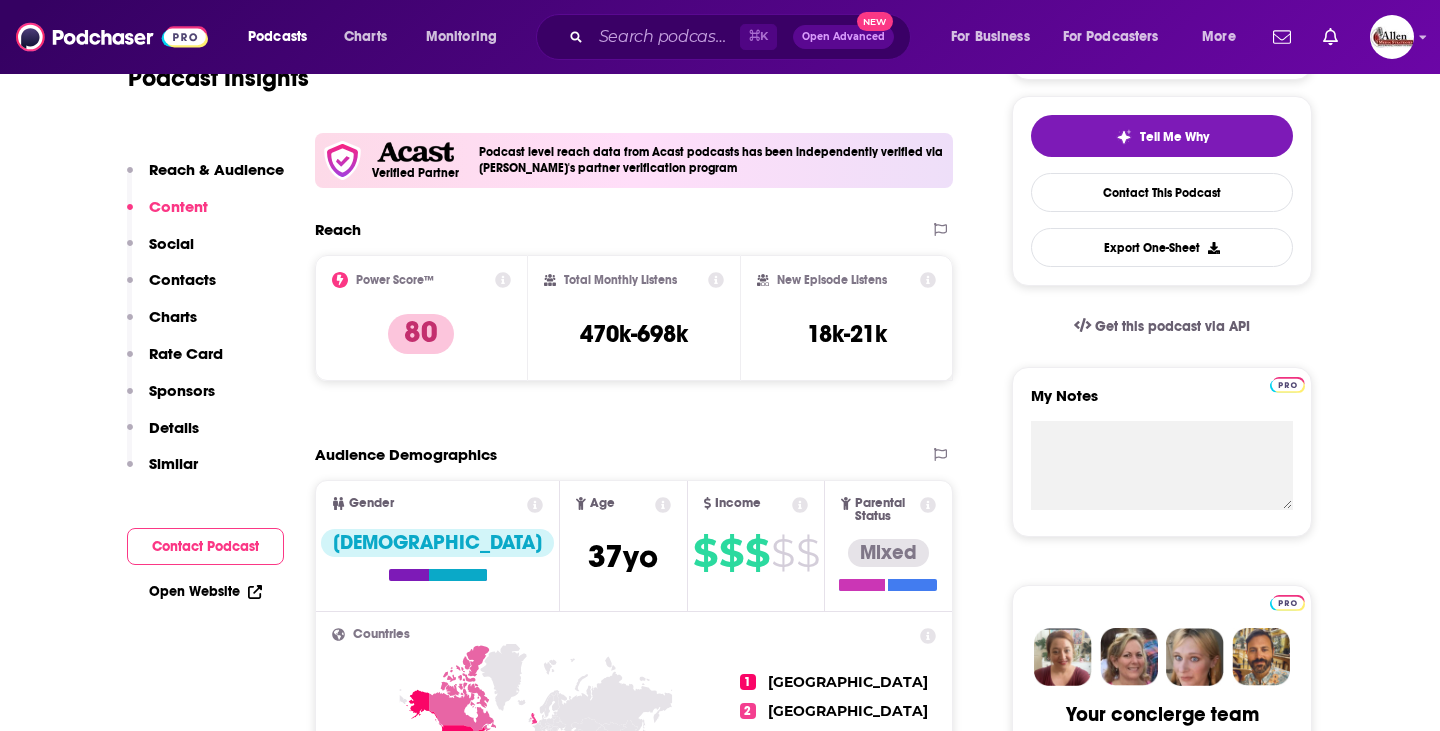 scroll, scrollTop: 0, scrollLeft: 0, axis: both 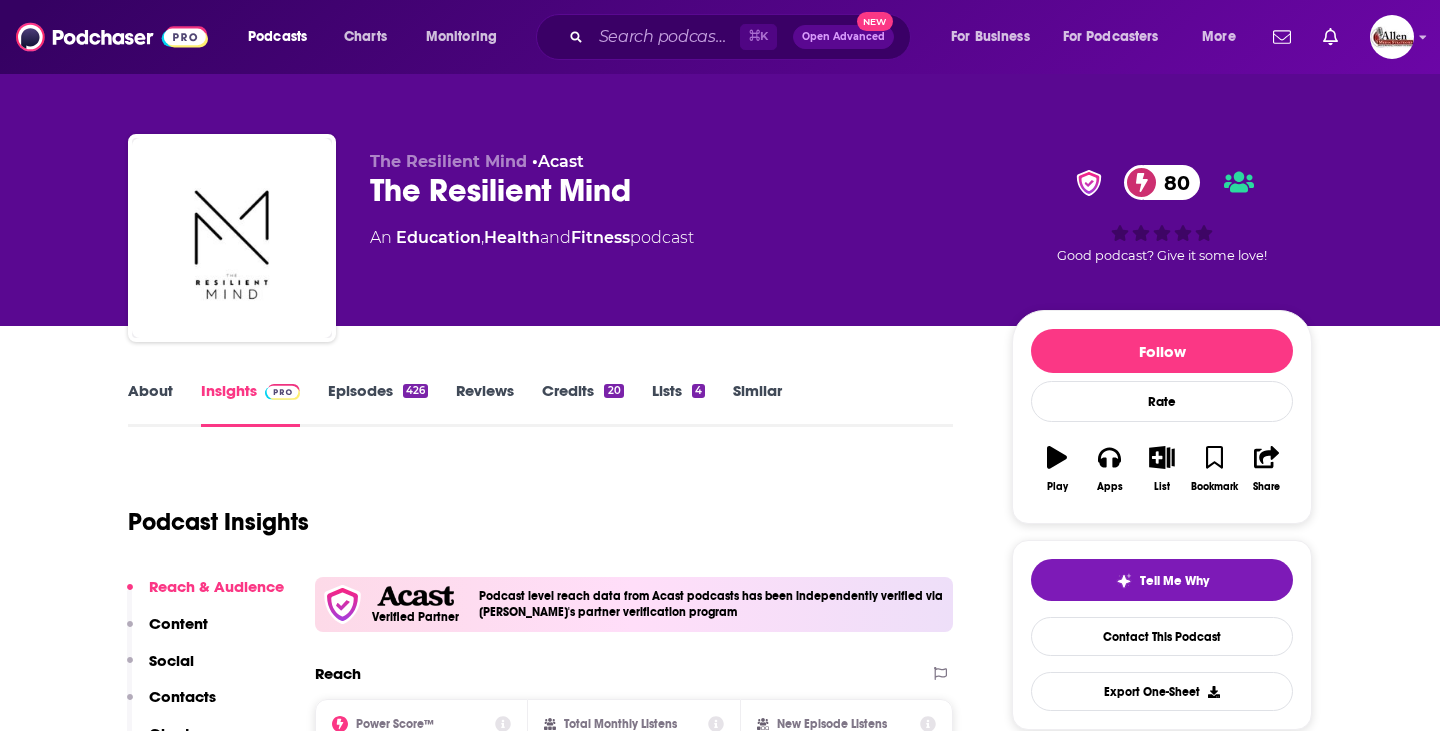 click on "Episodes 426" at bounding box center [378, 404] 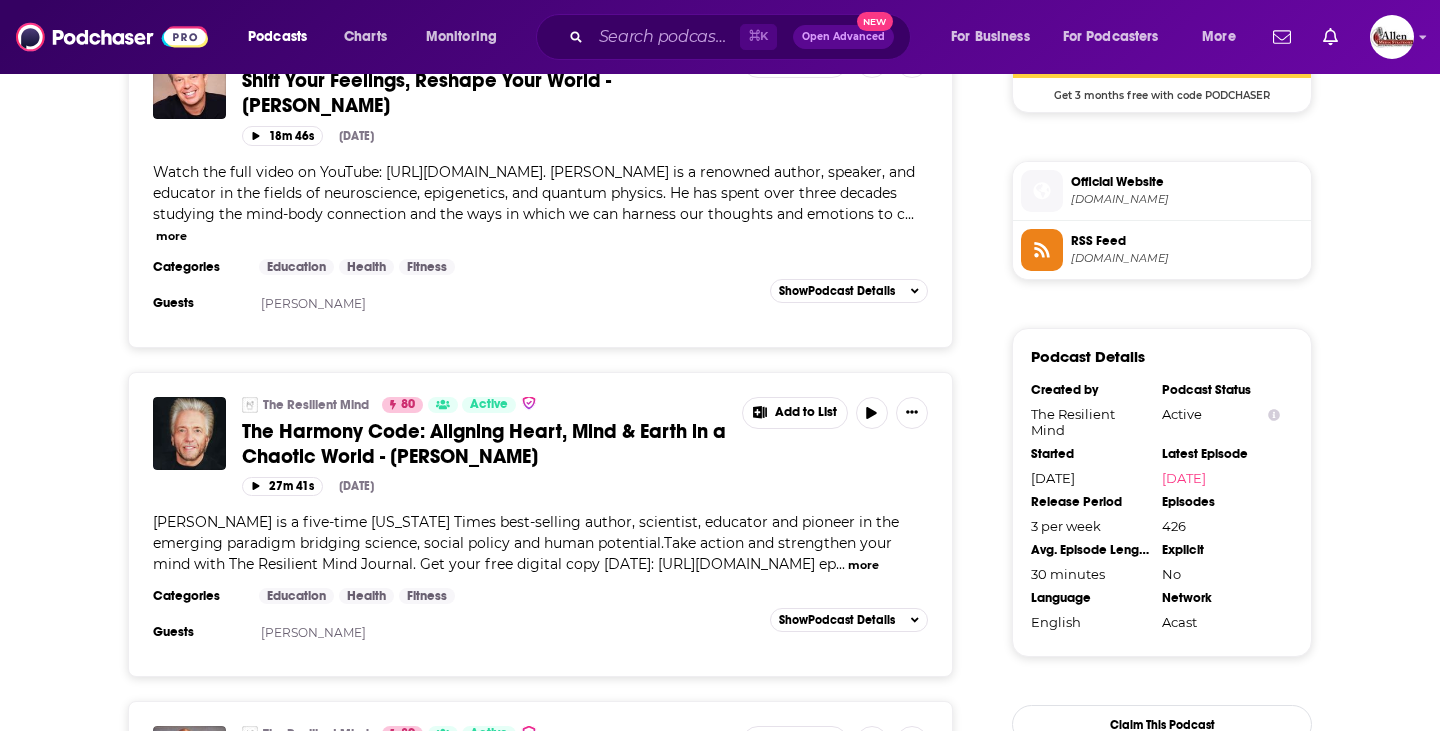 scroll, scrollTop: 1557, scrollLeft: 0, axis: vertical 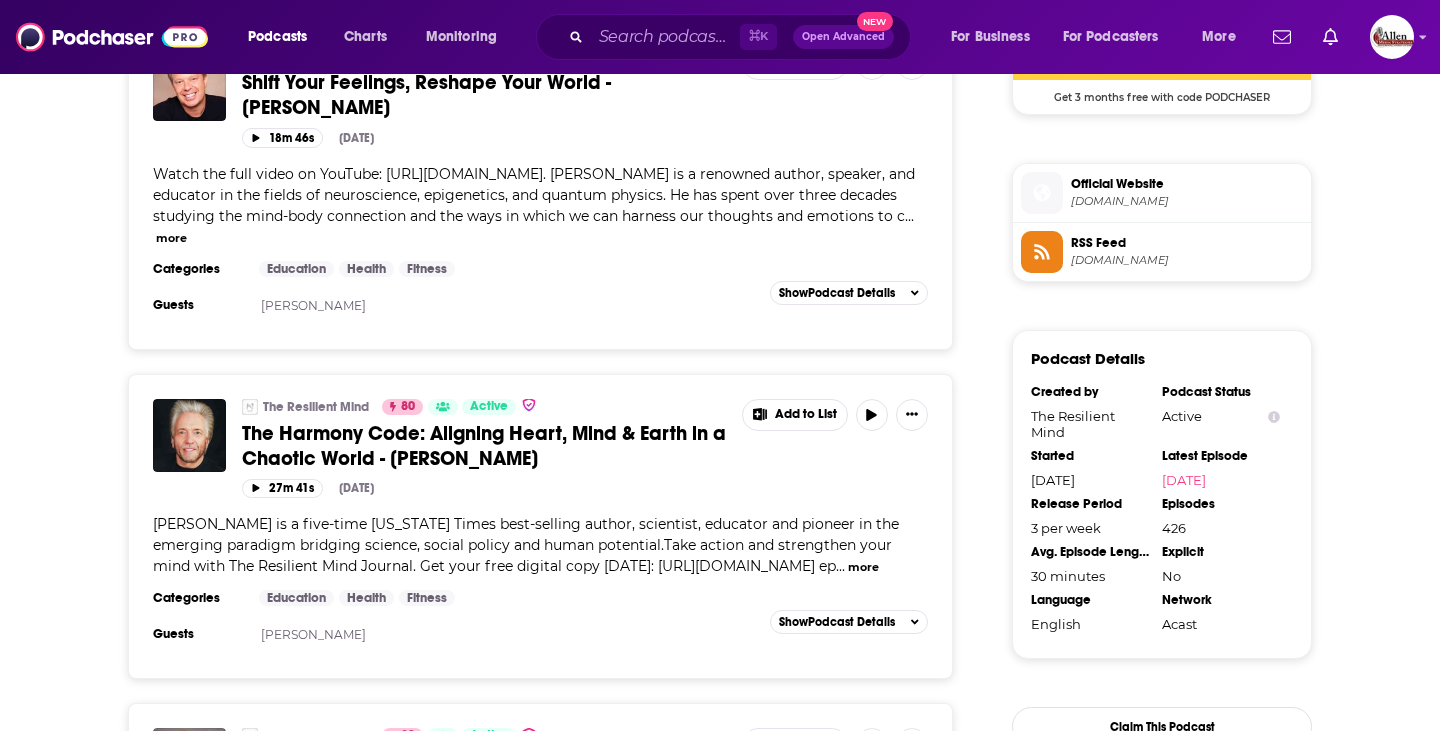 click on "more" at bounding box center [171, 238] 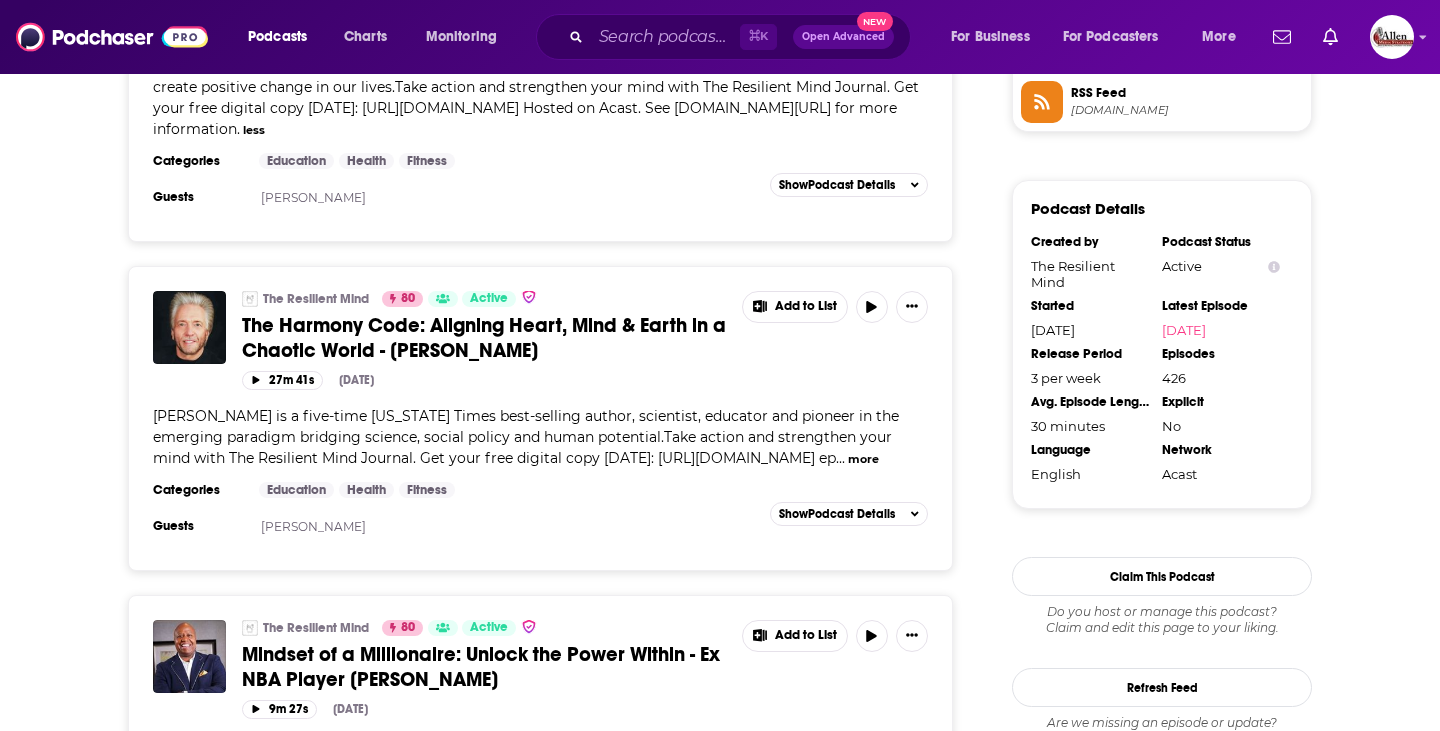 scroll, scrollTop: 1949, scrollLeft: 0, axis: vertical 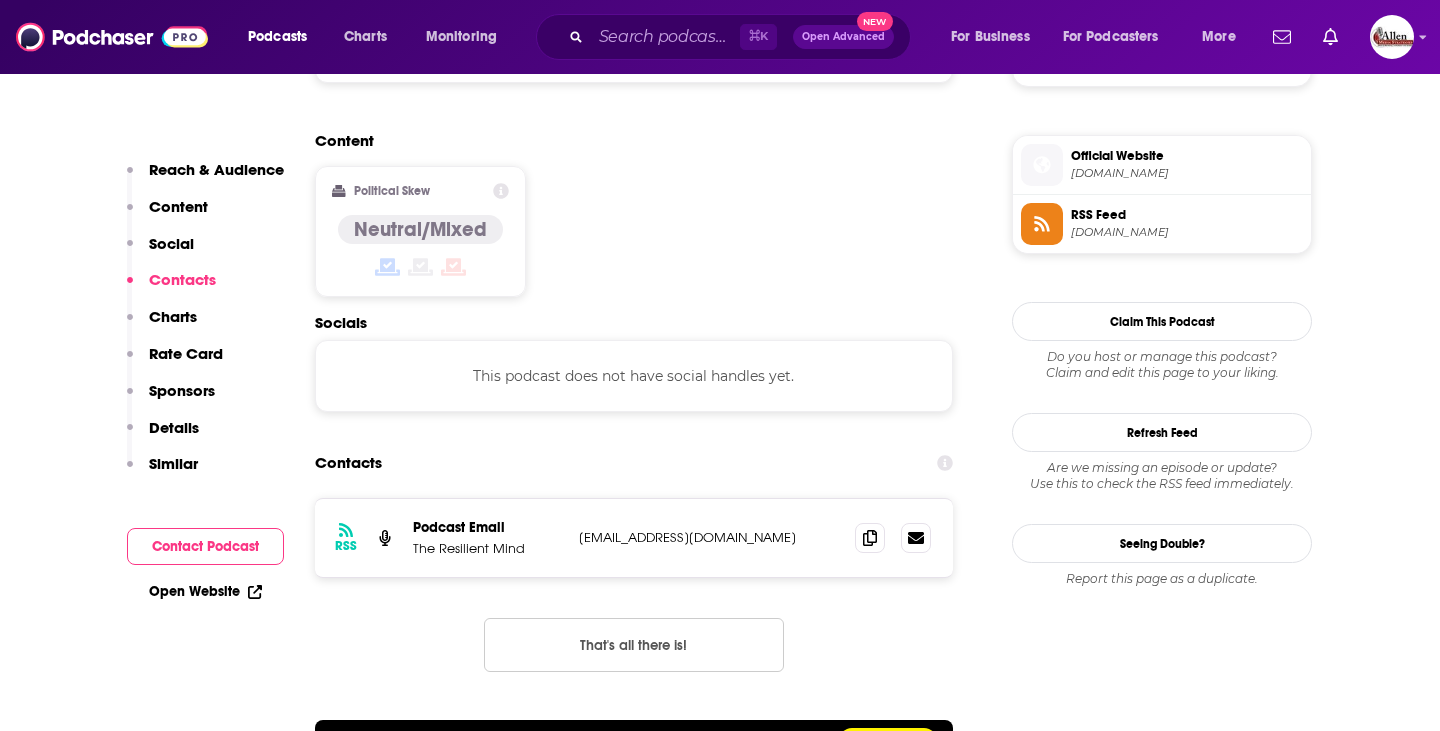 drag, startPoint x: 573, startPoint y: 459, endPoint x: 804, endPoint y: 460, distance: 231.00217 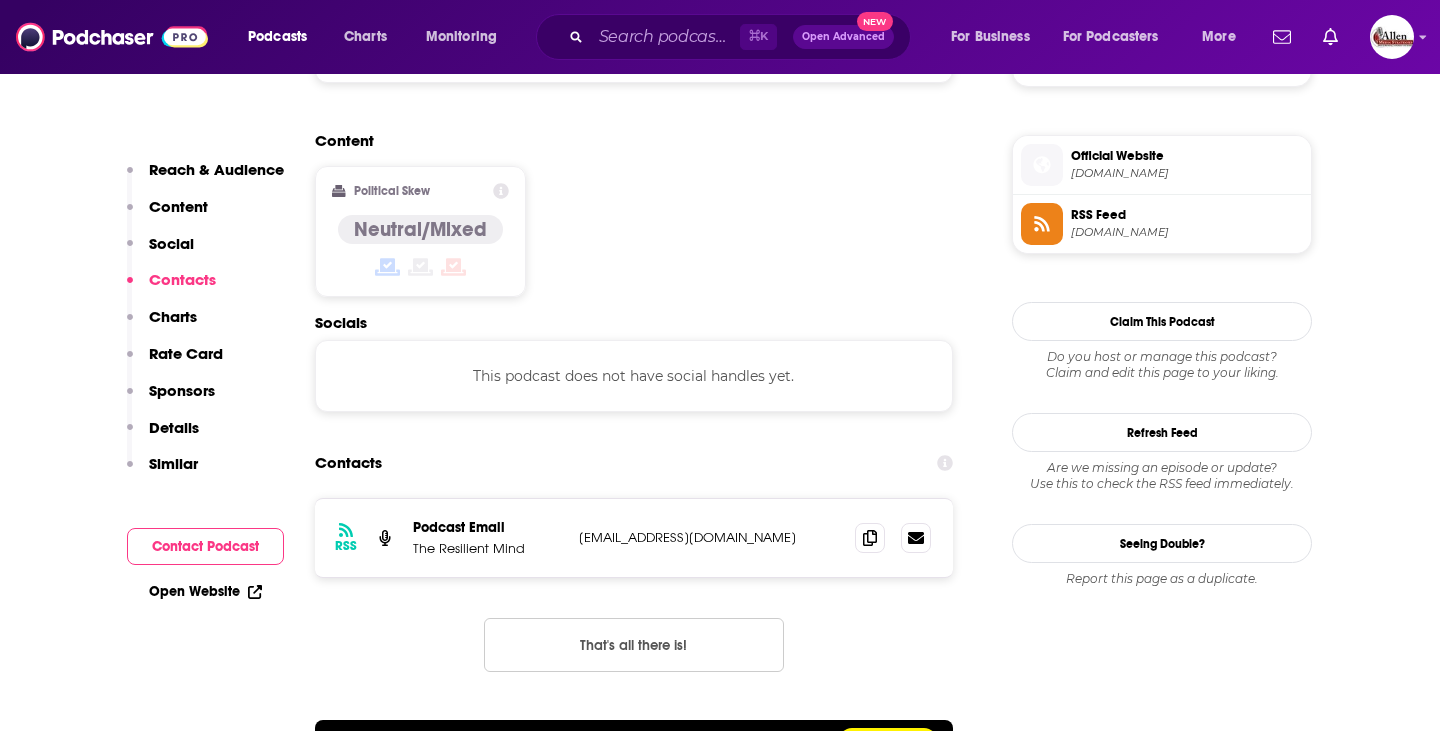 click on "Contacts   RSS   Podcast Email The Resilient Mind info@resilientmindpodcast.com info@resilientmindpodcast.com That's all there is! You can buy ads directly across all Acast podcasts Learn More" at bounding box center [634, 603] 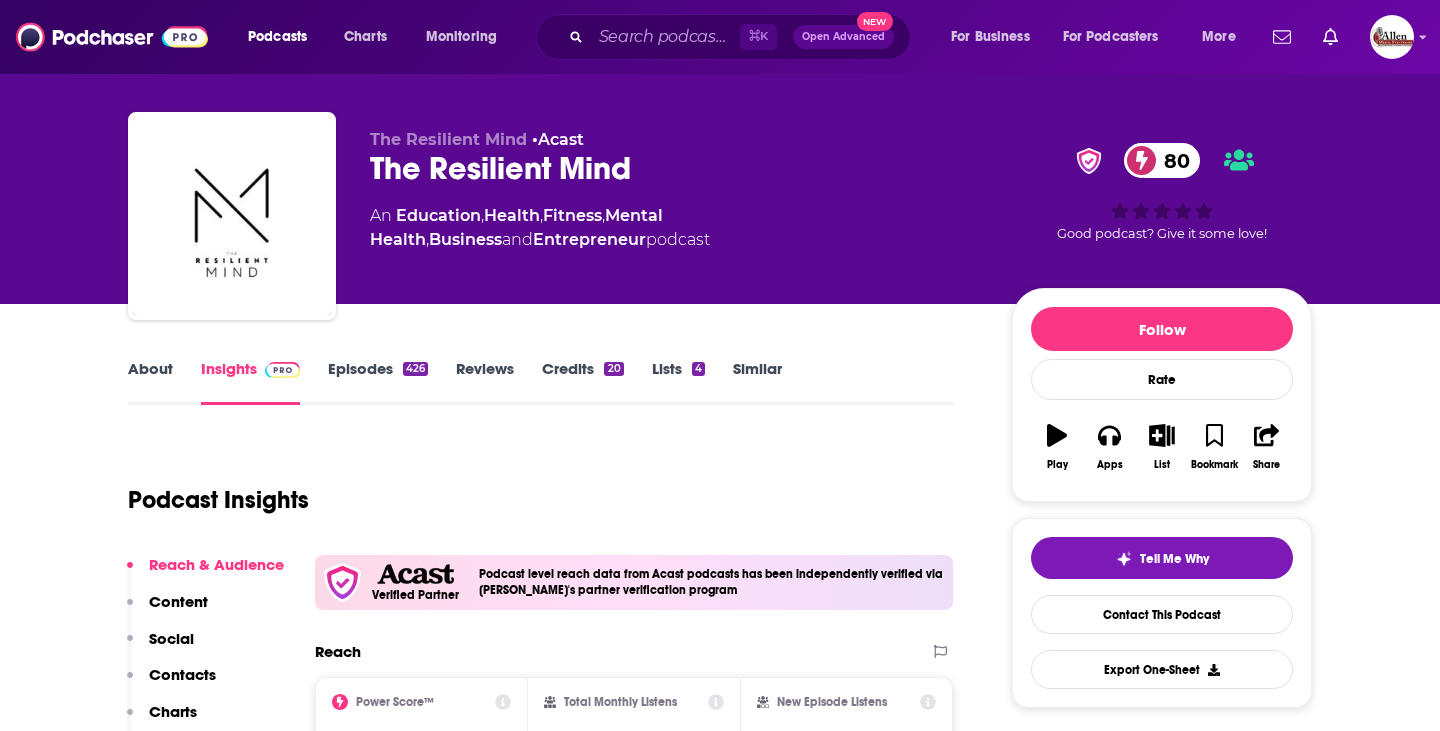 scroll, scrollTop: 0, scrollLeft: 0, axis: both 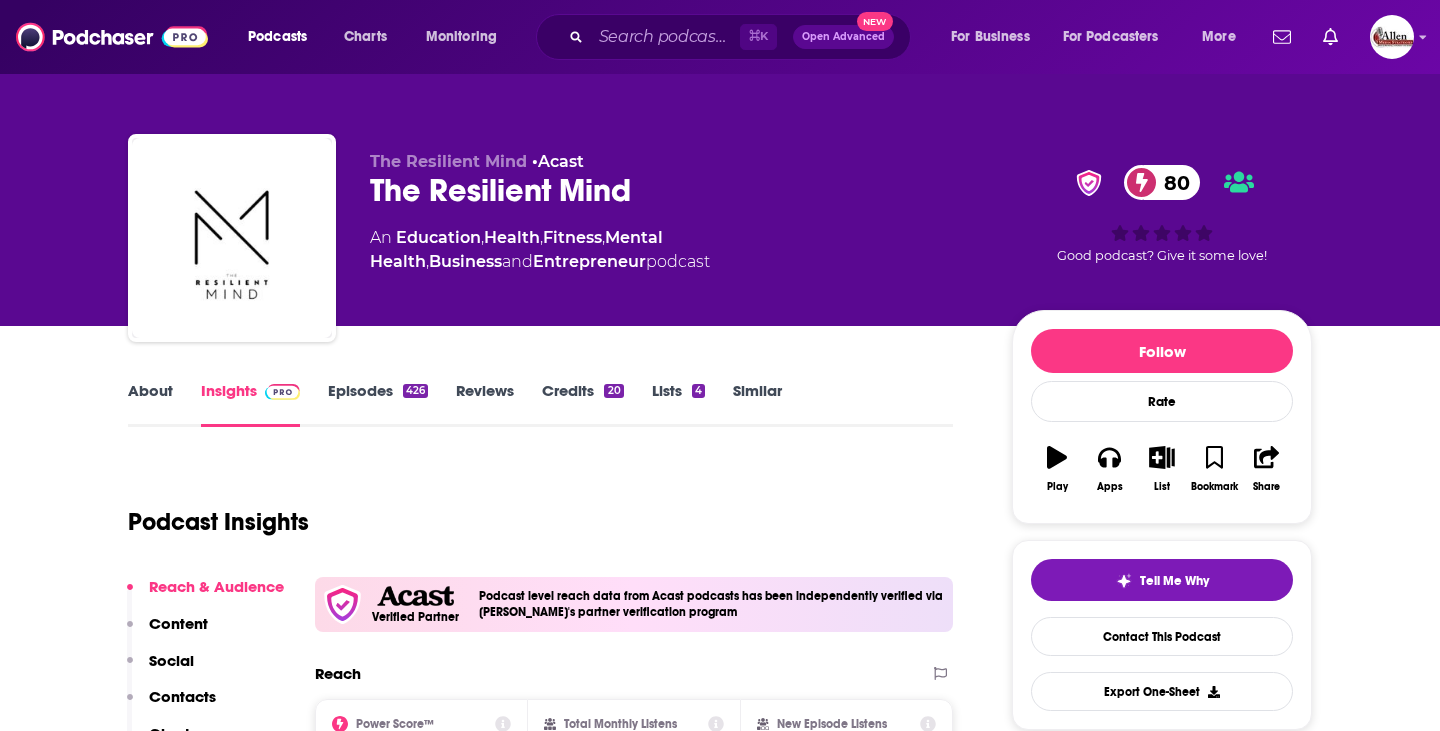 click on "Entrepreneur" 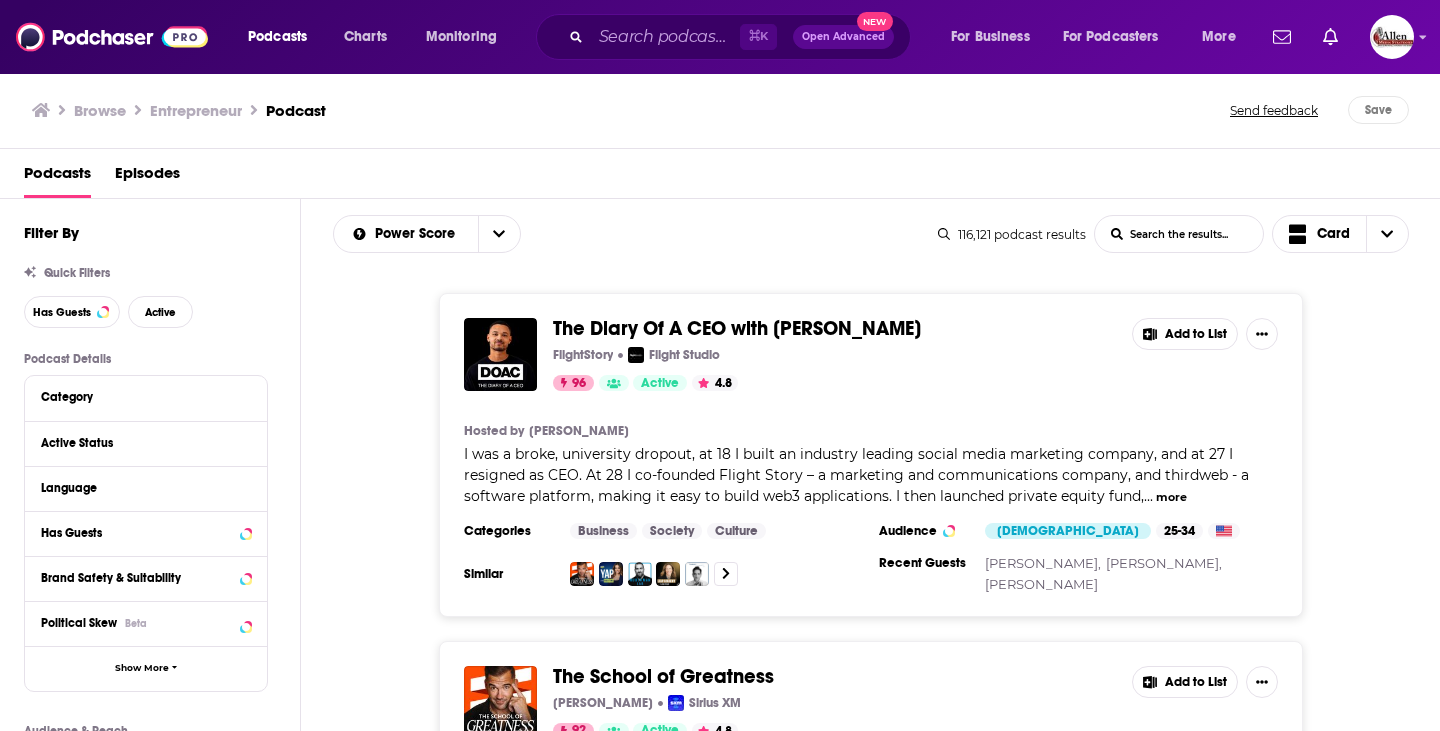 scroll, scrollTop: 5, scrollLeft: 0, axis: vertical 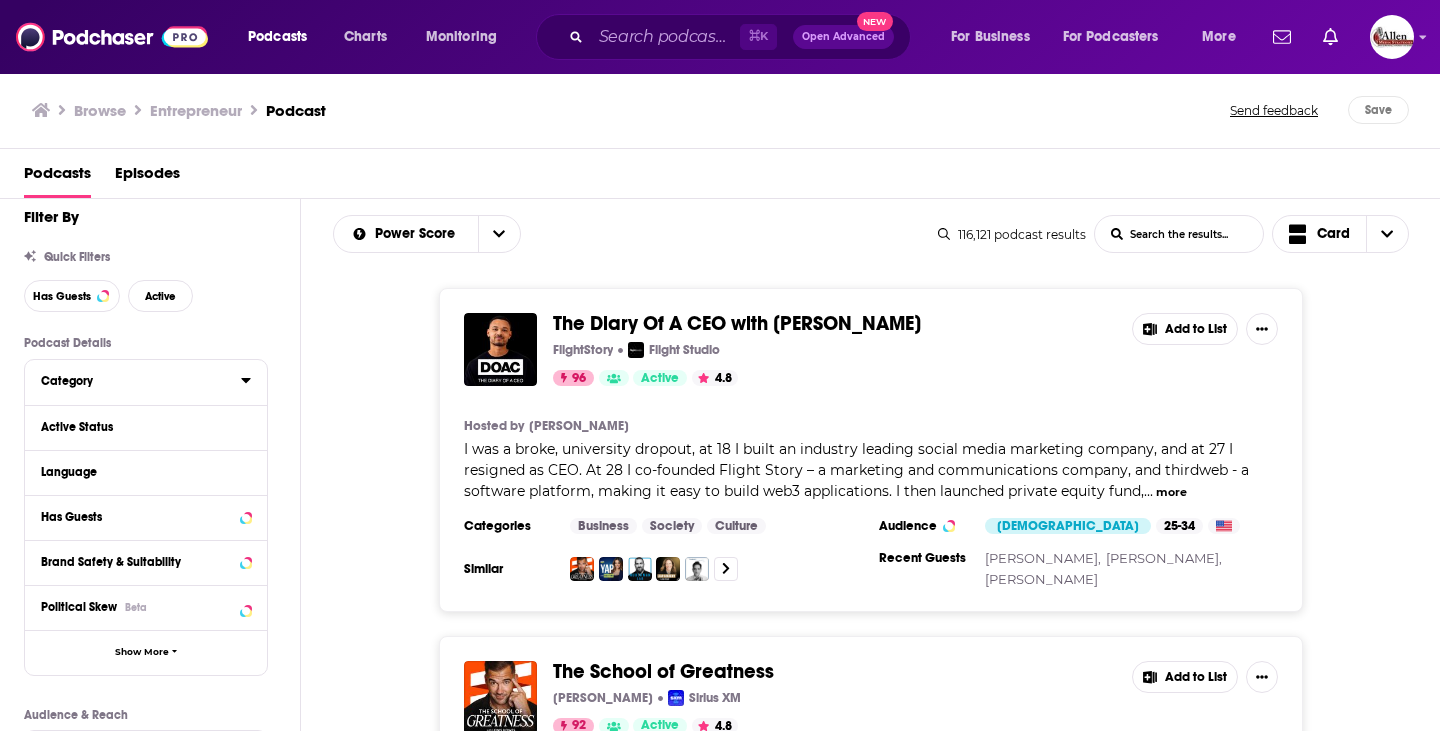 click on "Category" at bounding box center (134, 381) 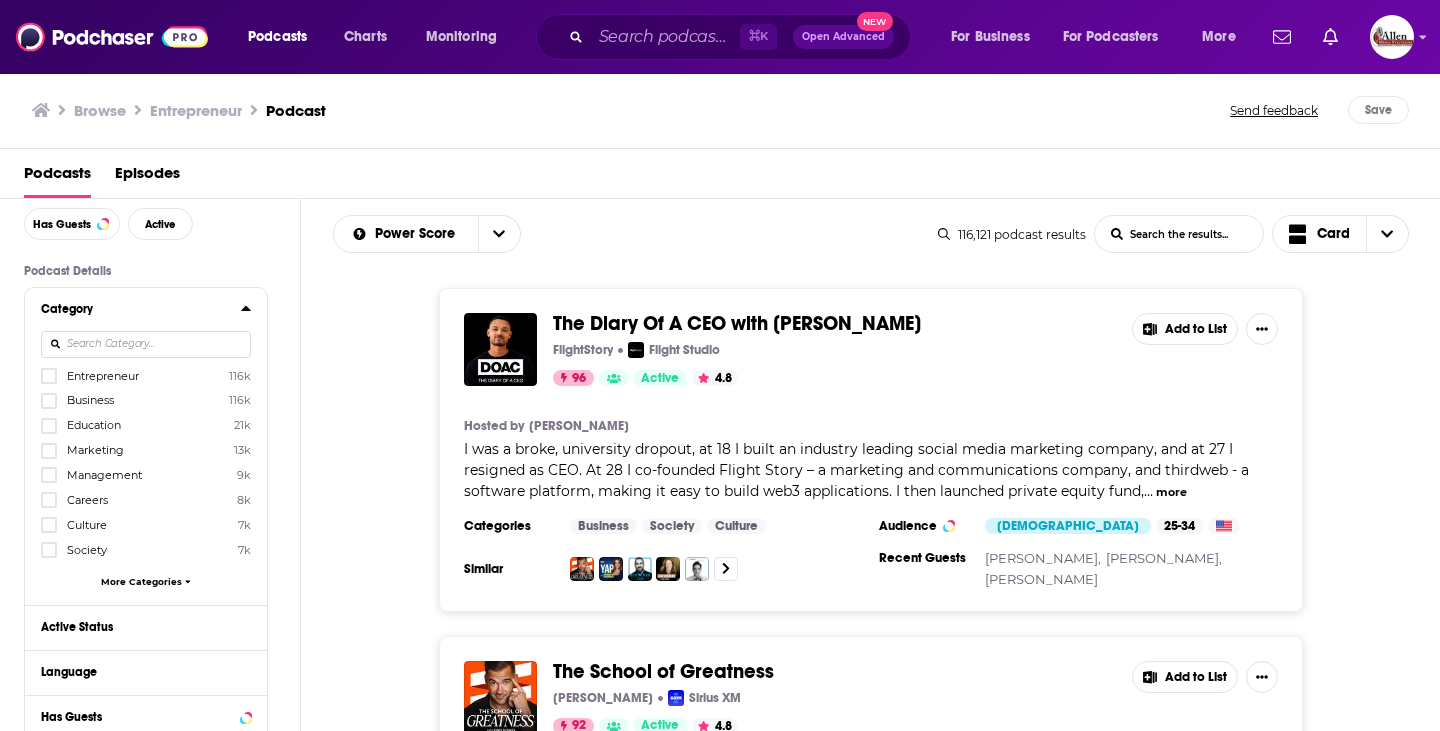 scroll, scrollTop: 90, scrollLeft: 0, axis: vertical 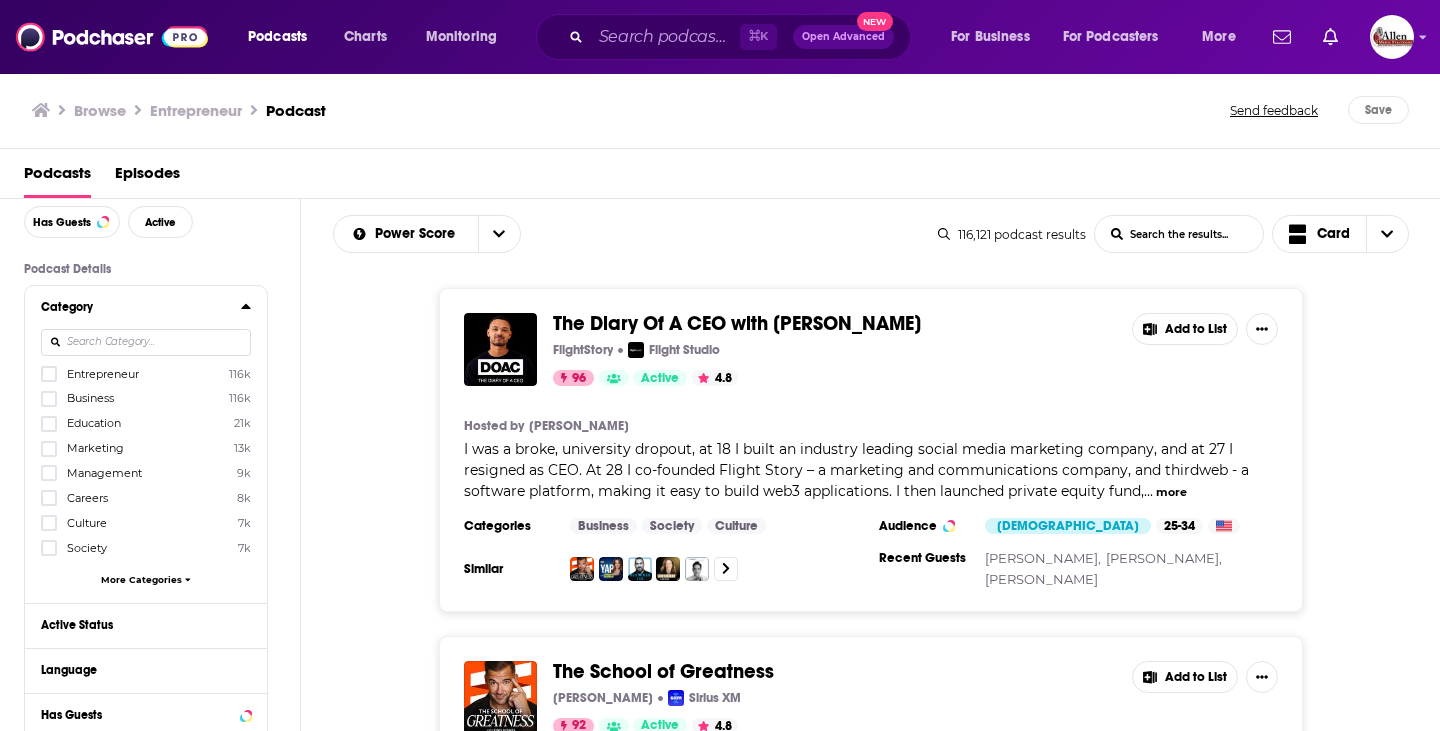 click on "More Categories" at bounding box center (141, 579) 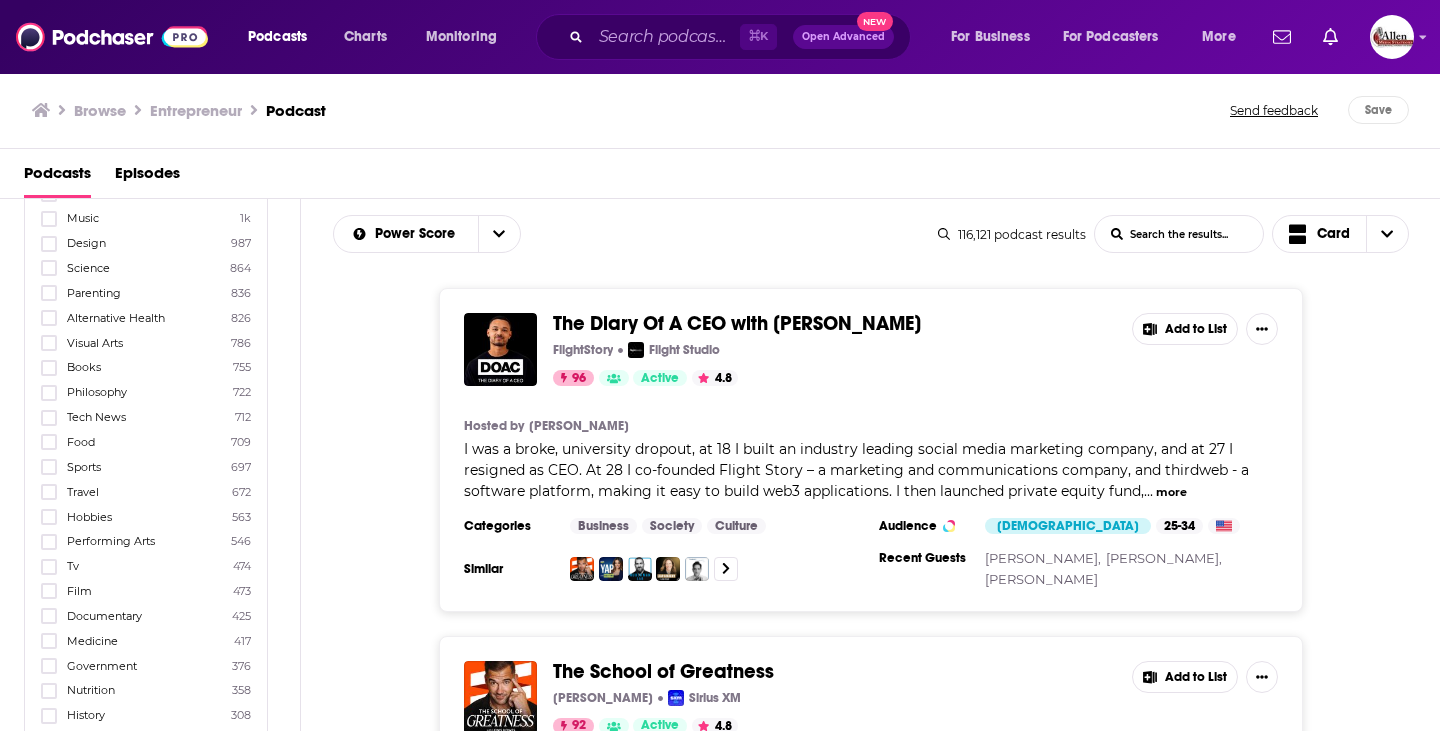 scroll, scrollTop: 1031, scrollLeft: 0, axis: vertical 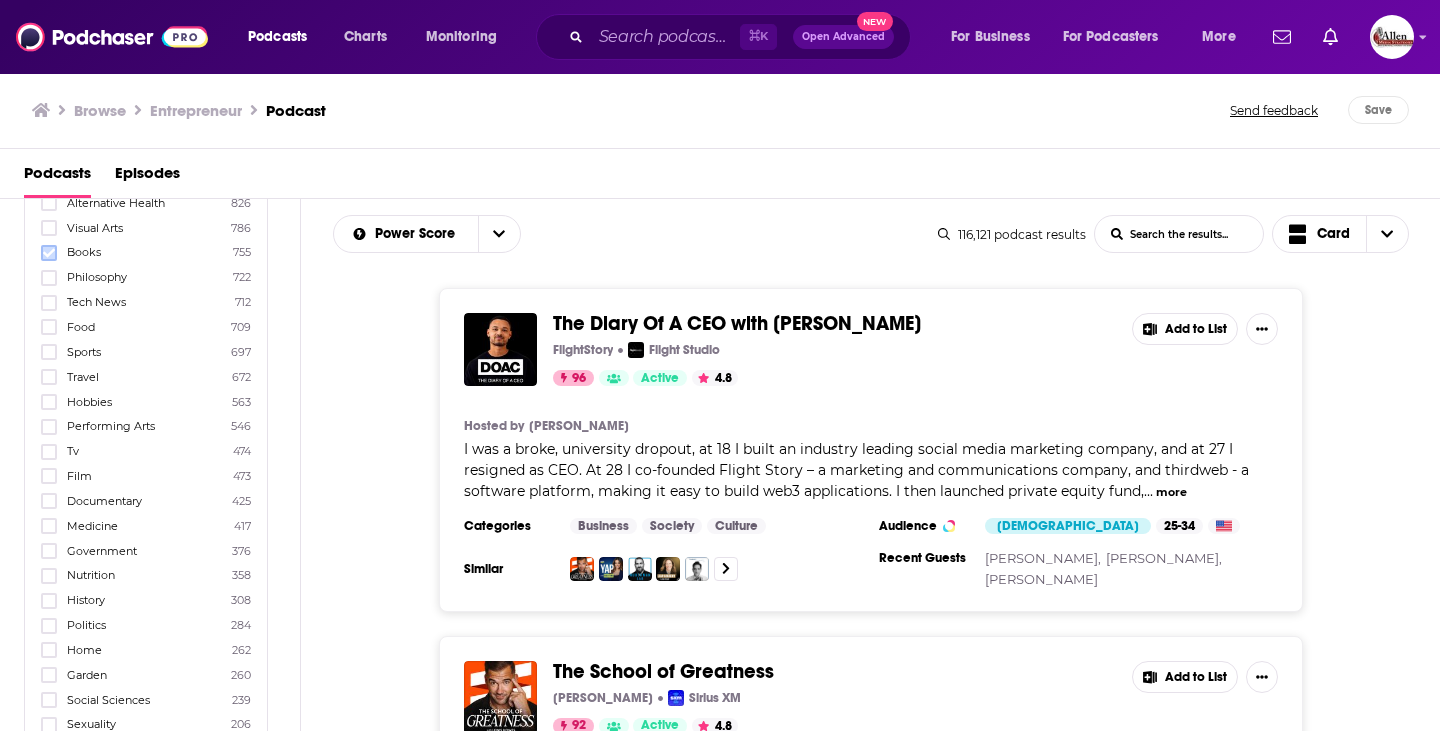 click 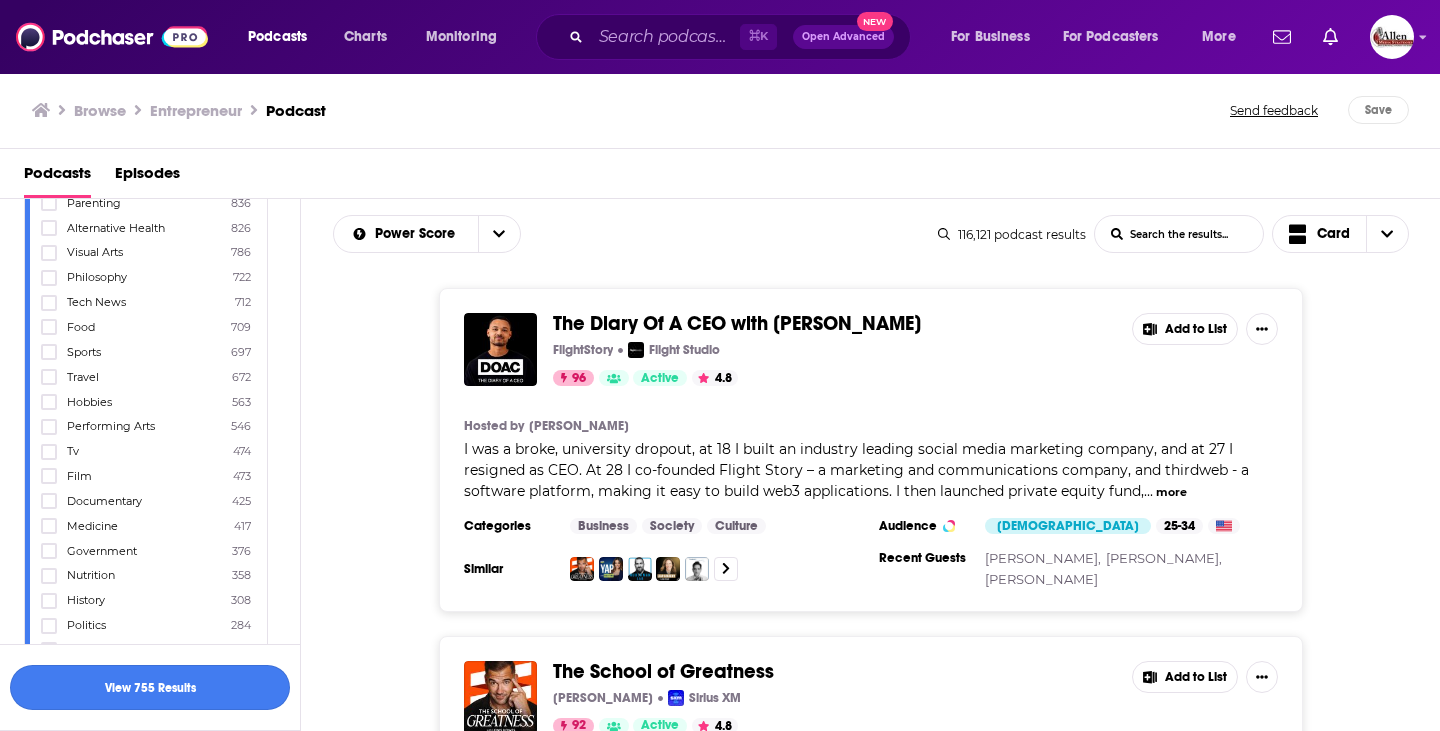 click on "View 755 Results" at bounding box center [150, 687] 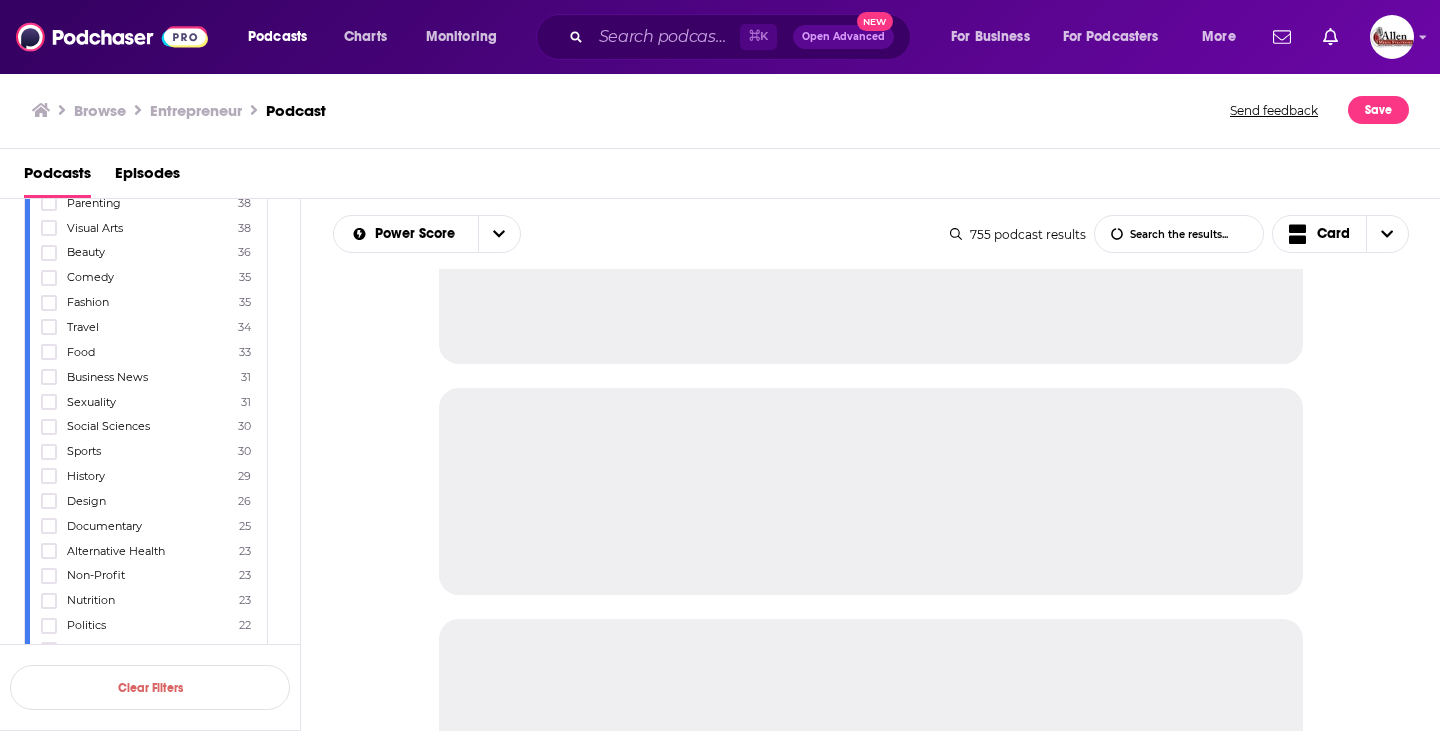 scroll, scrollTop: 273, scrollLeft: 0, axis: vertical 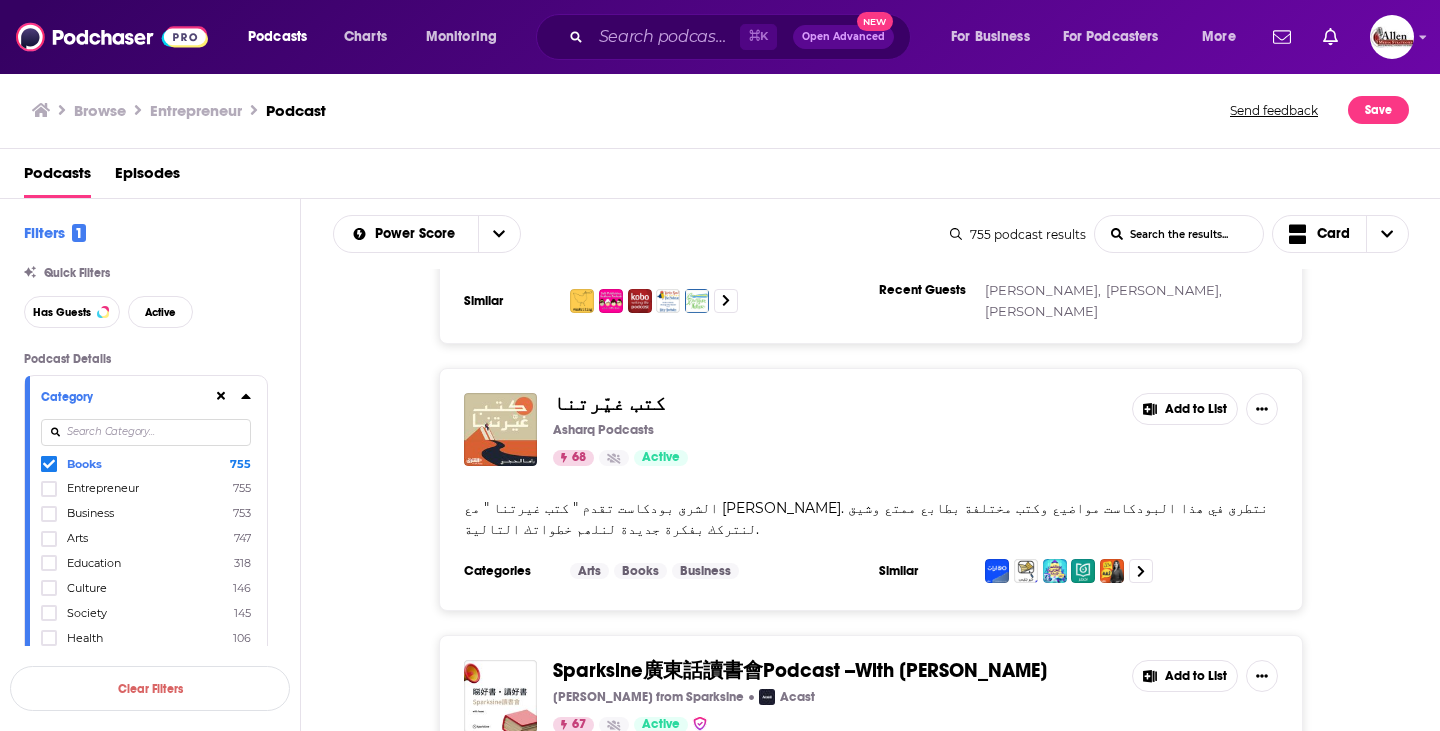 click on "Category" at bounding box center (127, 396) 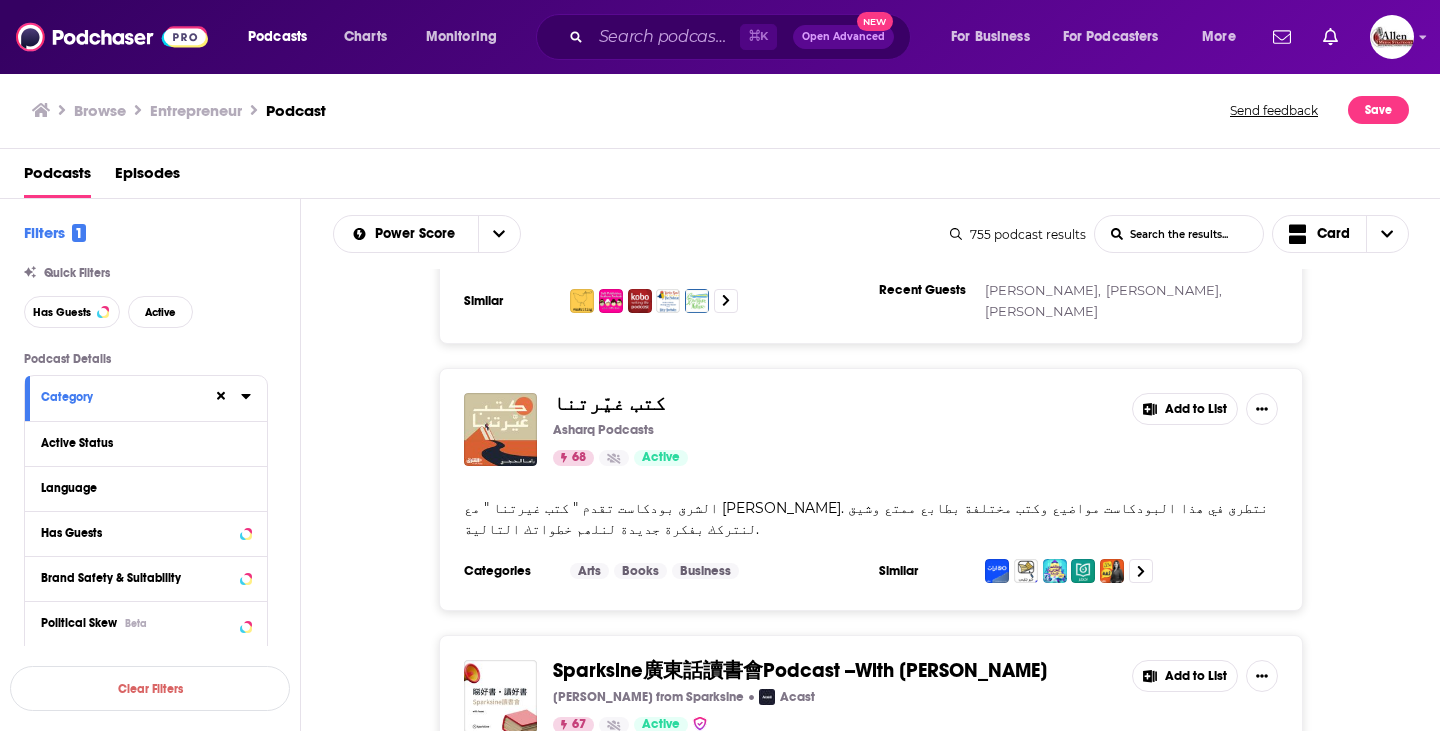 scroll, scrollTop: 0, scrollLeft: 0, axis: both 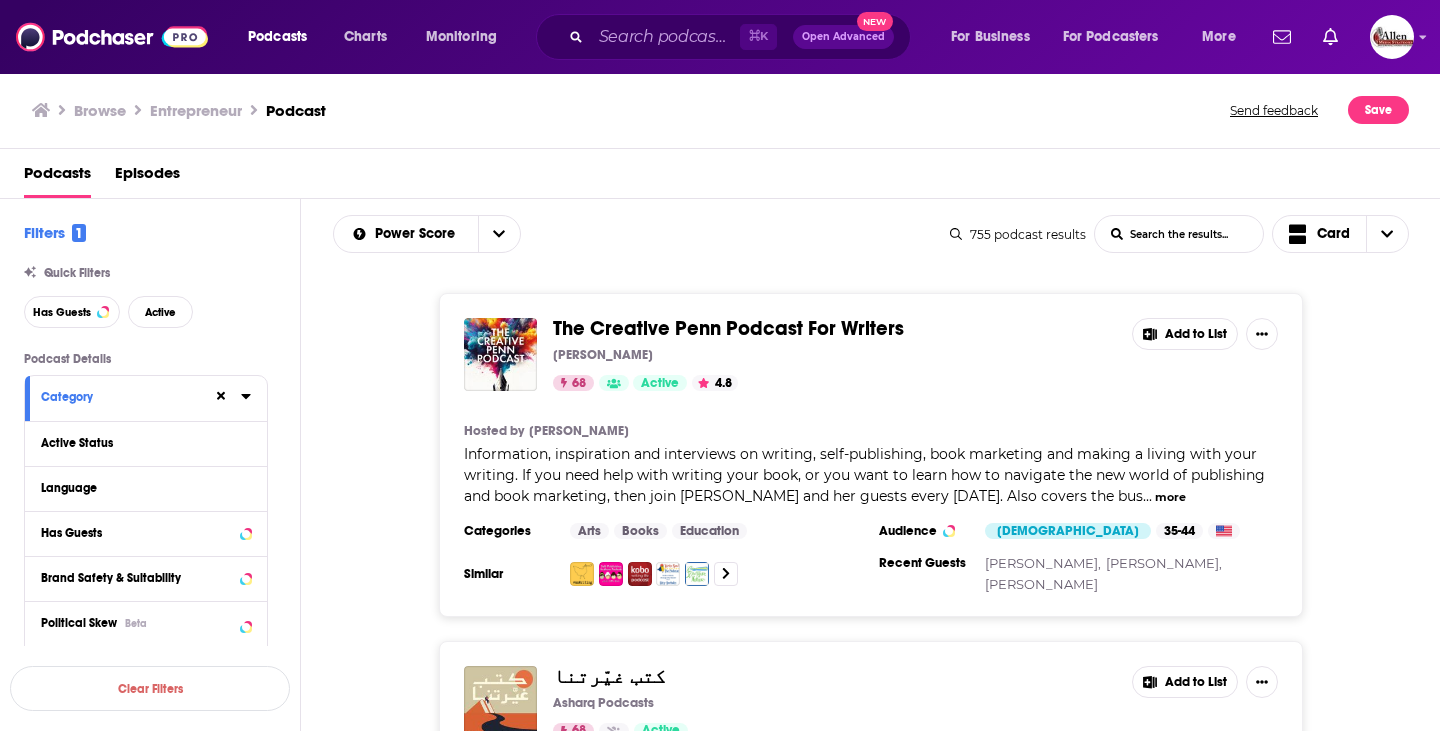 click on "more" at bounding box center (1170, 497) 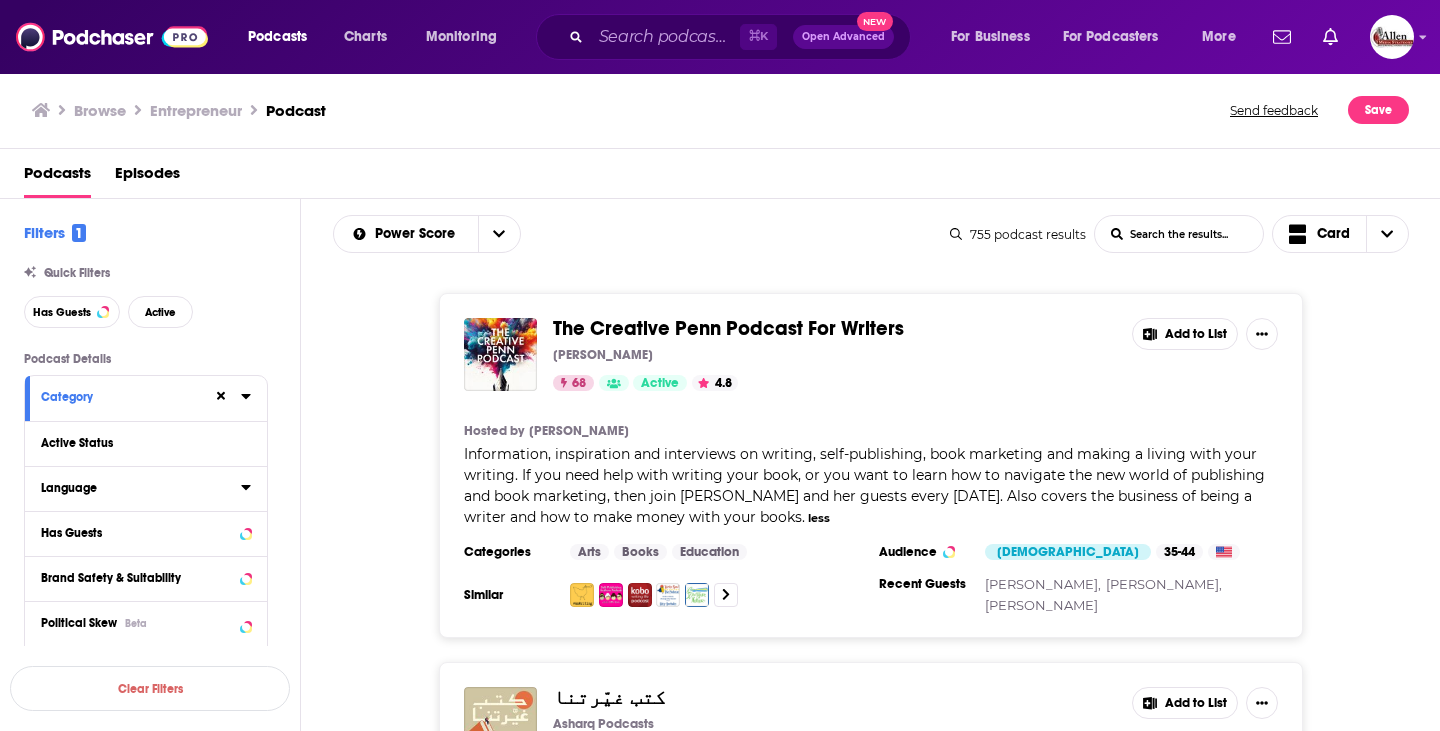 scroll, scrollTop: 108, scrollLeft: 0, axis: vertical 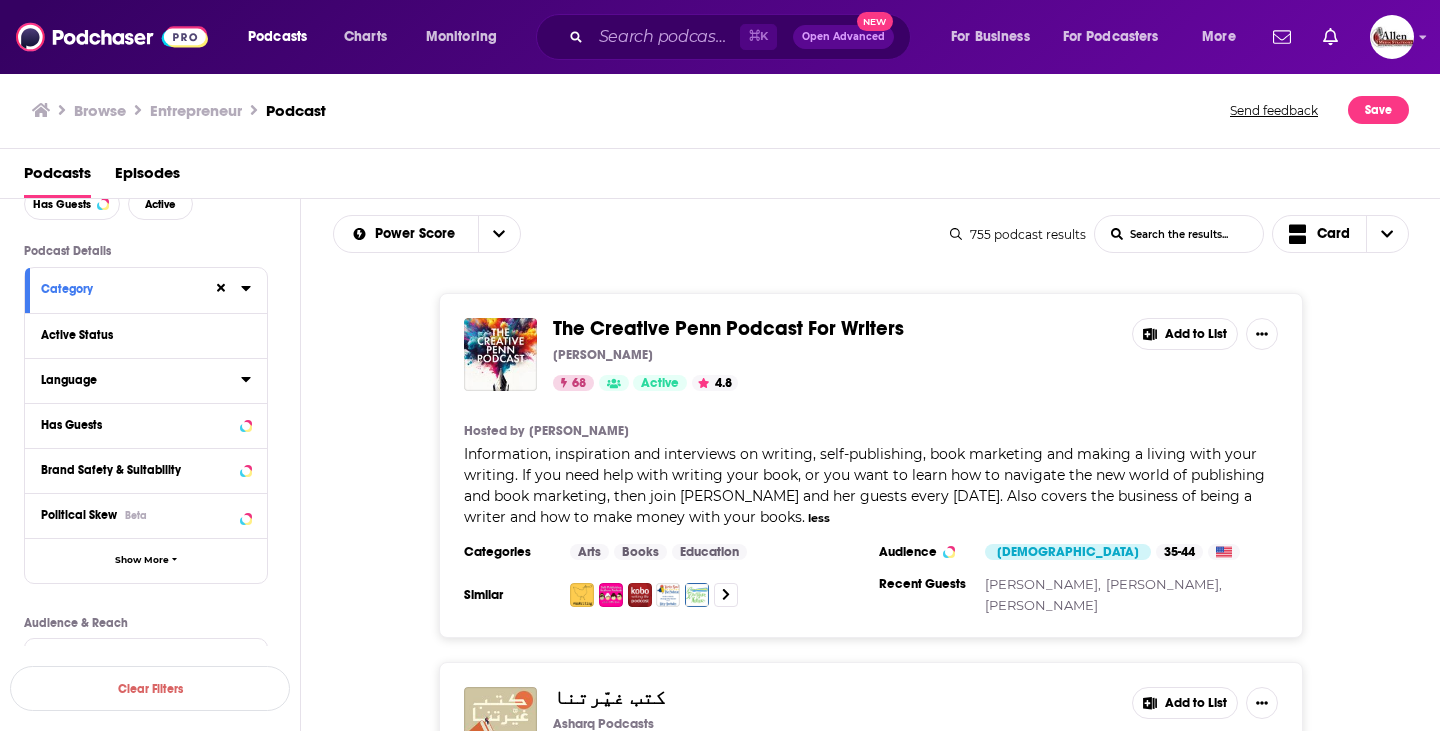 click on "Language" at bounding box center [134, 380] 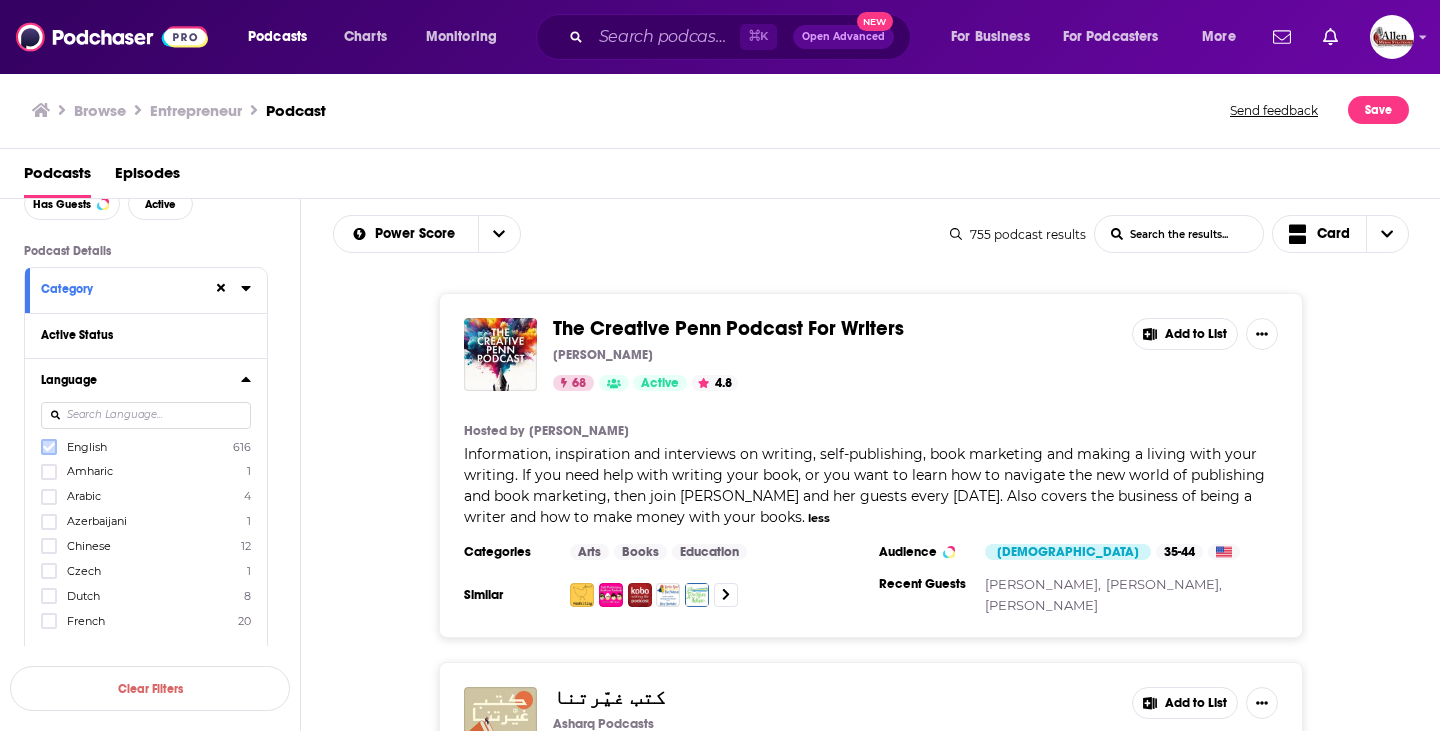 click 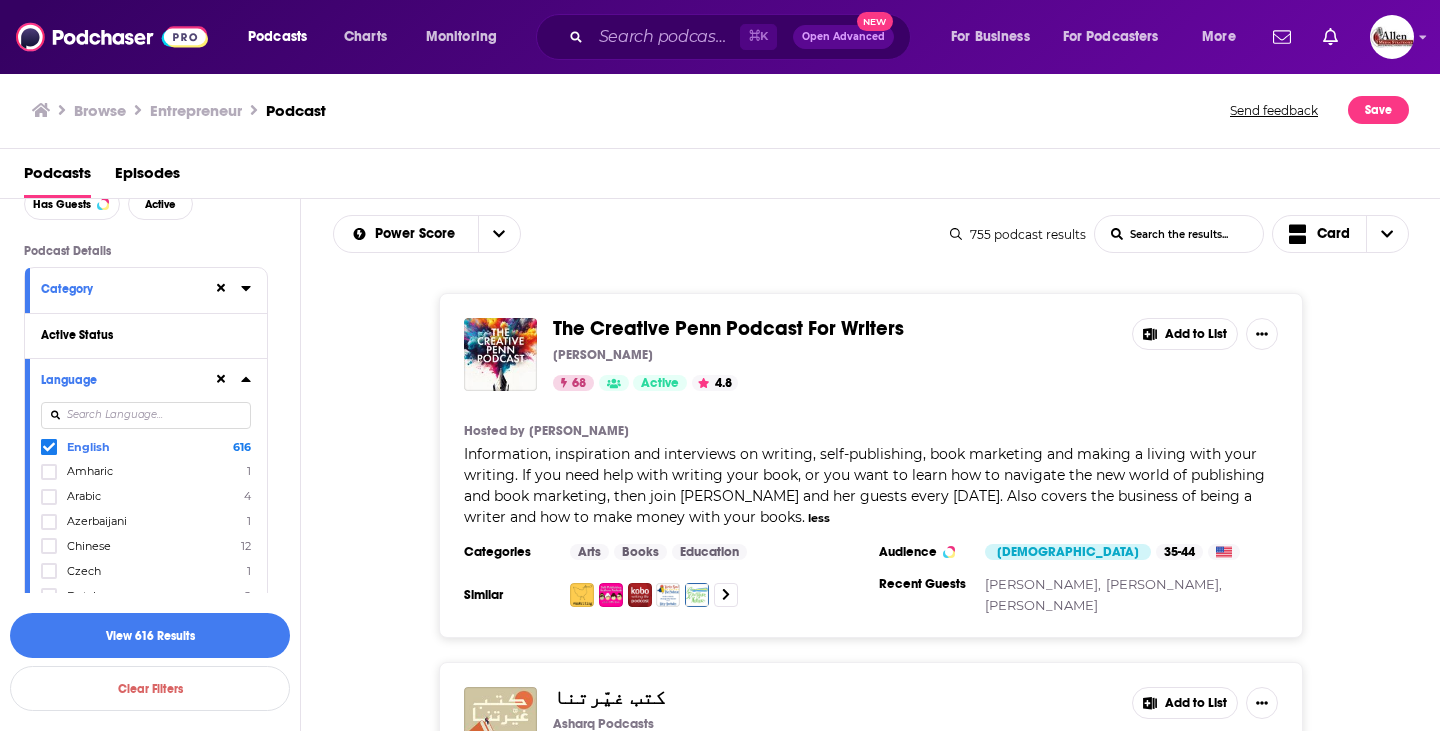 click on "Active Status" at bounding box center [146, 335] 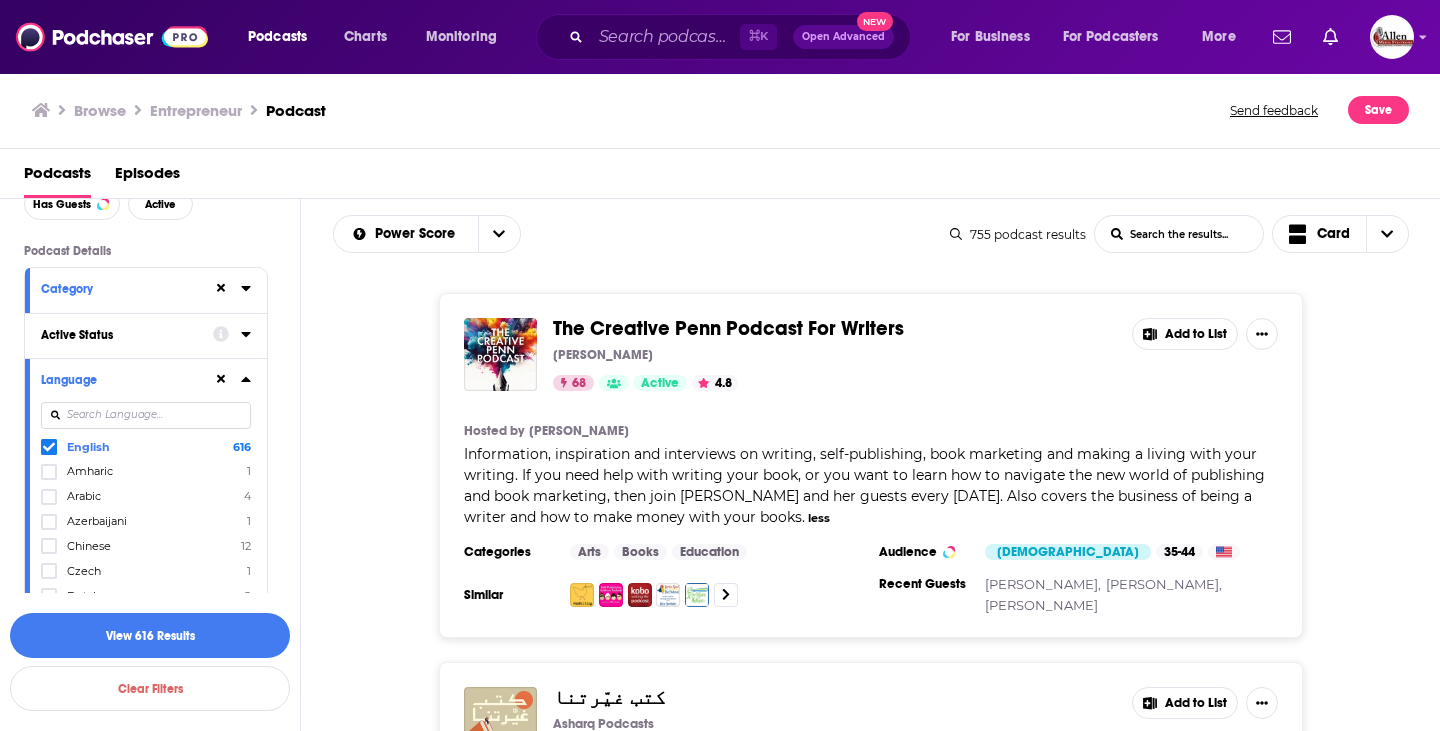 click on "Active Status" at bounding box center [120, 335] 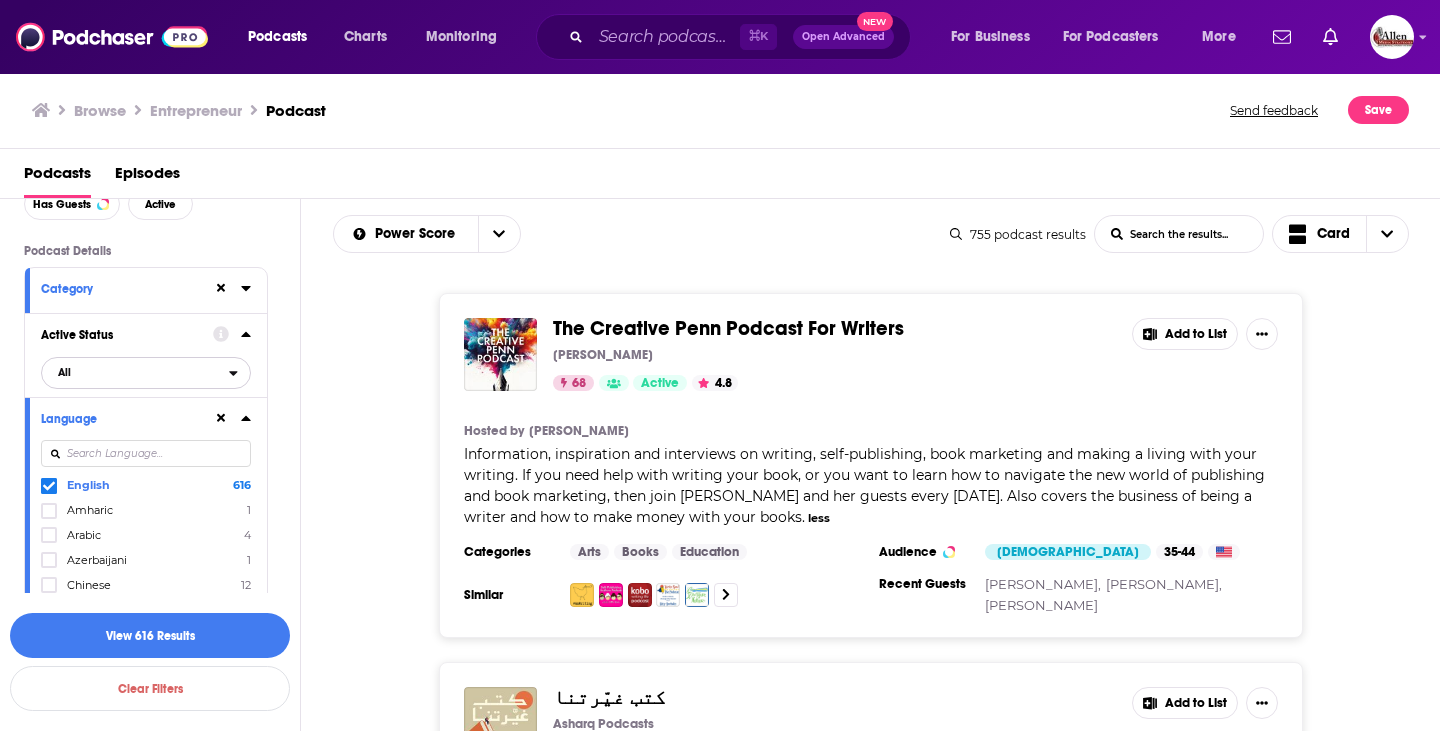 click on "All" at bounding box center [135, 372] 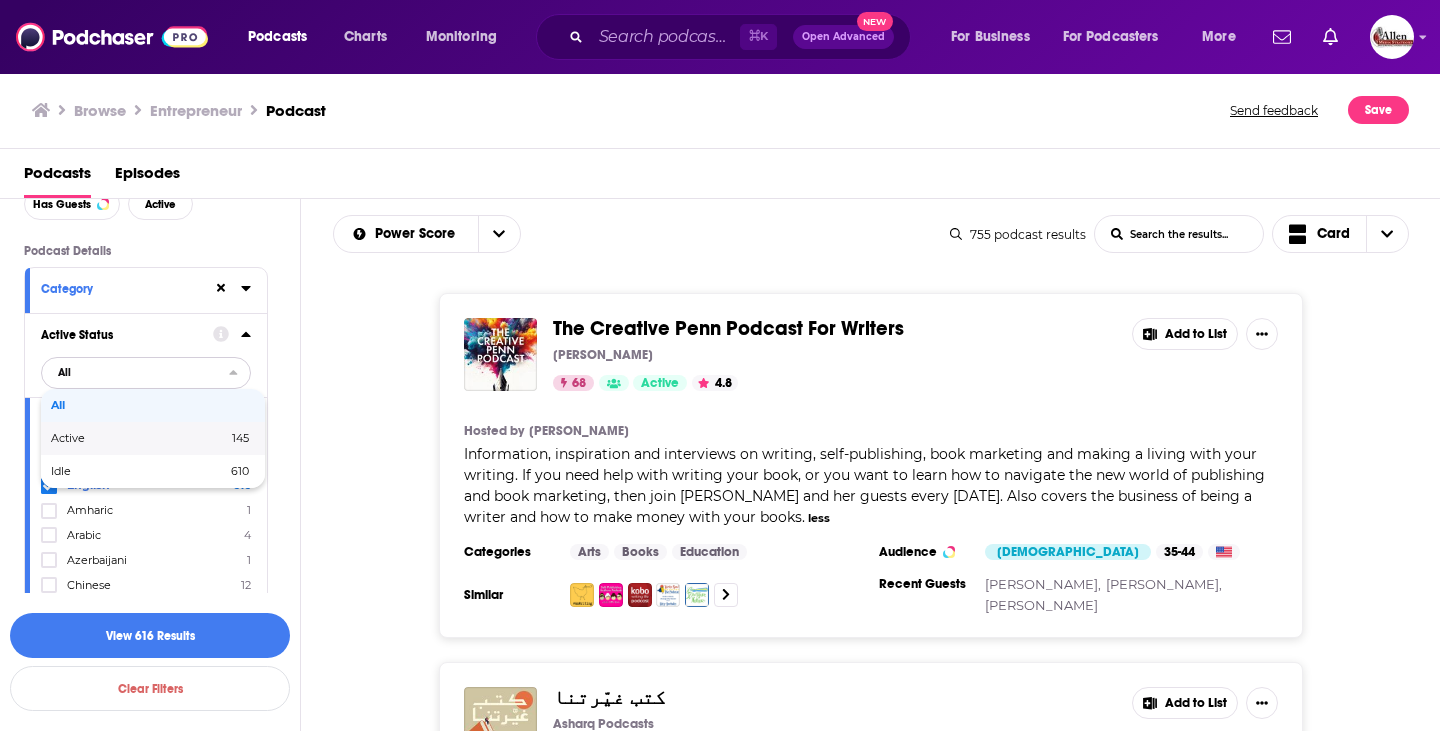 click on "Active 145" at bounding box center (153, 438) 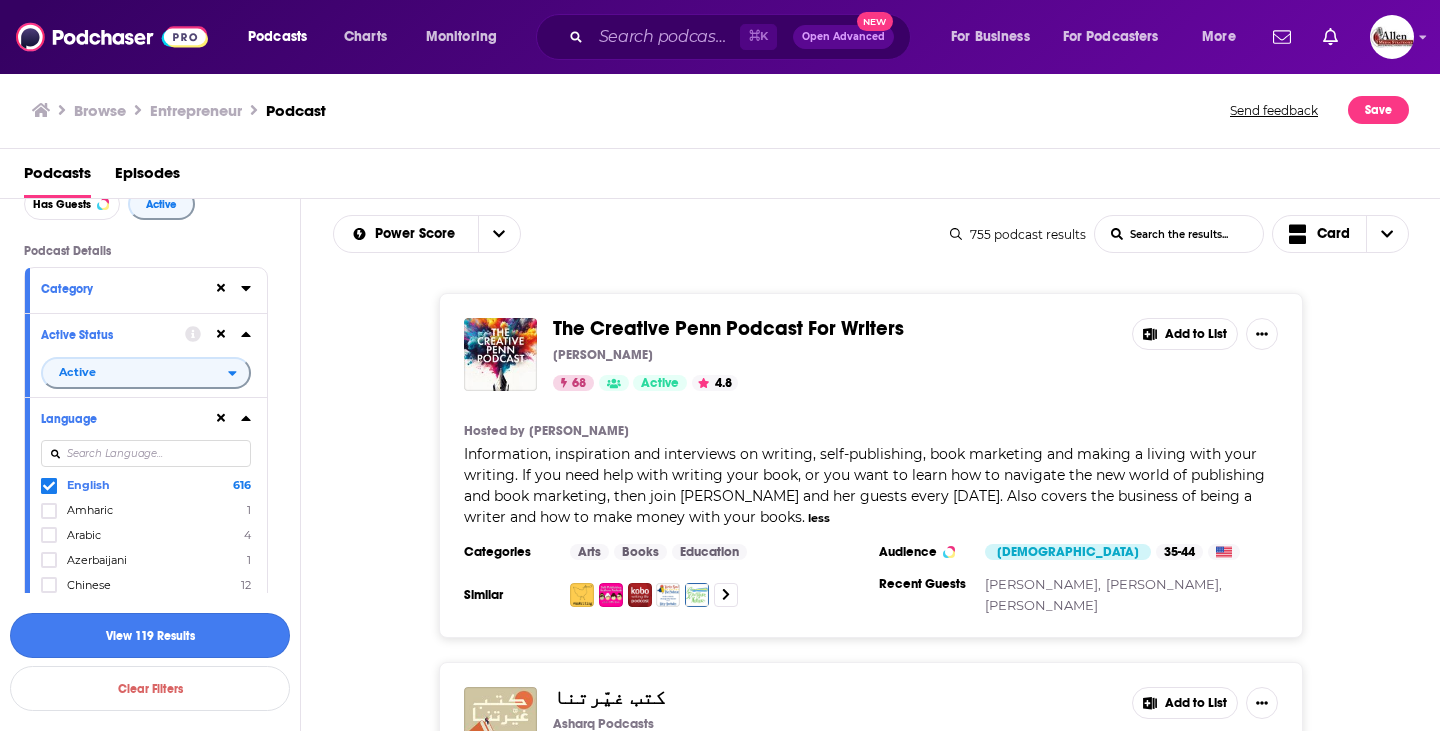 click on "View 119 Results" at bounding box center [150, 635] 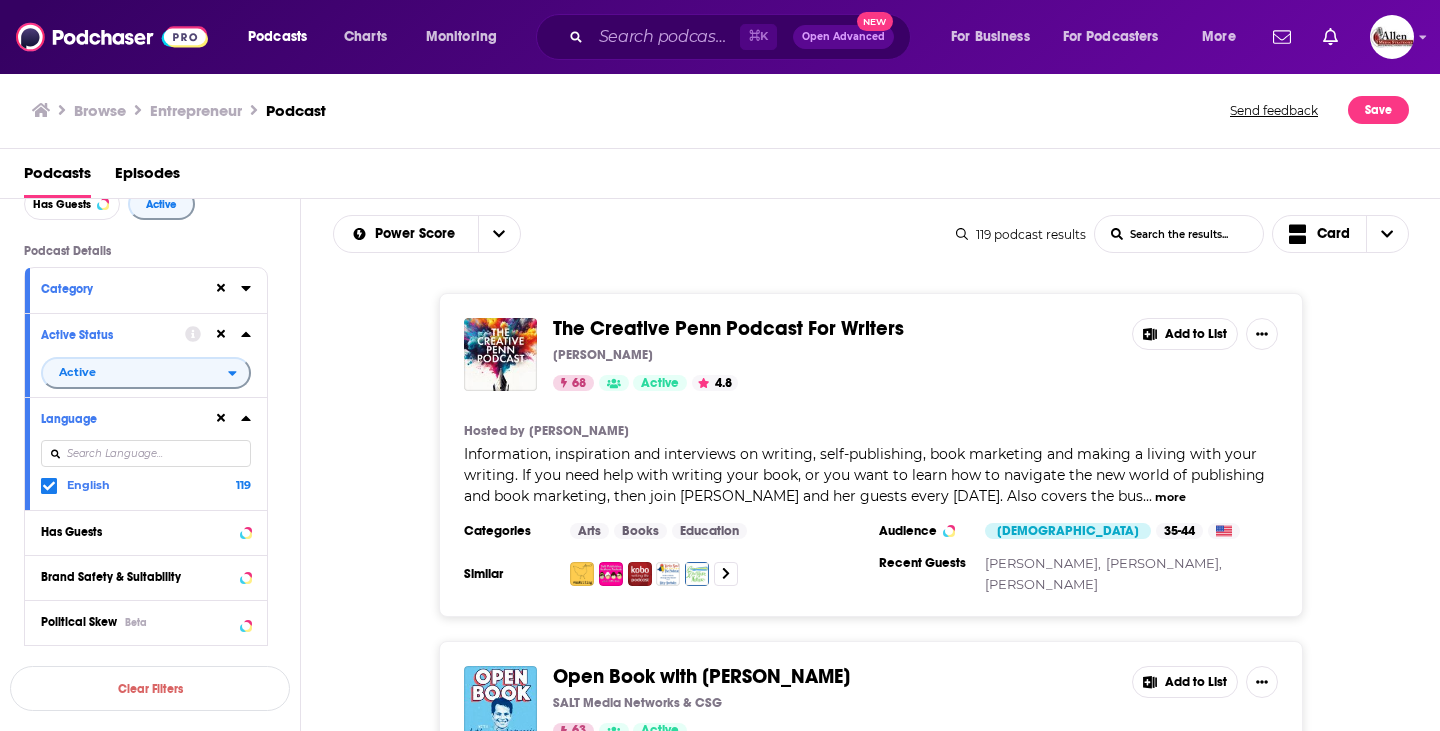 click on "The Creative Penn Podcast For Writers [PERSON_NAME] 68 Active 4.8 Add to List Hosted by   [PERSON_NAME] Information, inspiration and interviews on writing, self-publishing, book marketing and making a living with your writing.
If you need help with writing your book, or you want to learn how to navigate the new world of publishing and book marketing, then join [PERSON_NAME] and her guests every [DATE]. Also covers the bus ...   more Categories Arts Books Education Audience [DEMOGRAPHIC_DATA] 35-44 Similar Recent Guests [PERSON_NAME], [PERSON_NAME], [PERSON_NAME] Add to List" at bounding box center (871, 455) 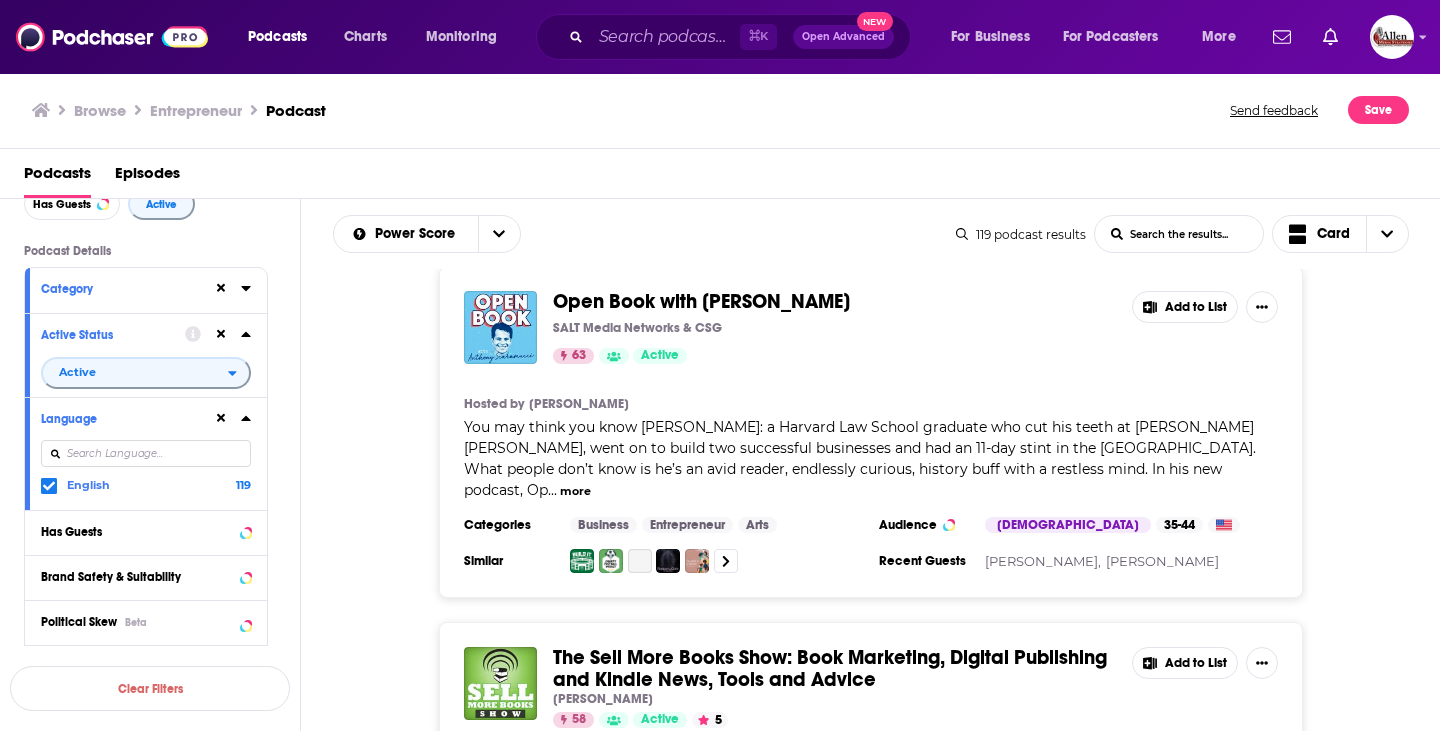 scroll, scrollTop: 383, scrollLeft: 0, axis: vertical 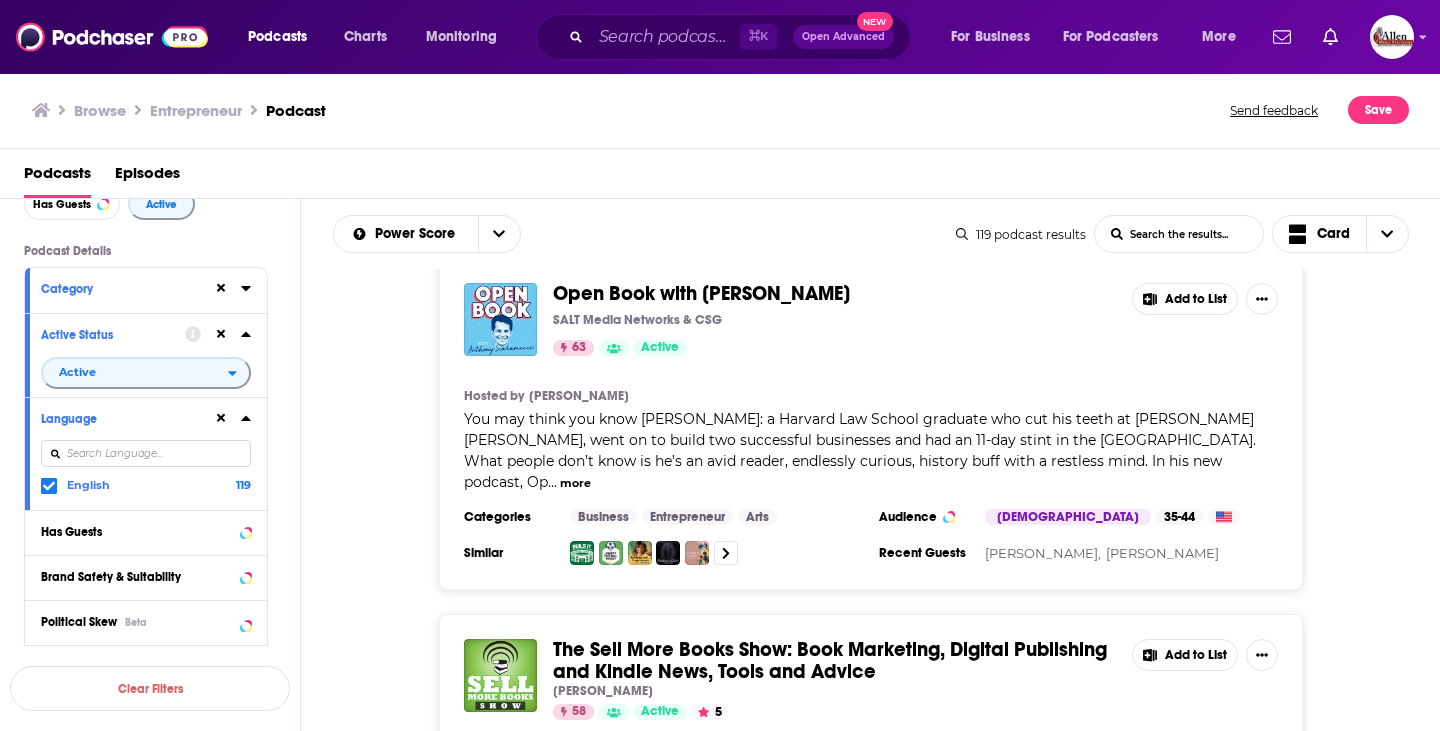 click on "more" at bounding box center (575, 483) 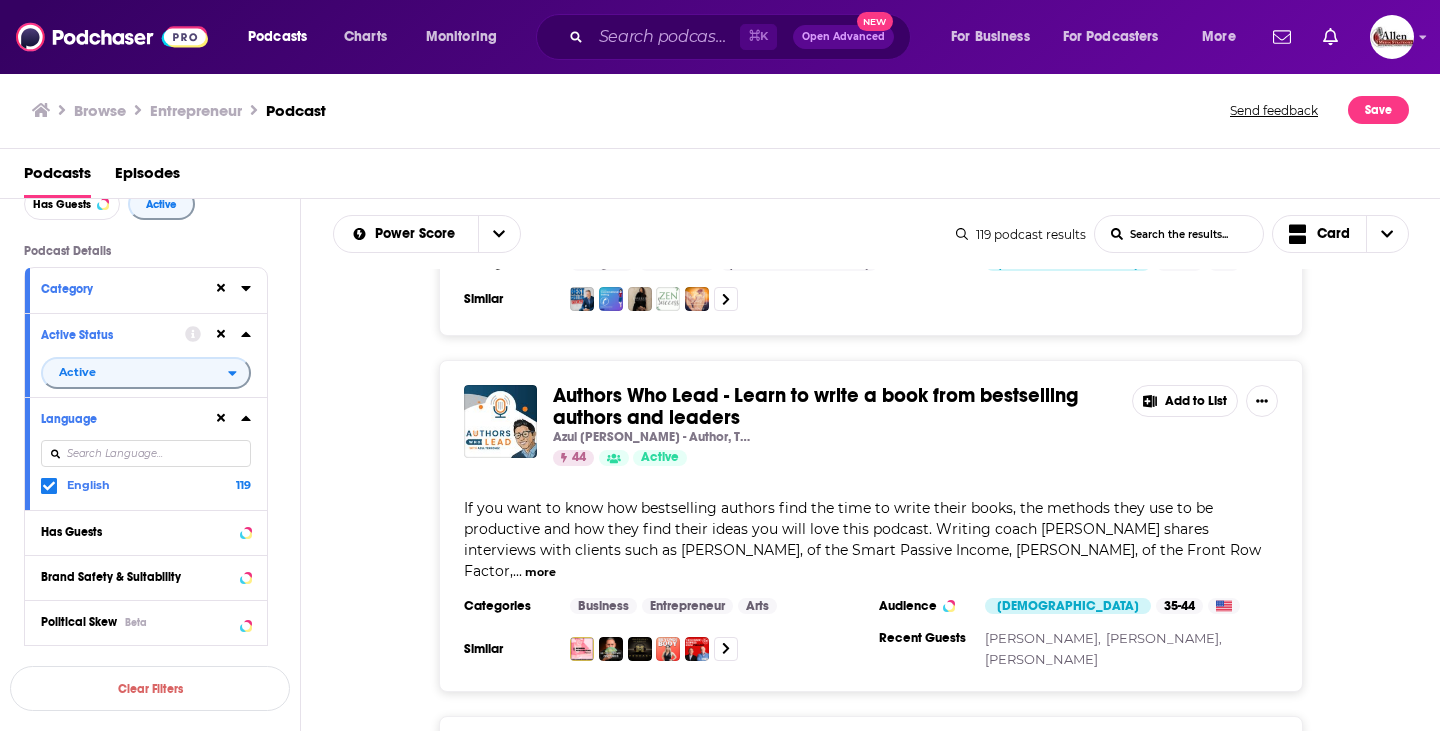 scroll, scrollTop: 4955, scrollLeft: 0, axis: vertical 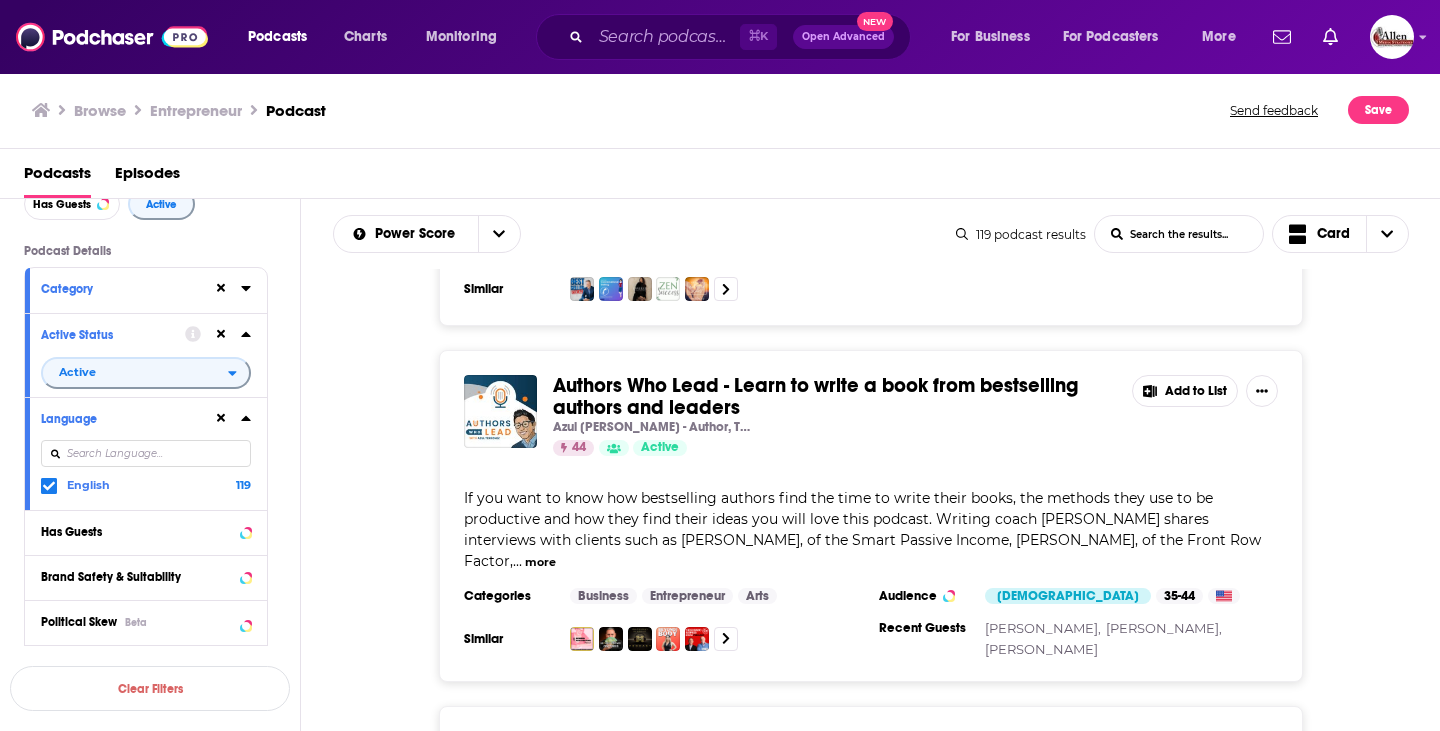 click on "more" at bounding box center (540, 562) 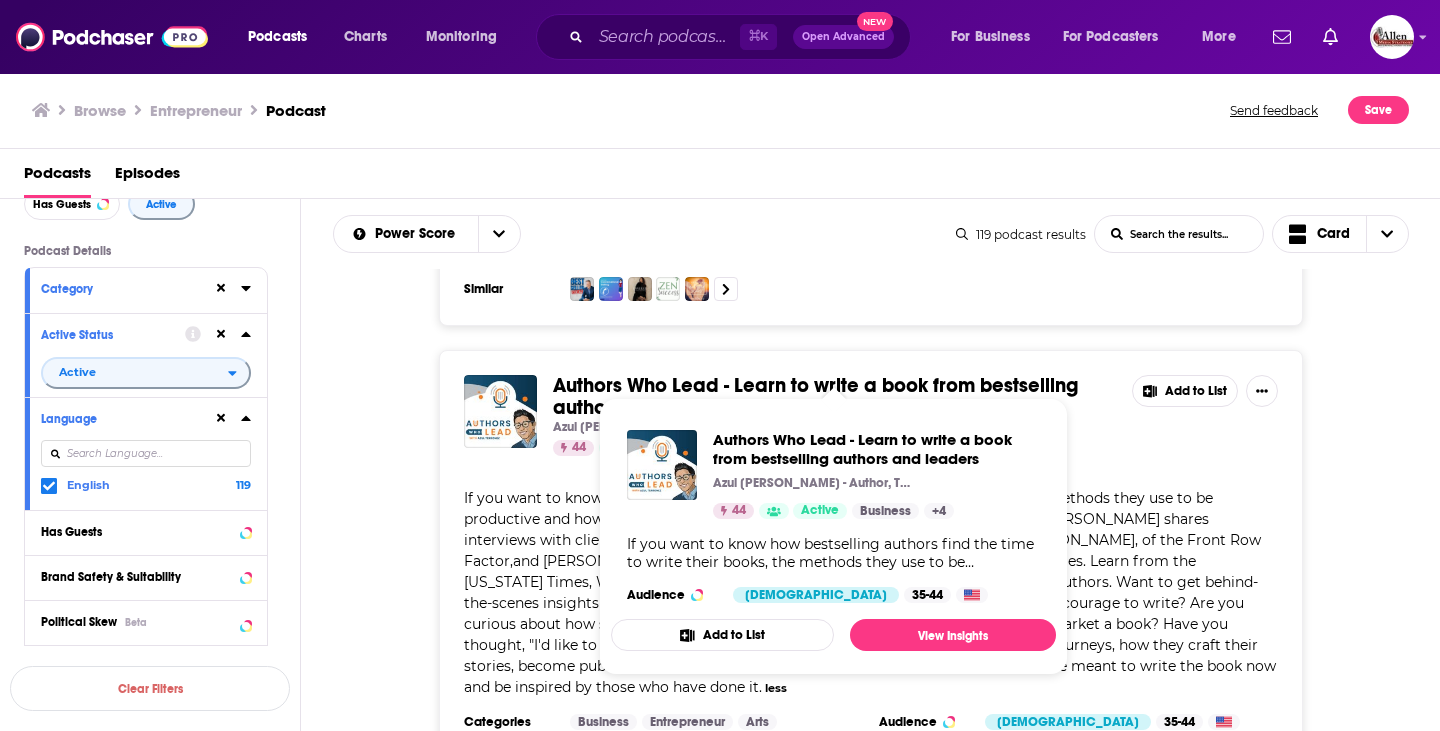 click on "Authors Who Lead - Learn to write a book from bestselling authors and leaders" at bounding box center (815, 396) 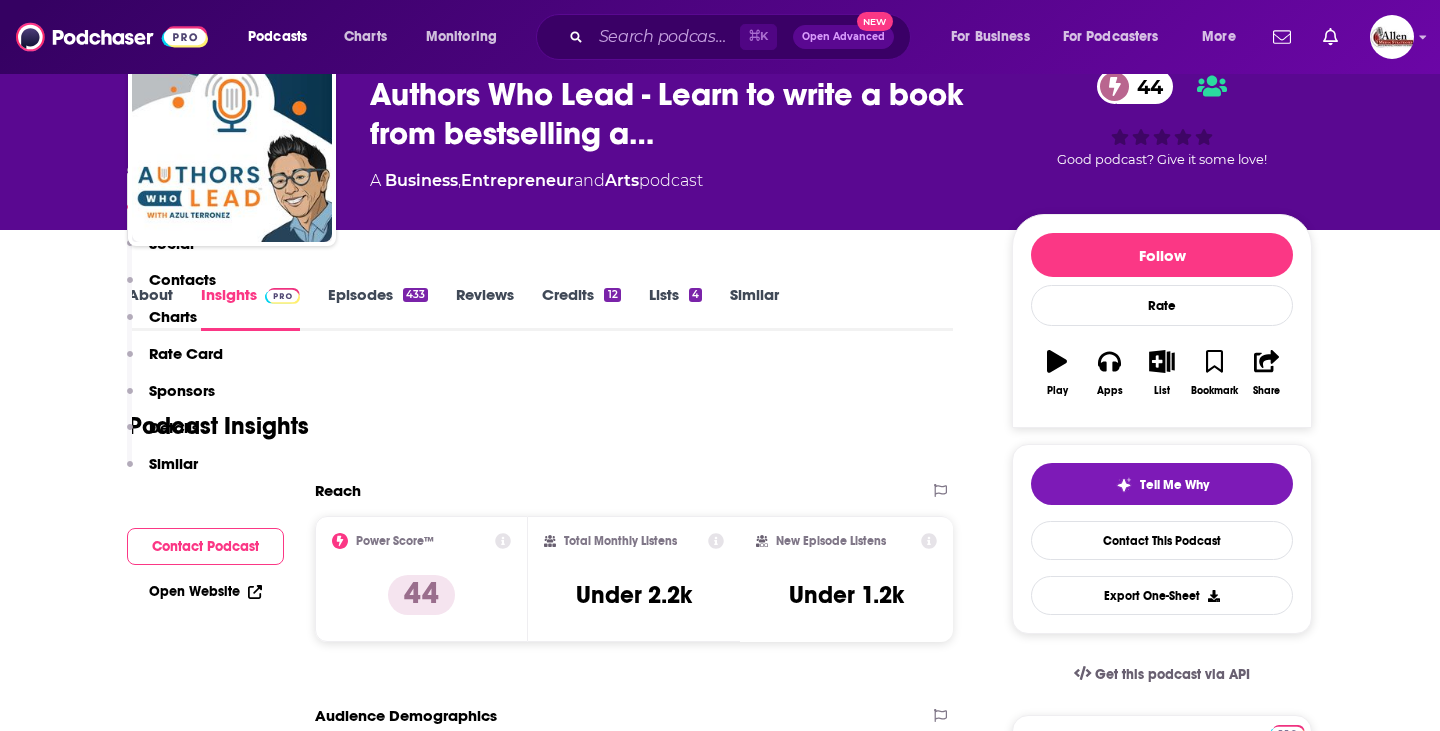 scroll, scrollTop: 0, scrollLeft: 0, axis: both 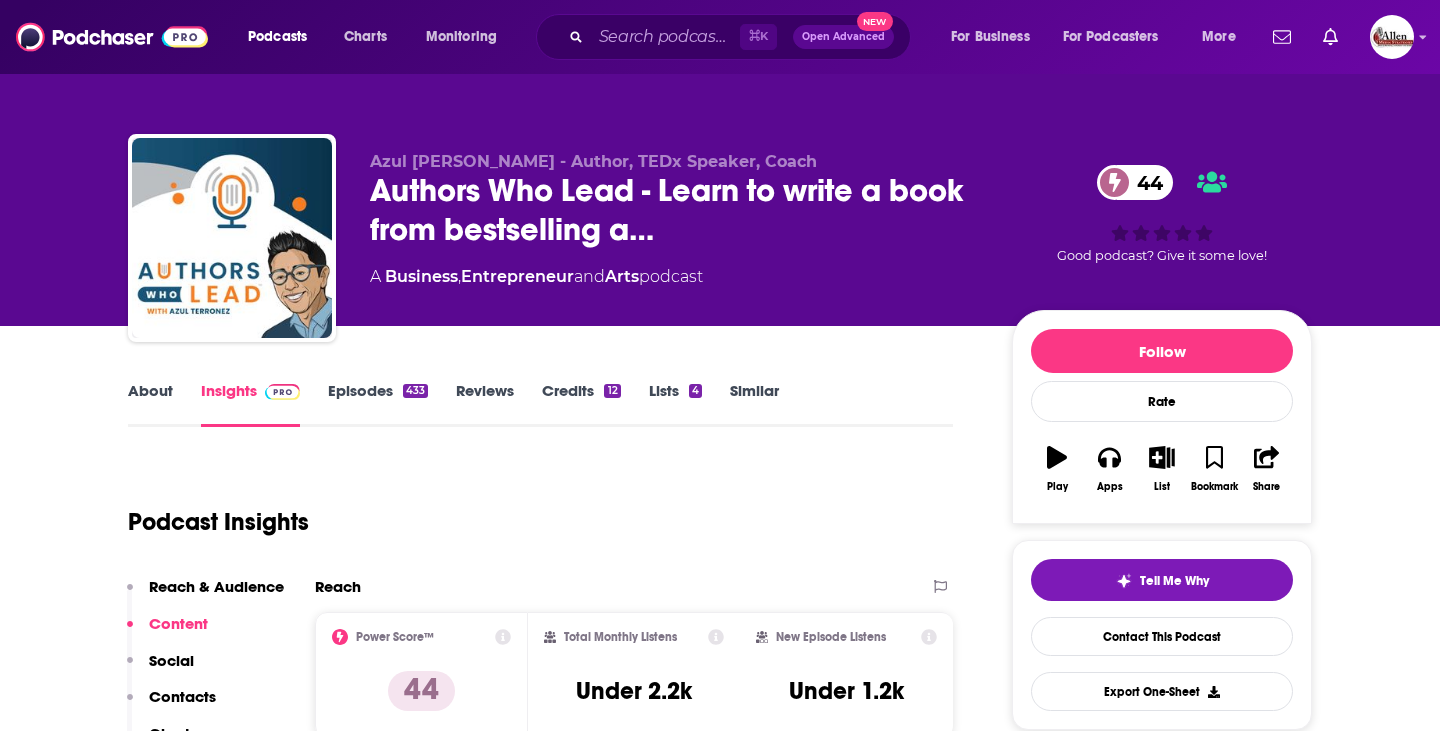 click on "Episodes 433" at bounding box center [378, 404] 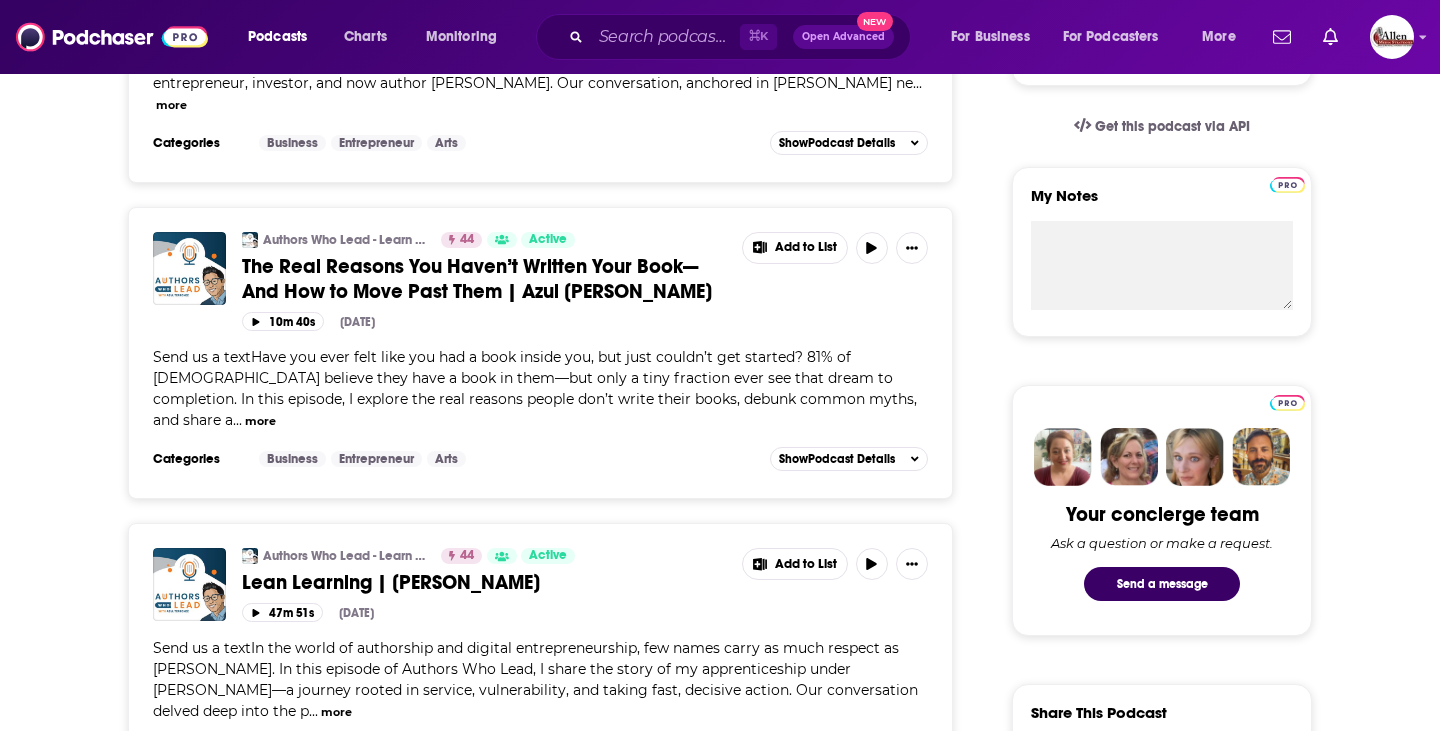 scroll, scrollTop: 952, scrollLeft: 0, axis: vertical 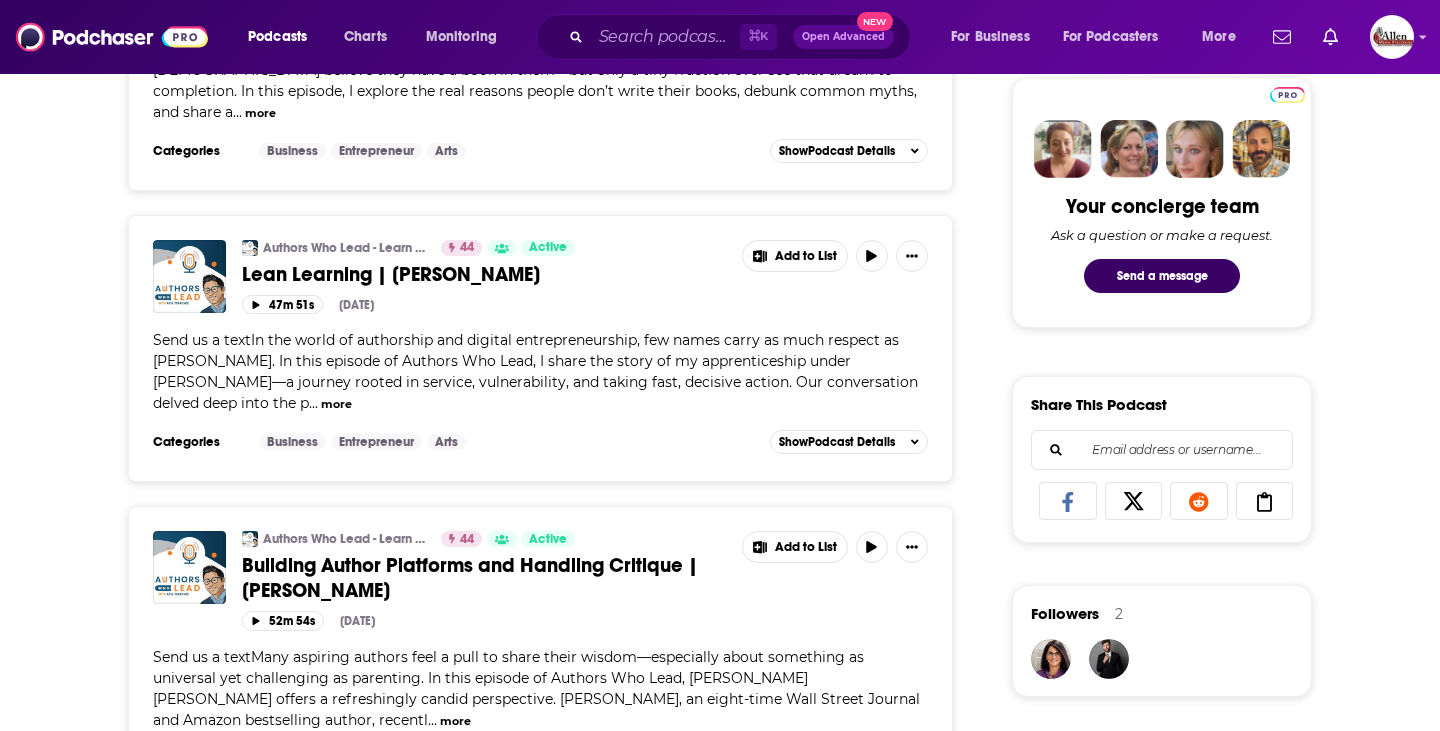 click on "more" at bounding box center [336, 404] 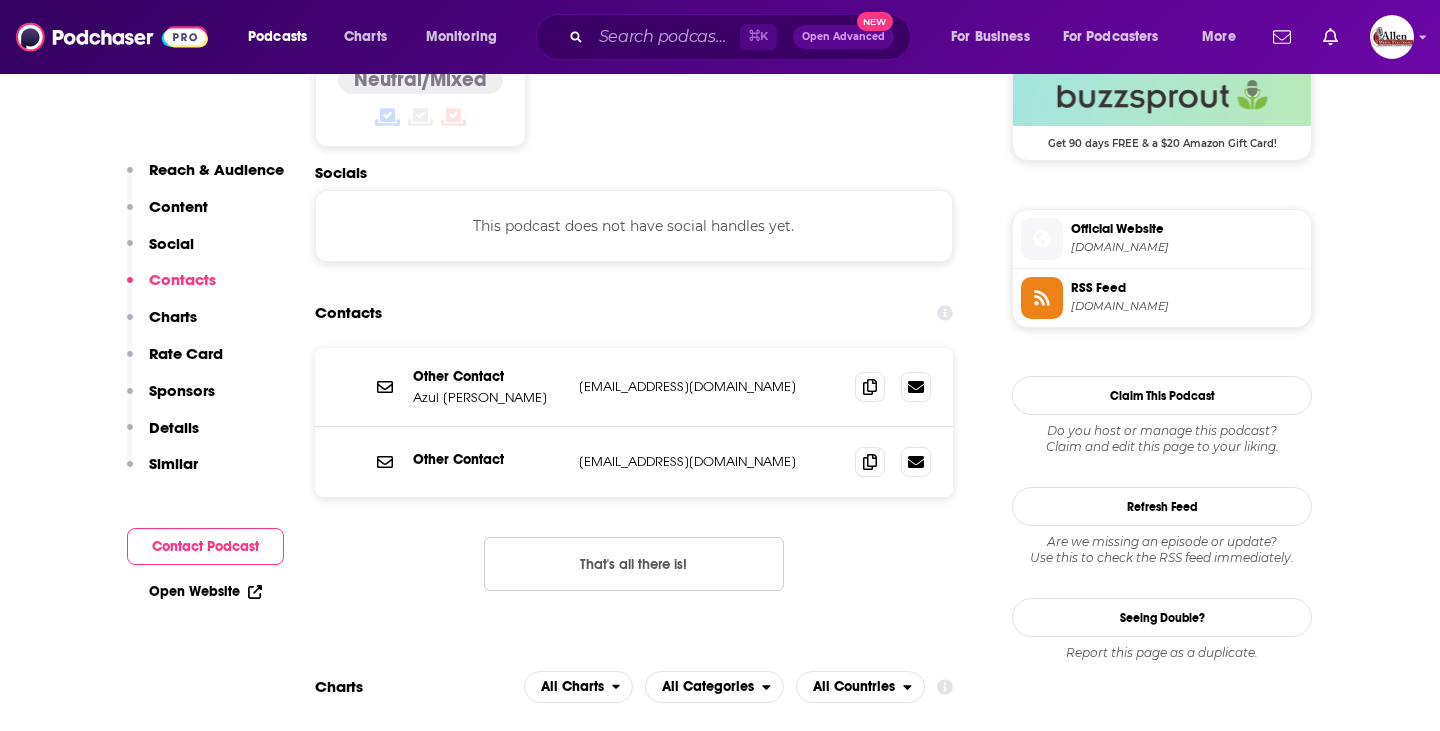 scroll, scrollTop: 1618, scrollLeft: 0, axis: vertical 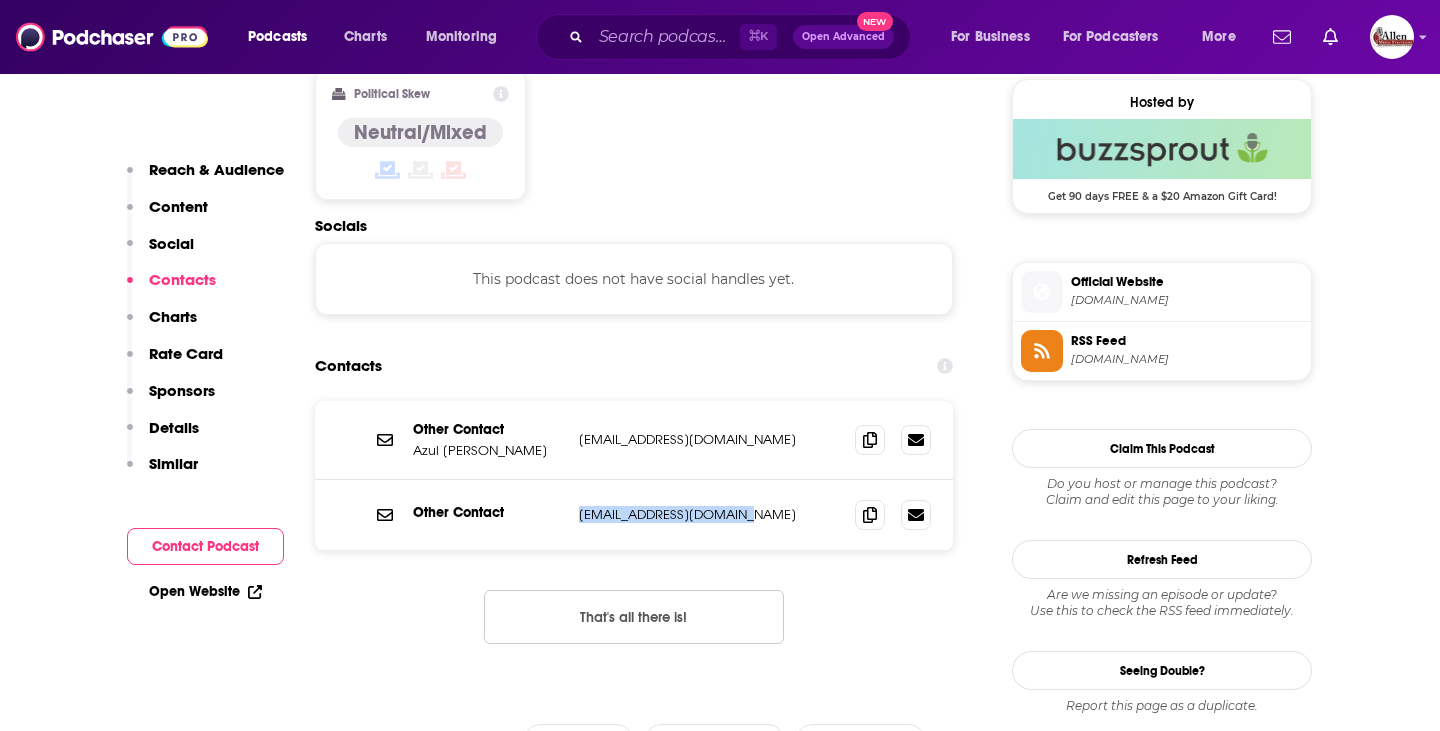 drag, startPoint x: 572, startPoint y: 442, endPoint x: 756, endPoint y: 444, distance: 184.01086 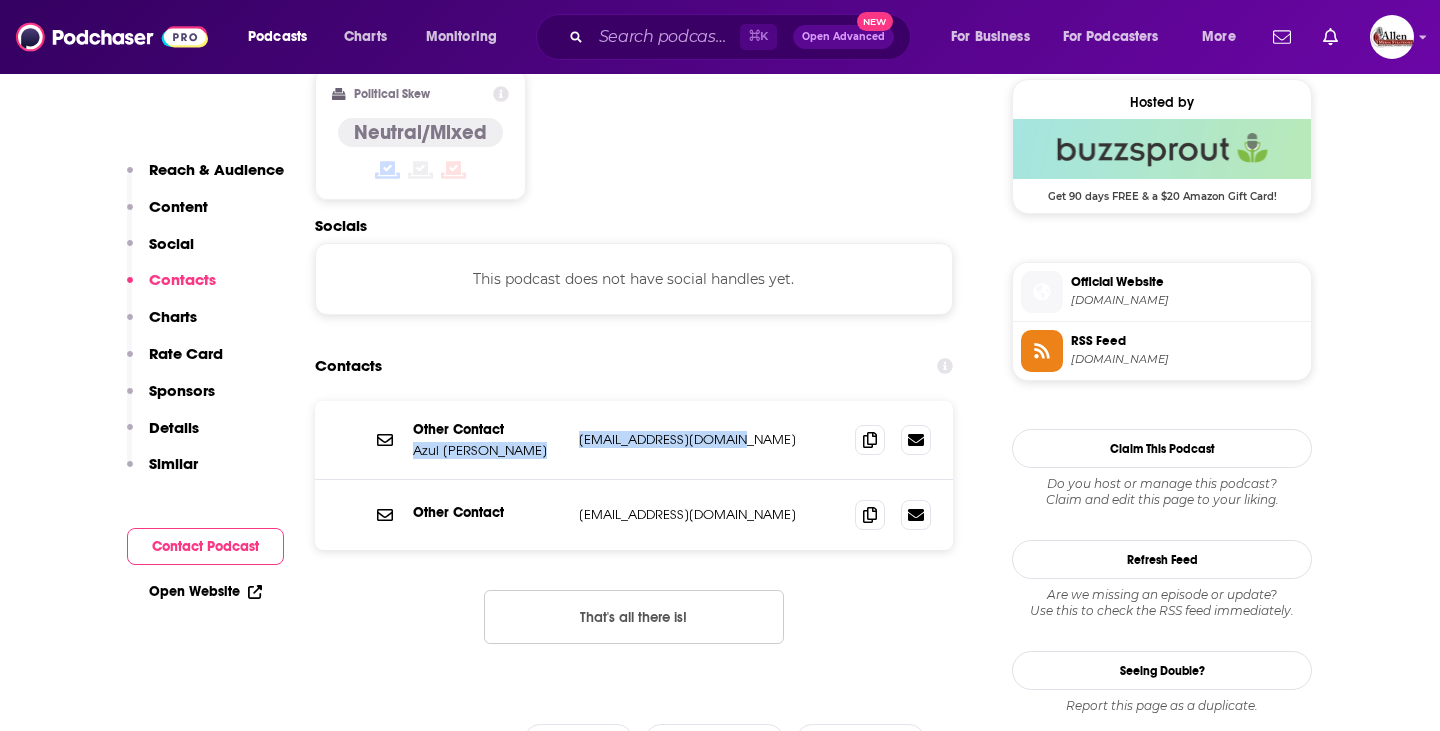 drag, startPoint x: 569, startPoint y: 360, endPoint x: 733, endPoint y: 368, distance: 164.195 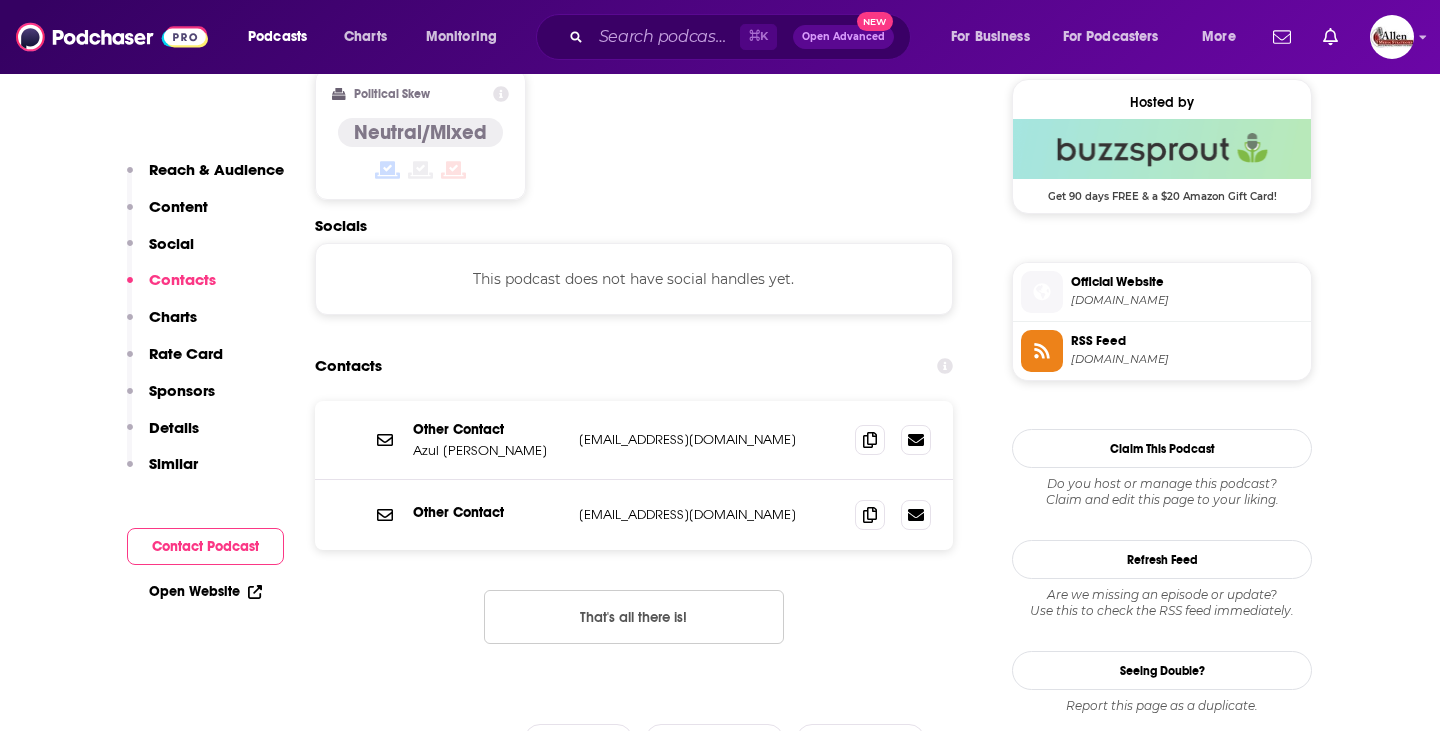 click on "Other Contact Azul [PERSON_NAME] [EMAIL_ADDRESS][DOMAIN_NAME] [EMAIL_ADDRESS][DOMAIN_NAME]" at bounding box center (634, 440) 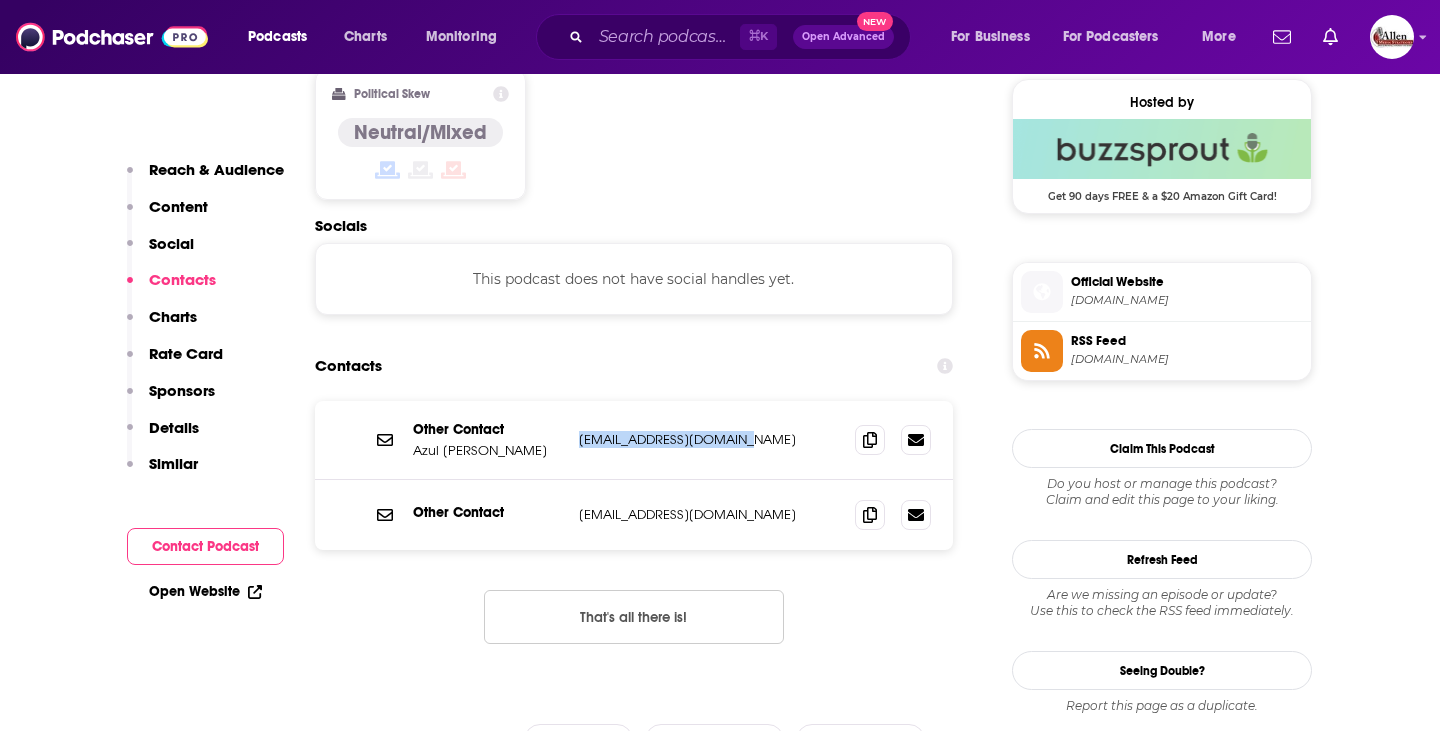 drag, startPoint x: 577, startPoint y: 363, endPoint x: 766, endPoint y: 364, distance: 189.00264 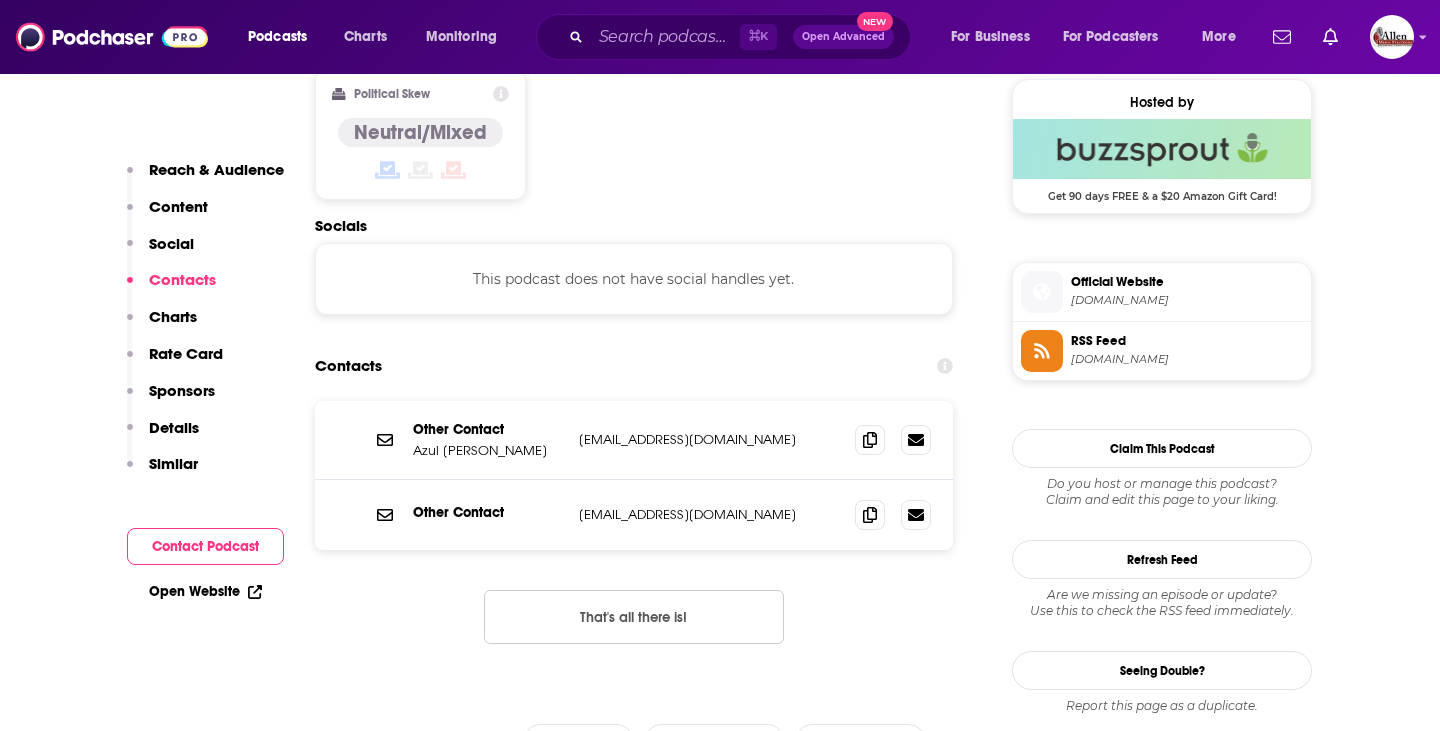 click on "Podcasts Charts Monitoring ⌘  K Open Advanced New For Business For Podcasters More" at bounding box center [720, 37] 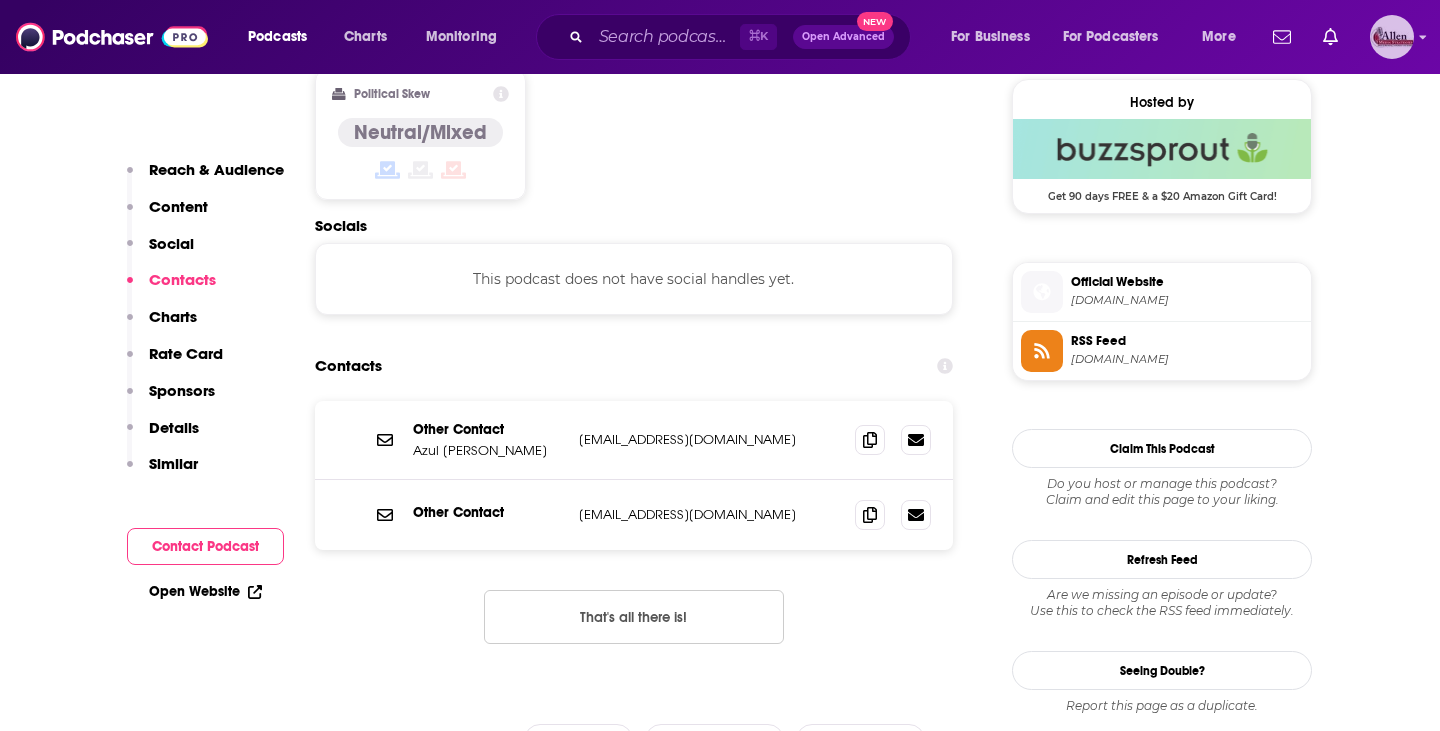 click 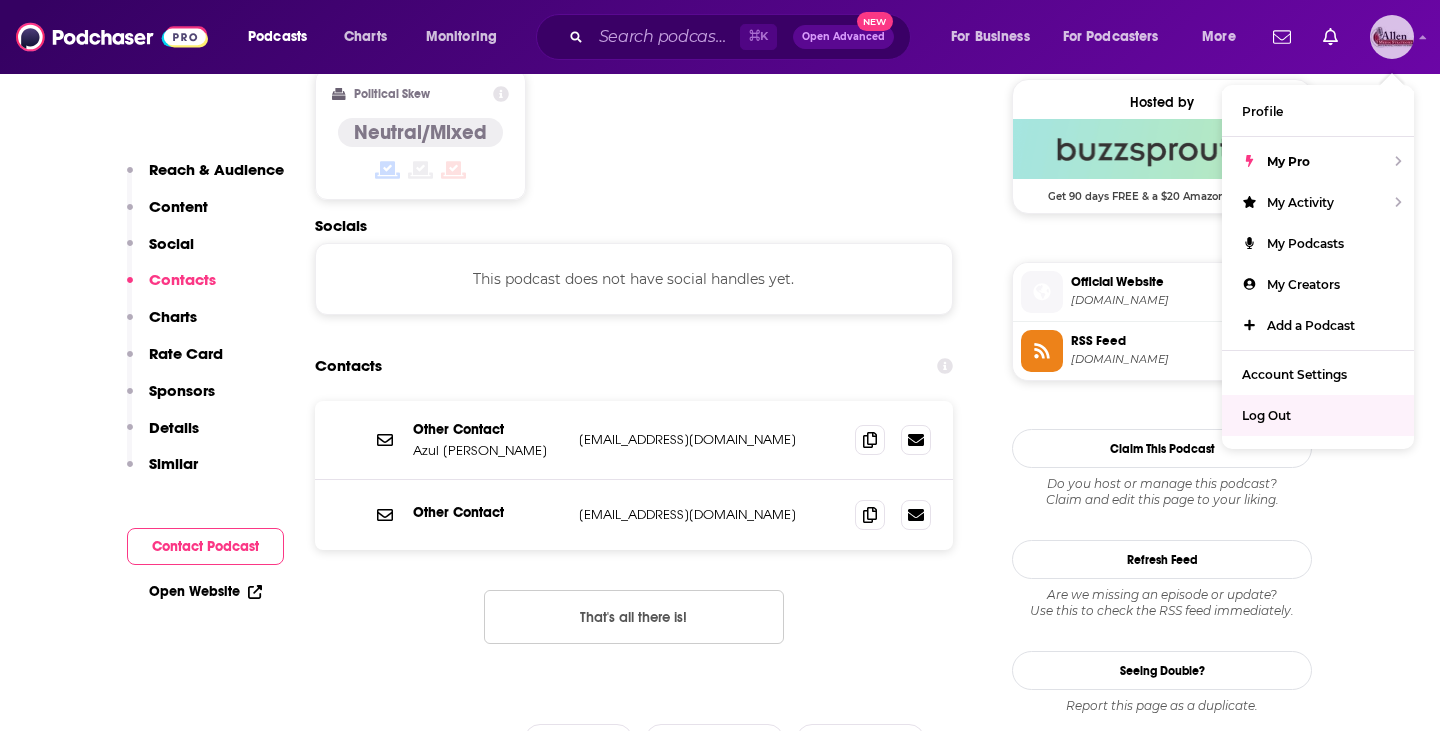 click on "Log Out" at bounding box center (1318, 415) 